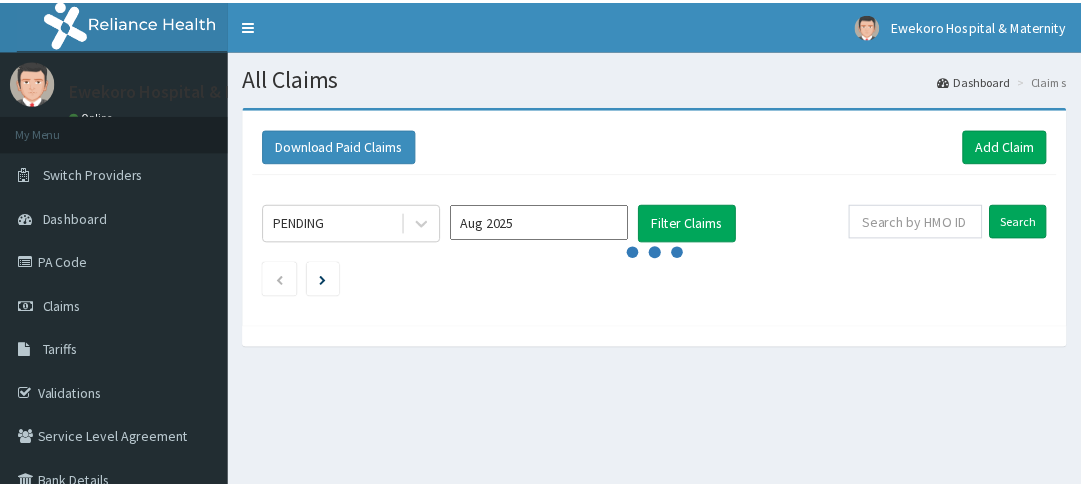 scroll, scrollTop: 0, scrollLeft: 0, axis: both 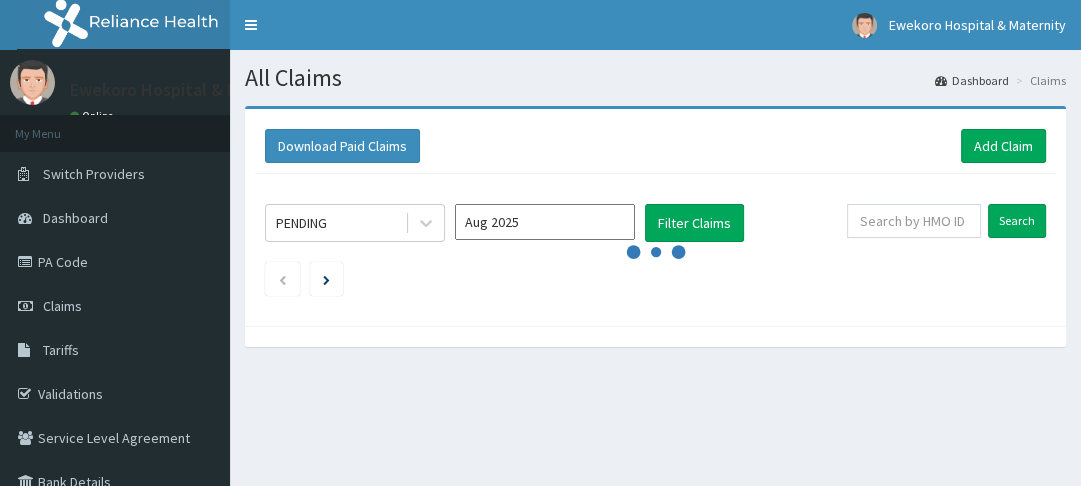 click on "Download Paid Claims Add Claim × Note you can only download claims within a maximum of 1 year and the dates will auto-adjust when you select range that is greater than 1 year From [DATE] To [DATE] Close Download PENDING [MONTH] [YEAR] Filter Claims Search" at bounding box center [655, 236] 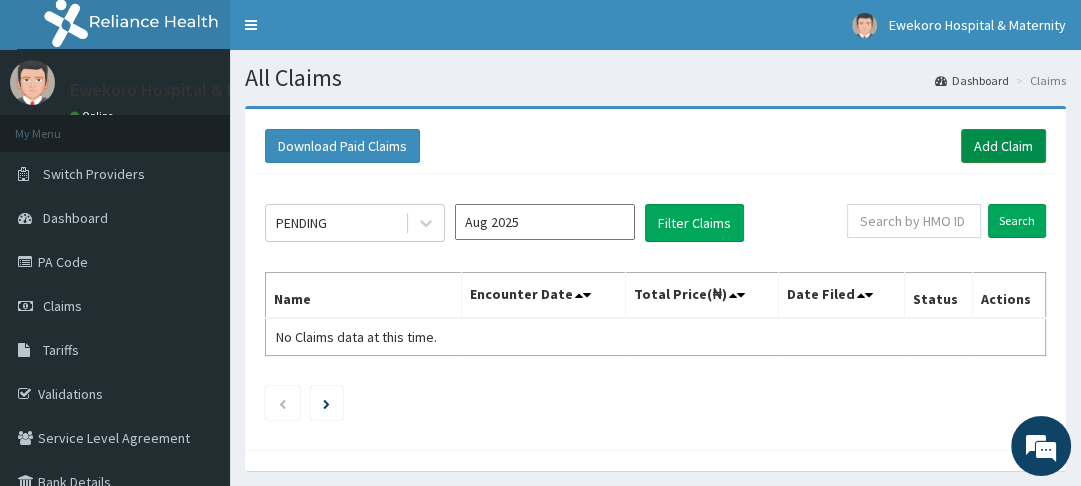 click on "Add Claim" at bounding box center [1003, 146] 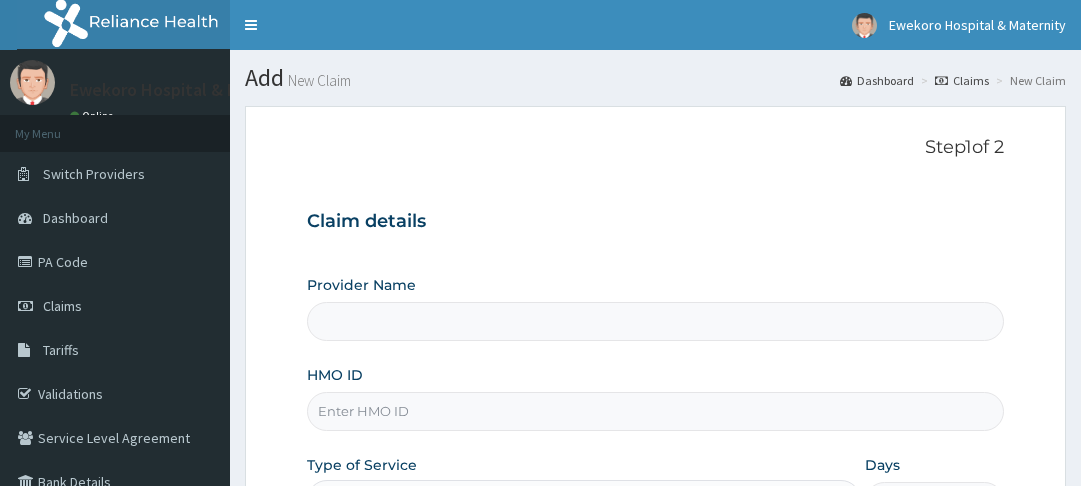 scroll, scrollTop: 0, scrollLeft: 0, axis: both 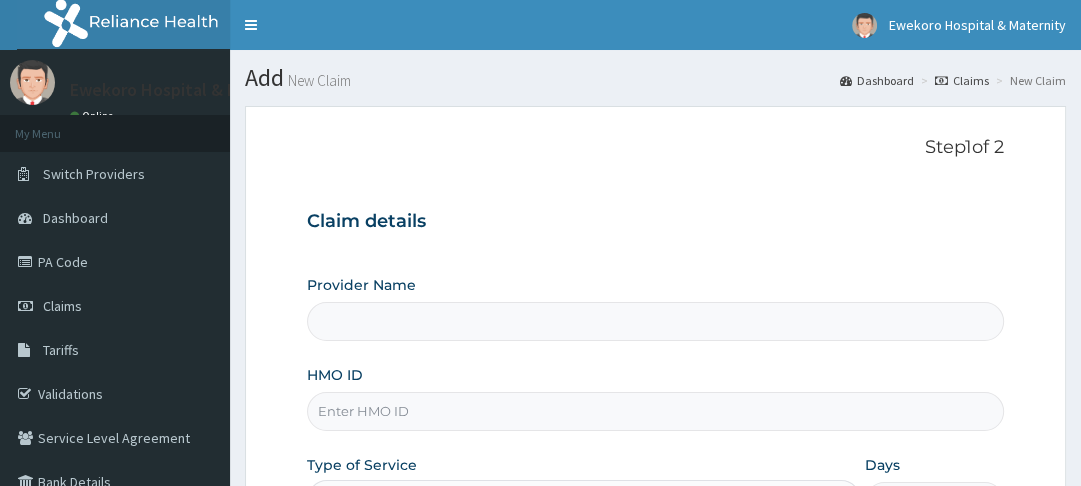 type on "Ewekoro Hospital" 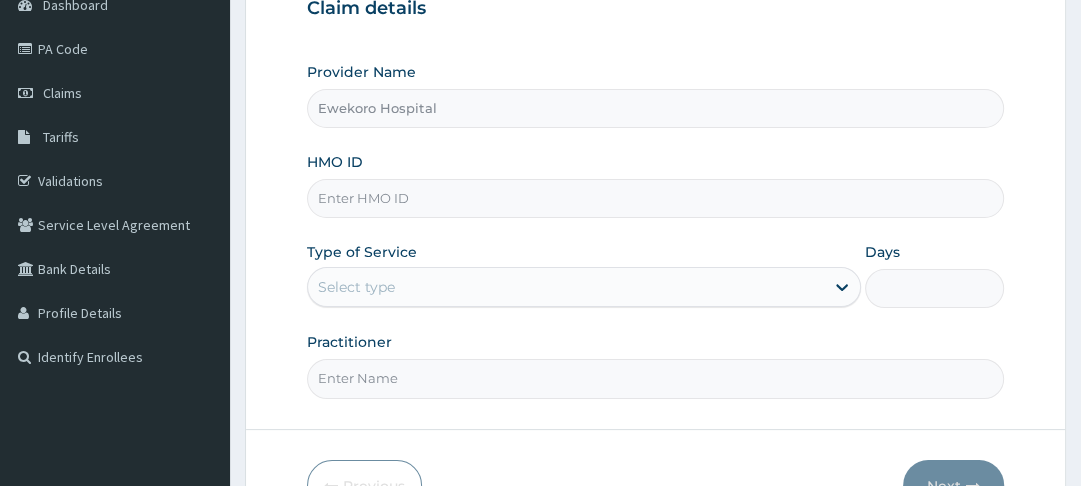 scroll, scrollTop: 219, scrollLeft: 0, axis: vertical 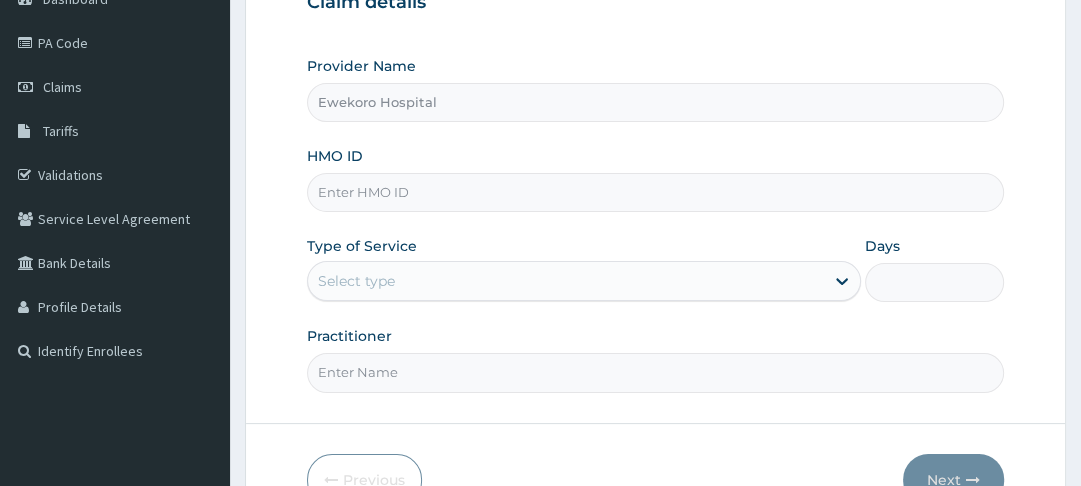 click on "HMO ID" at bounding box center [655, 192] 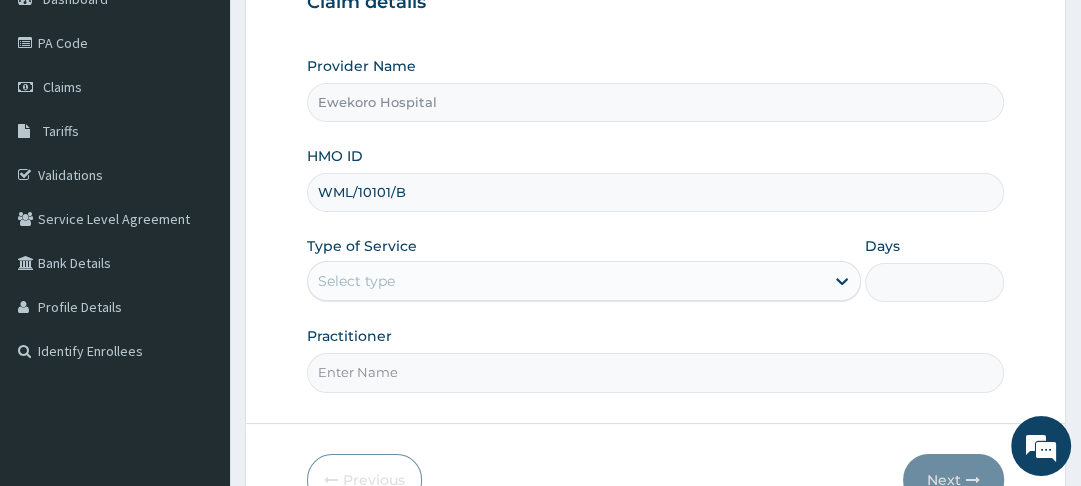 scroll, scrollTop: 0, scrollLeft: 0, axis: both 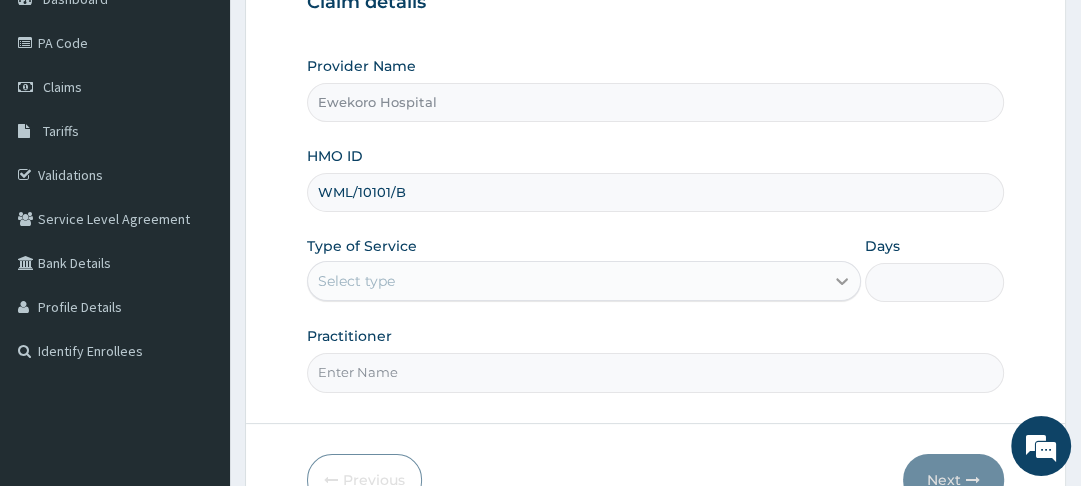 type on "WML/10101/B" 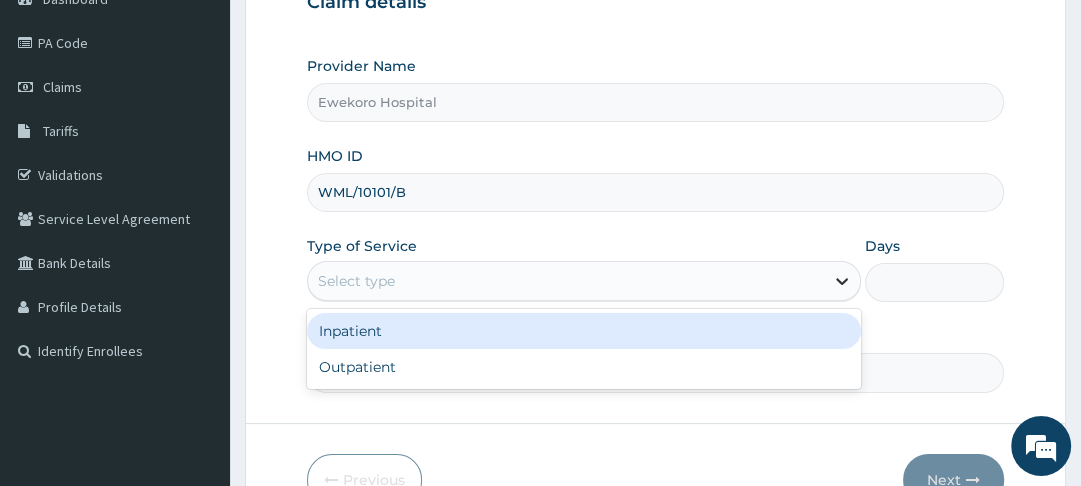 click 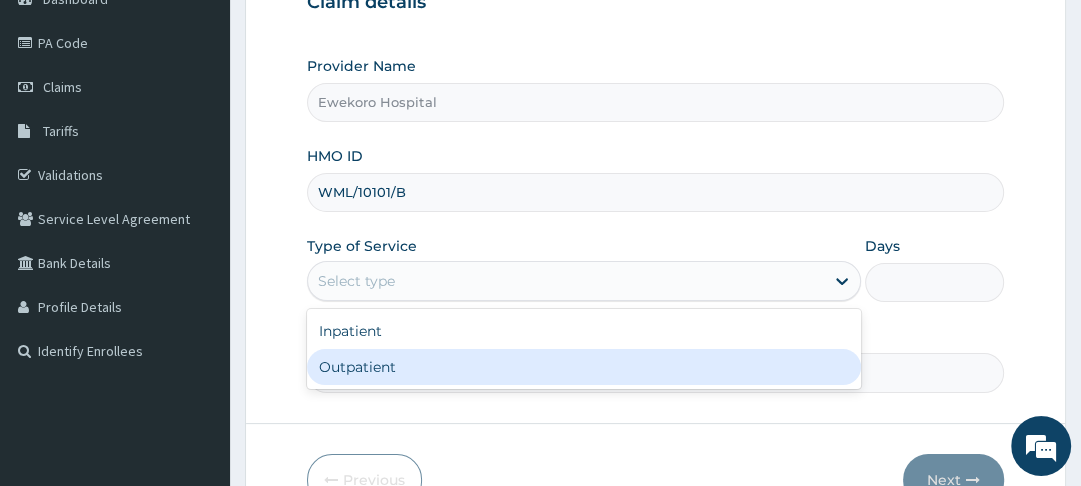 click on "Outpatient" at bounding box center (584, 367) 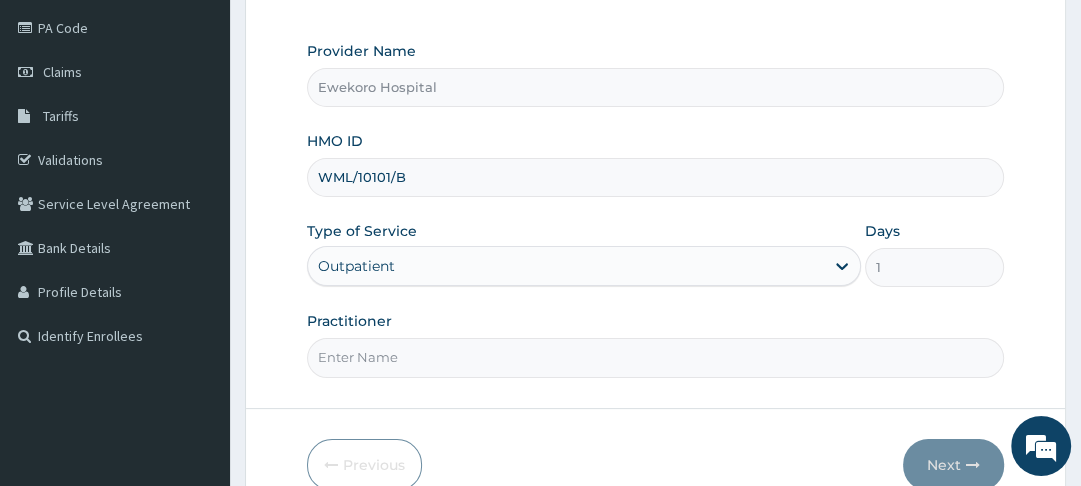 scroll, scrollTop: 333, scrollLeft: 0, axis: vertical 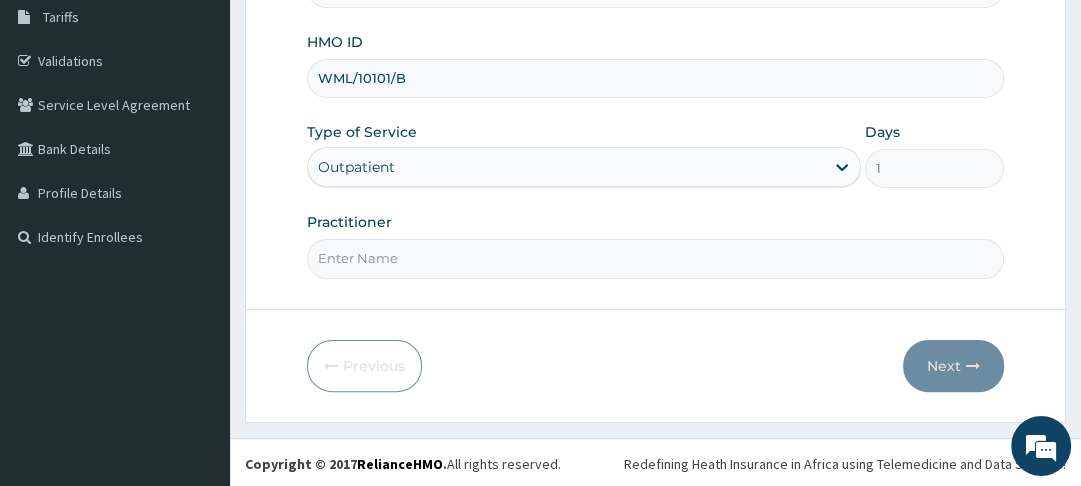 click on "Practitioner" at bounding box center [655, 258] 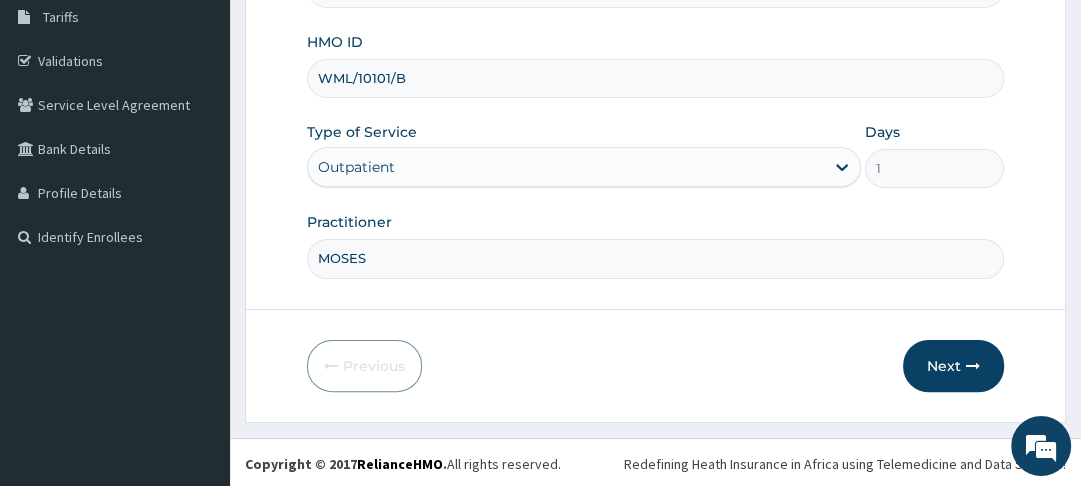type on "MOSES" 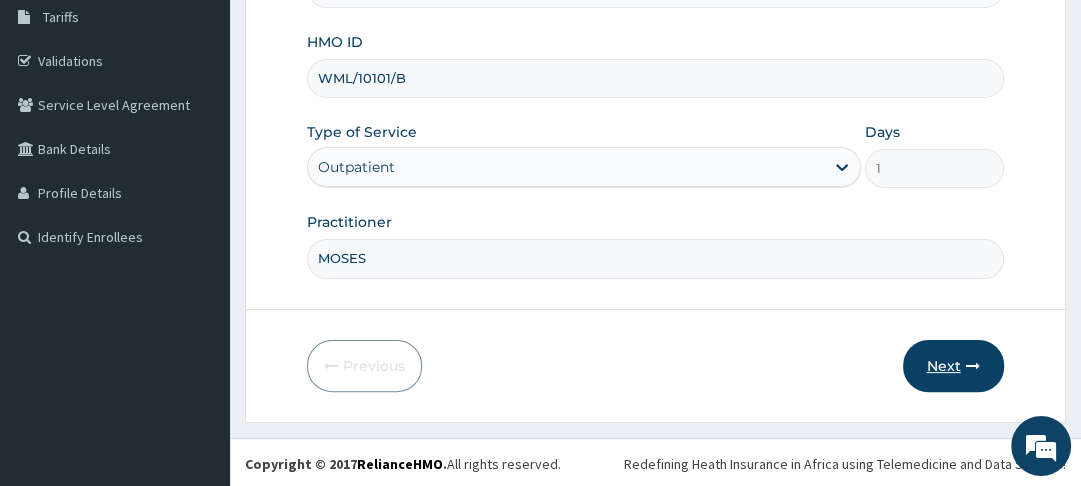 click on "Next" at bounding box center [953, 366] 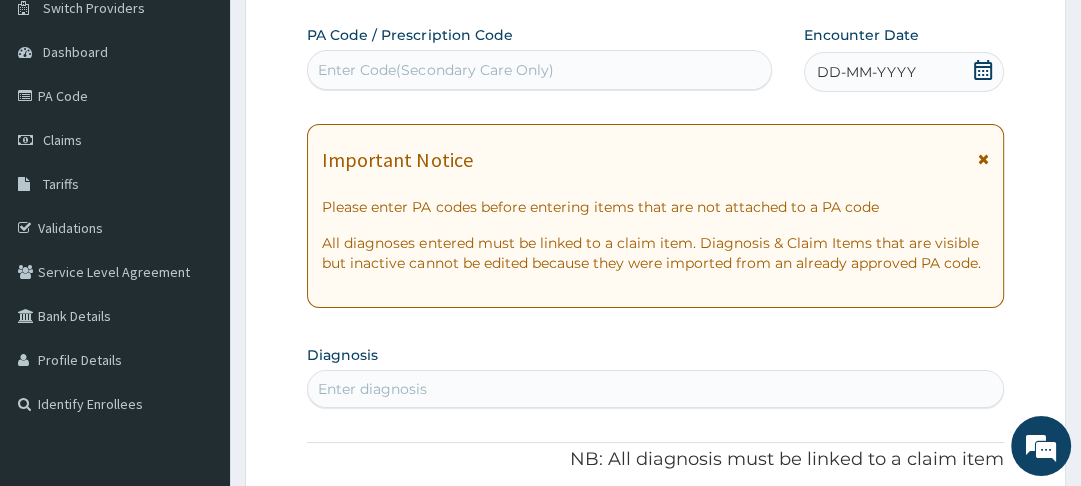 scroll, scrollTop: 0, scrollLeft: 0, axis: both 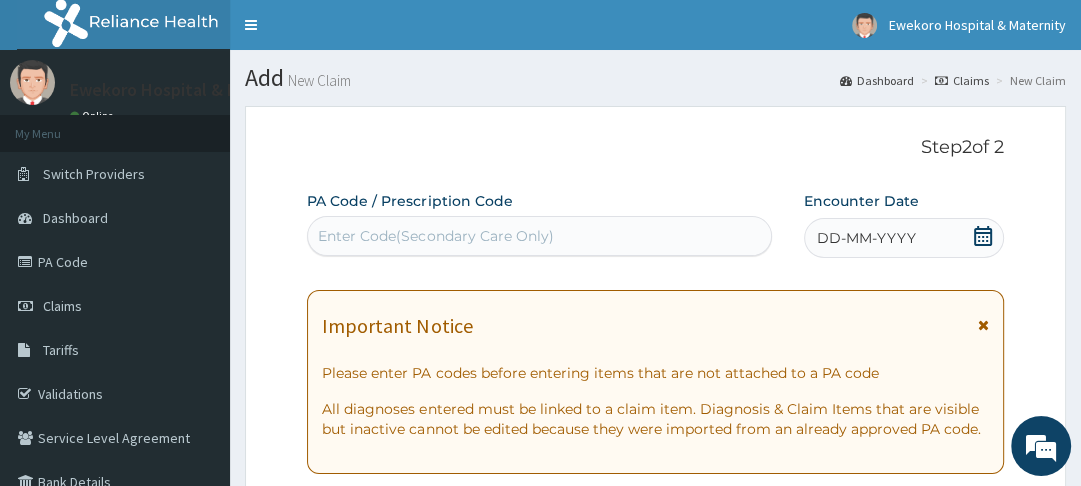 click at bounding box center (983, 325) 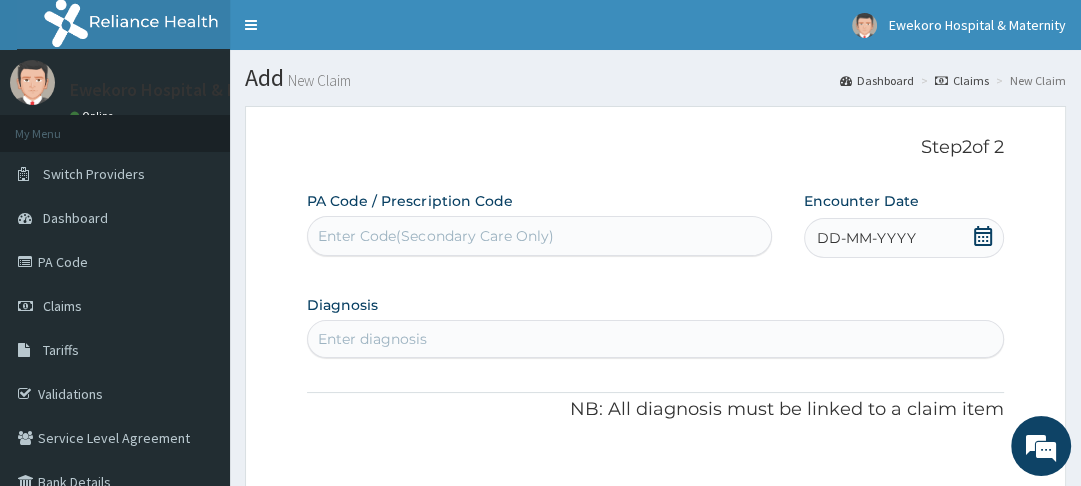 click 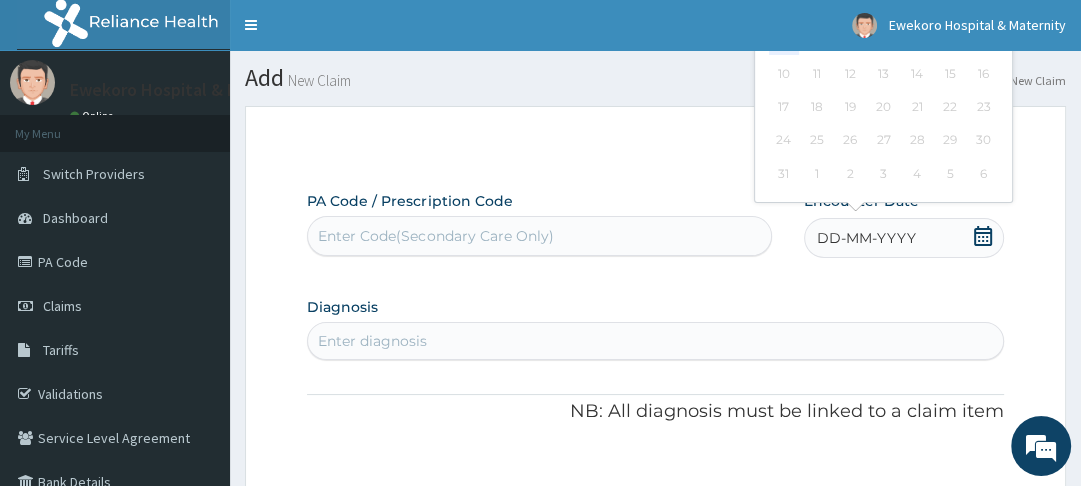 click on "3" at bounding box center (784, 41) 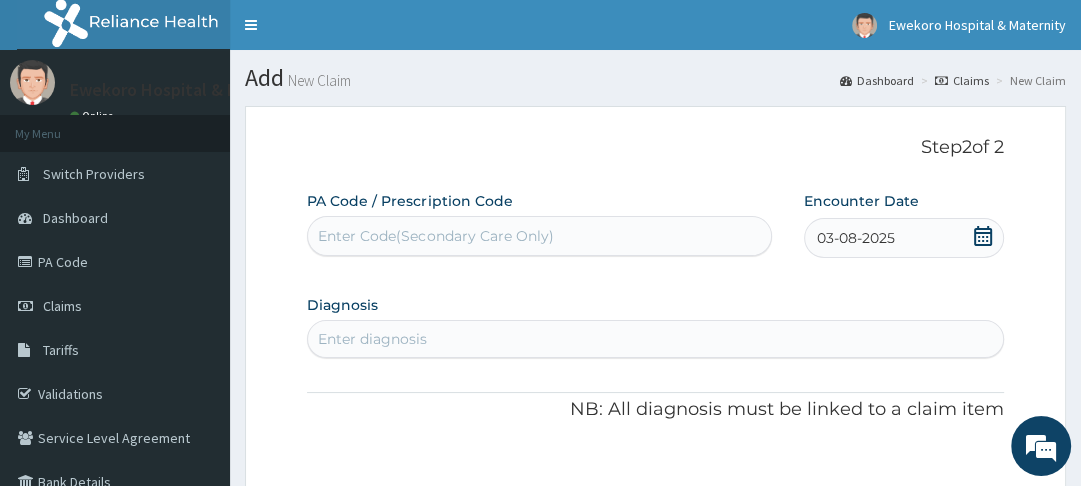 click 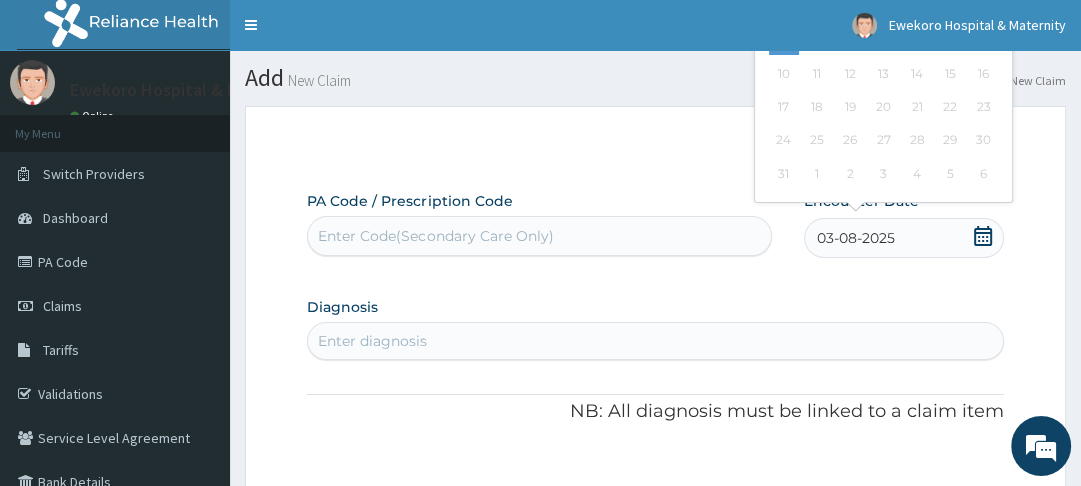 click on "Previous Month August 2025 Su Mo Tu We Th Fr Sa 27 28 29 30 31 1 2 3 4 5 6 7 8 9 10 11 12 13 14 15 16 17 18 19 20 21 22 23 24 25 26 27 28 29 30 31 1 2 3 4 5 6" at bounding box center [924, 60] 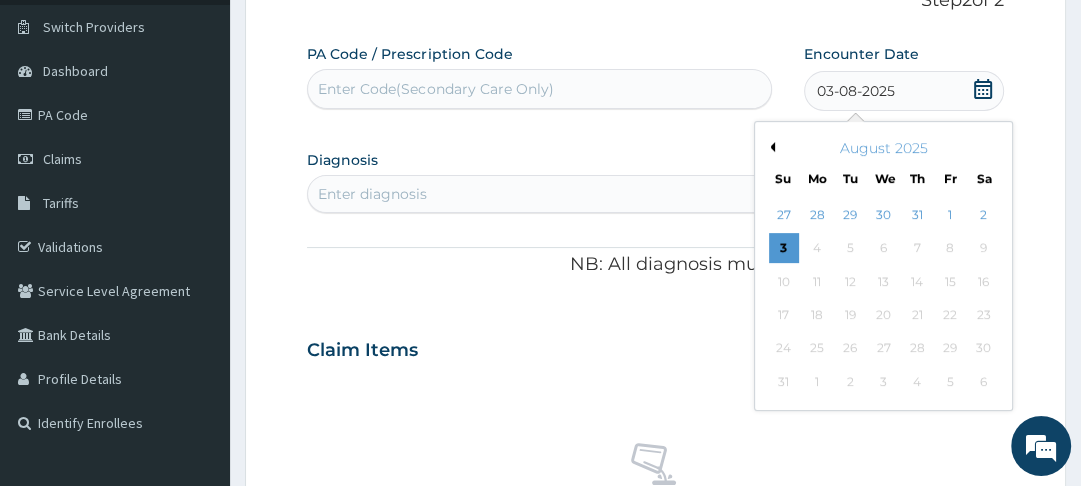 scroll, scrollTop: 156, scrollLeft: 0, axis: vertical 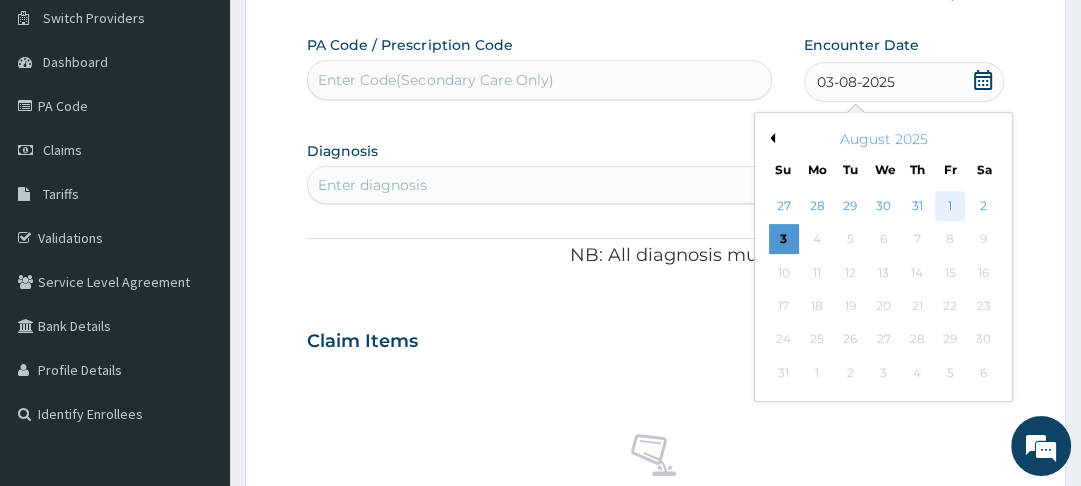 click on "1" at bounding box center (951, 206) 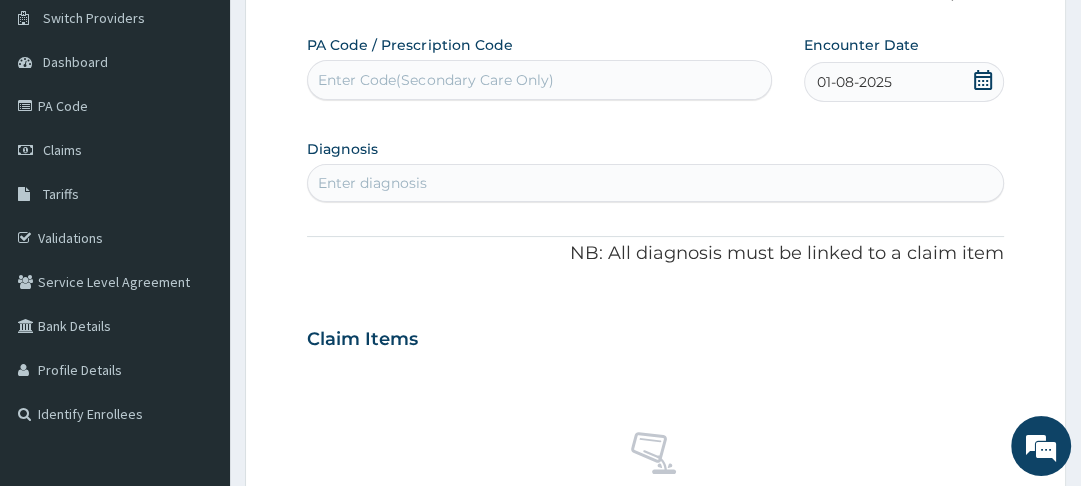click 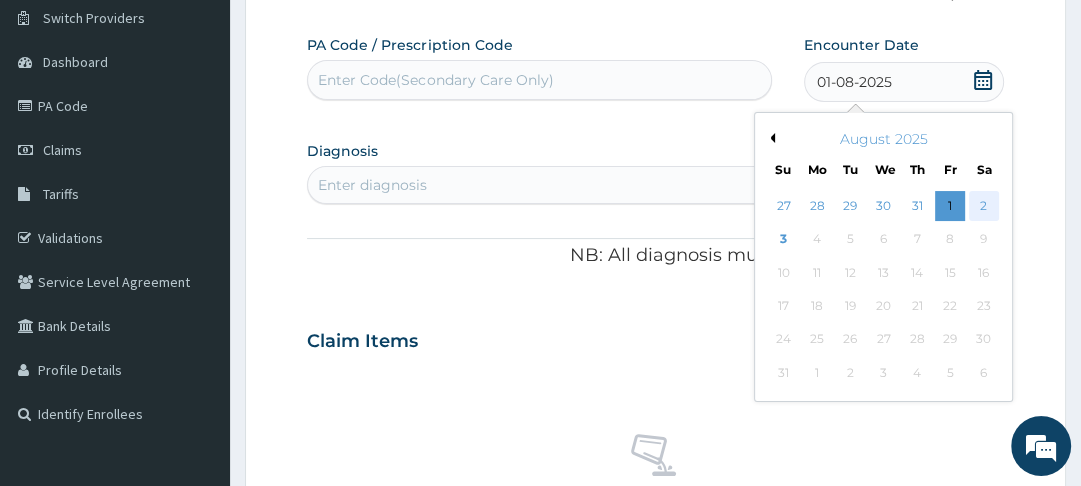 click on "2" at bounding box center (984, 206) 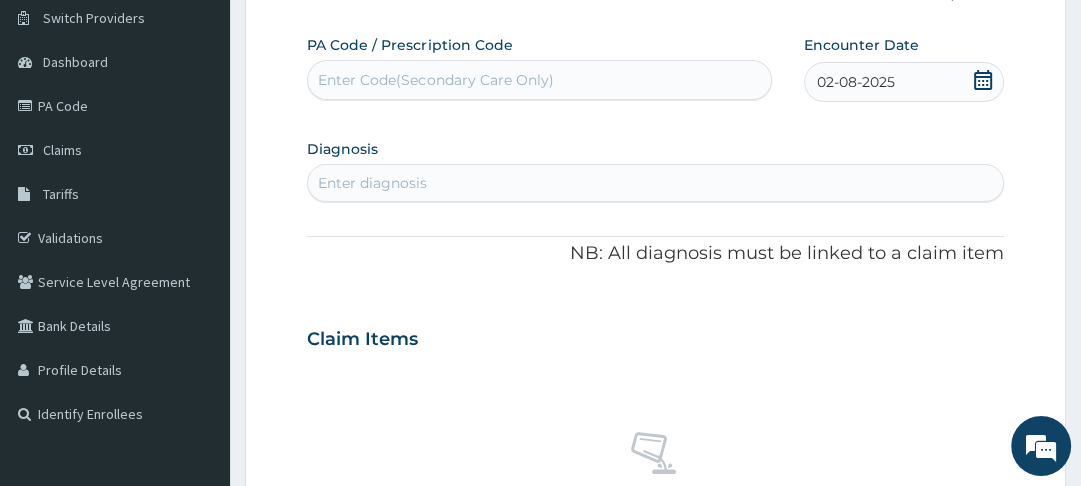 click on "Enter diagnosis" at bounding box center (372, 183) 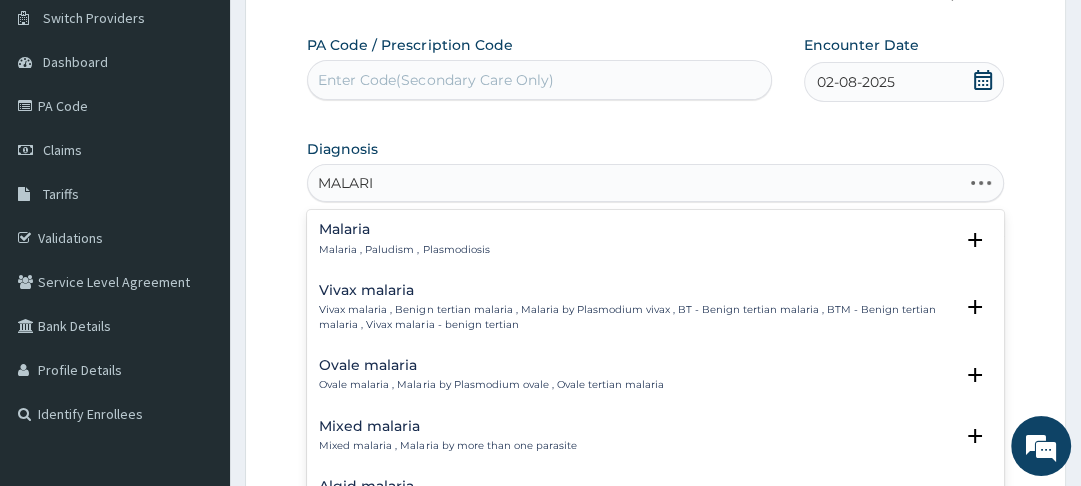 type on "MALARIA" 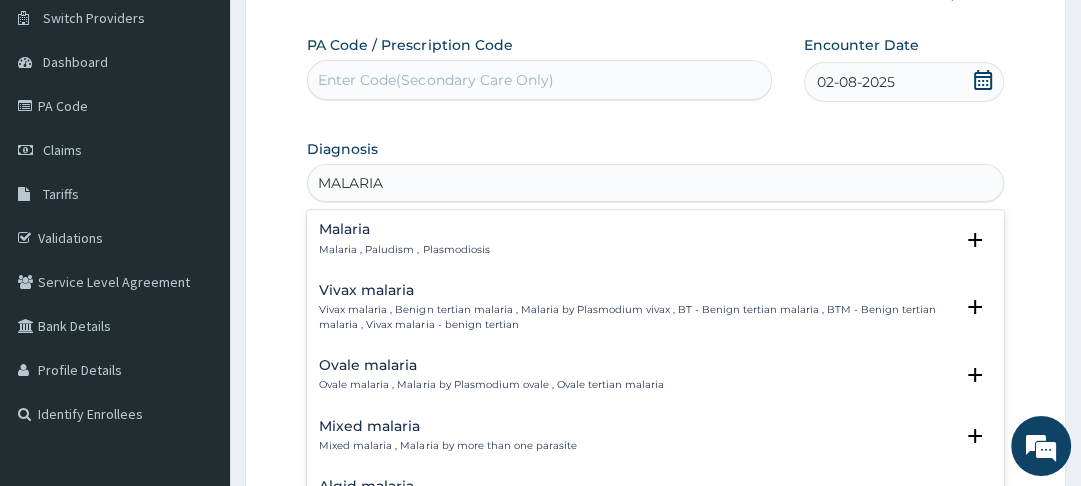 click on "Malaria" at bounding box center [404, 229] 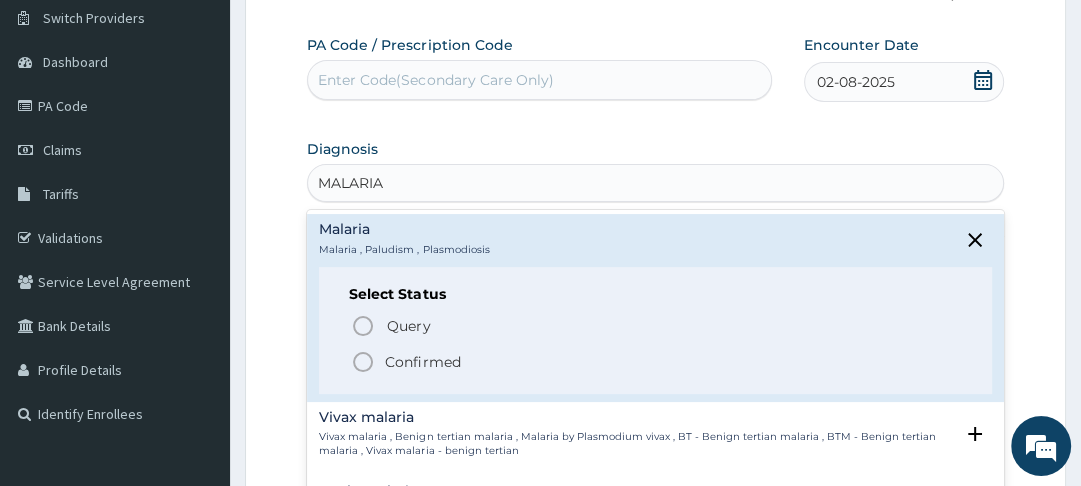 click 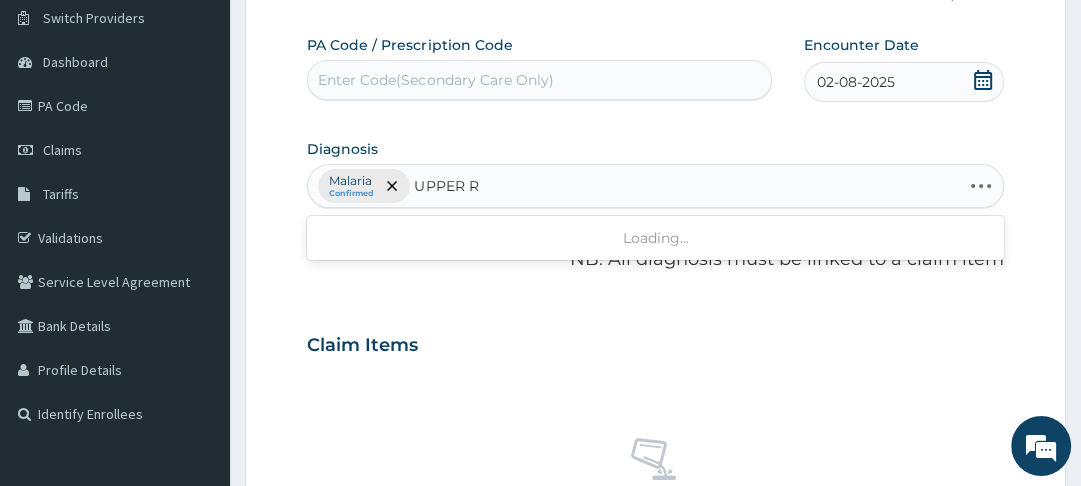 type on "UPPER RE" 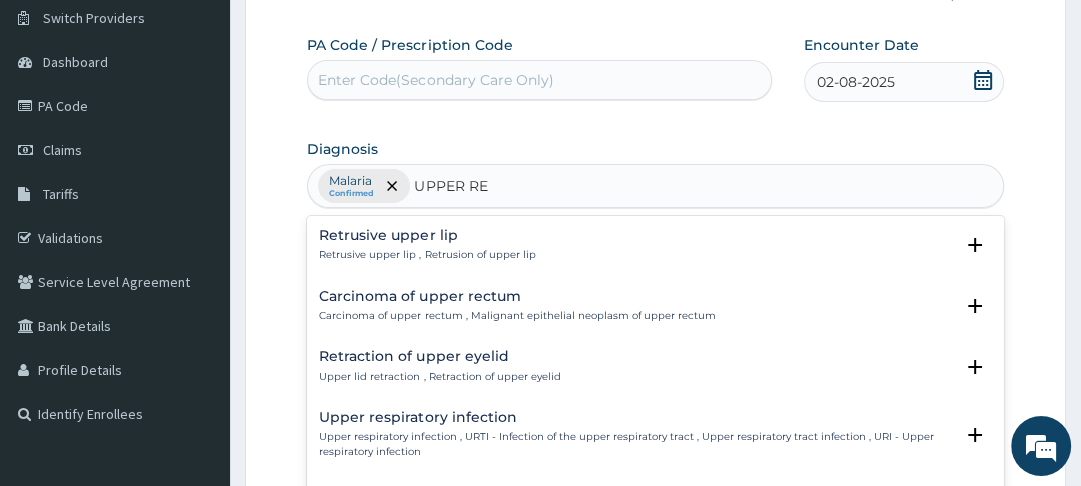click on "Upper respiratory infection" at bounding box center [635, 417] 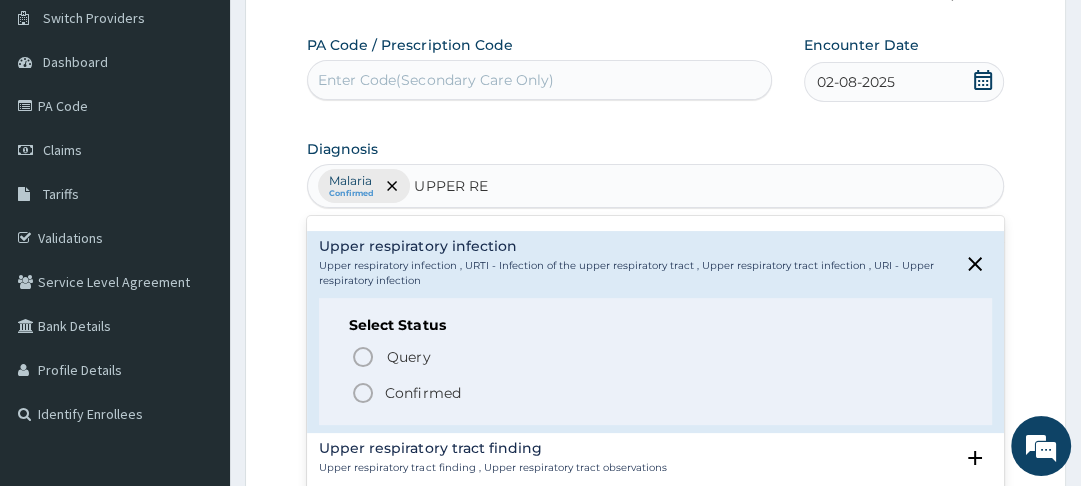 scroll, scrollTop: 172, scrollLeft: 0, axis: vertical 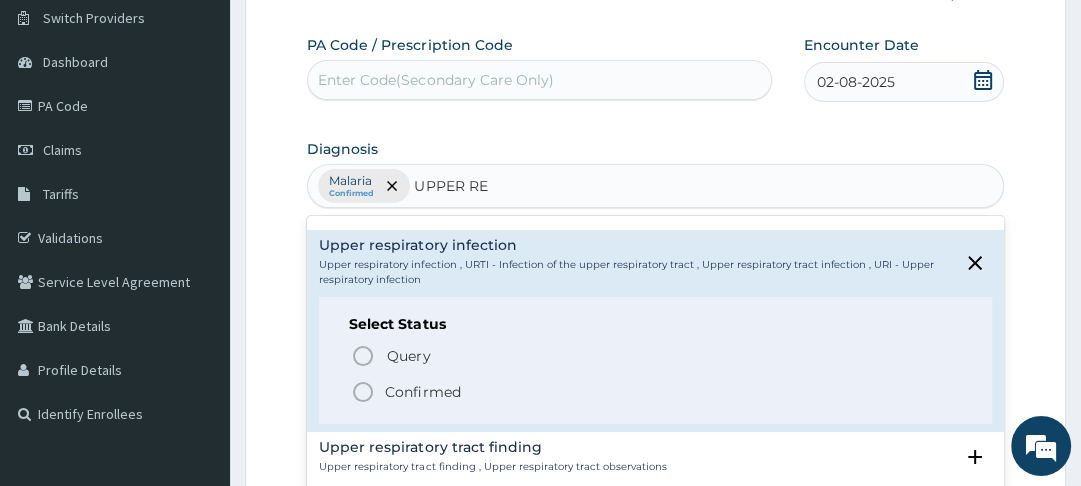 click 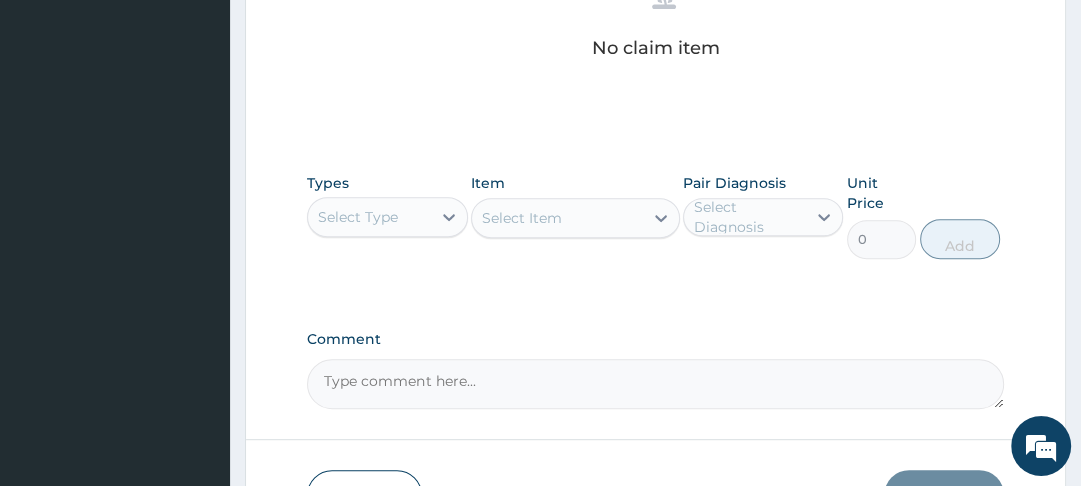 scroll, scrollTop: 628, scrollLeft: 0, axis: vertical 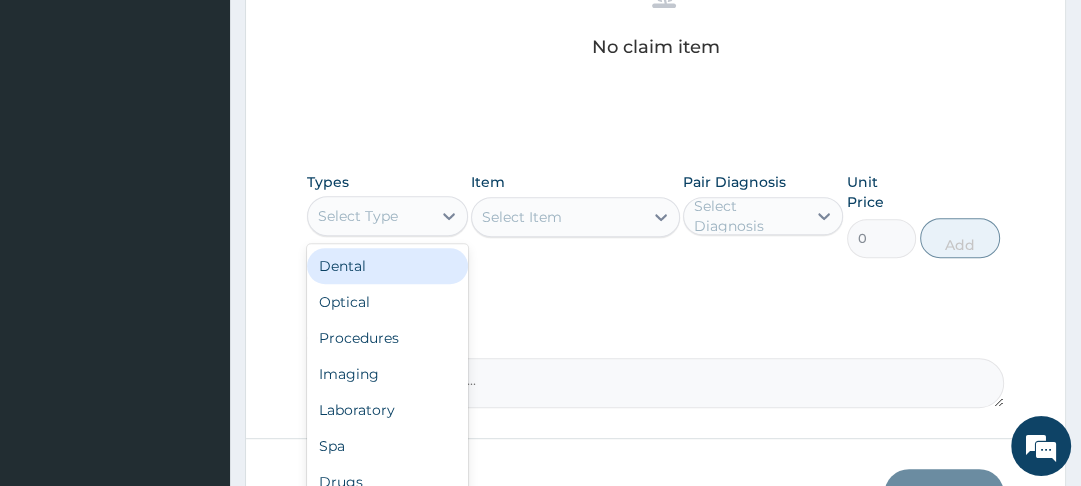 click on "Procedures" at bounding box center (387, 338) 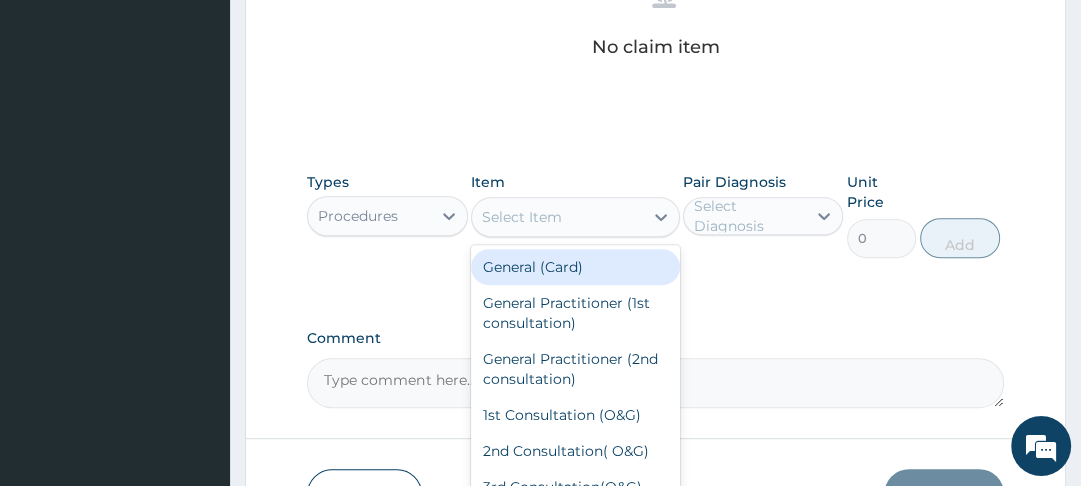 click on "General (Card)" at bounding box center [575, 267] 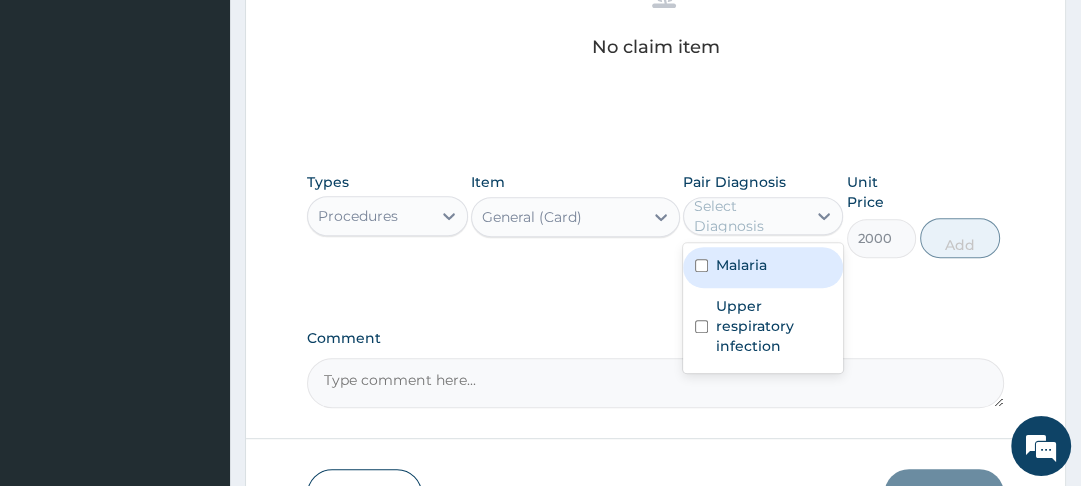 click at bounding box center (701, 265) 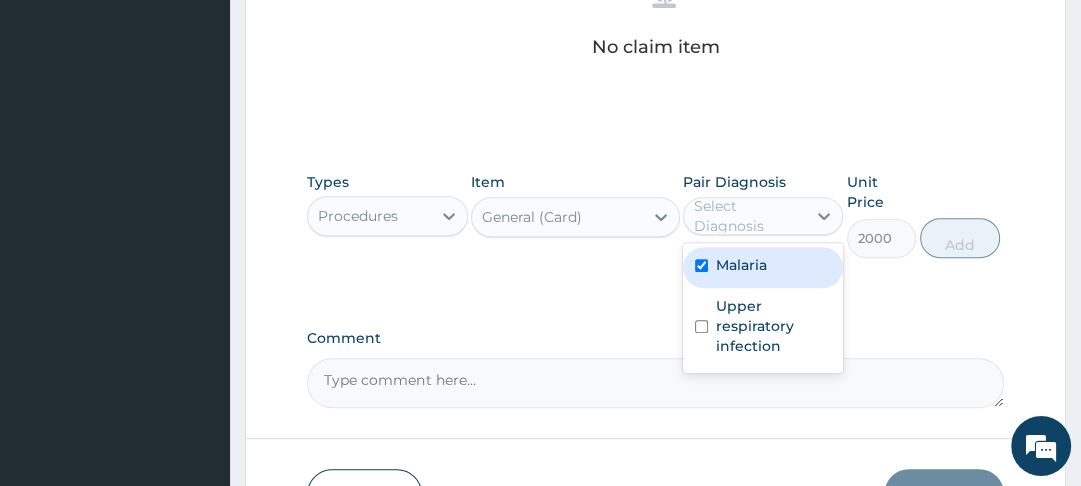 checkbox on "true" 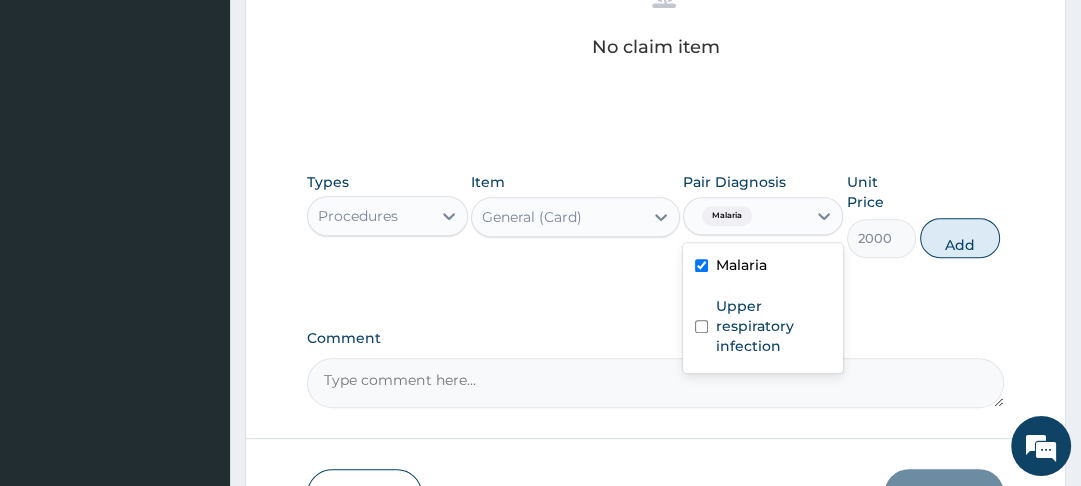 click at bounding box center (701, 326) 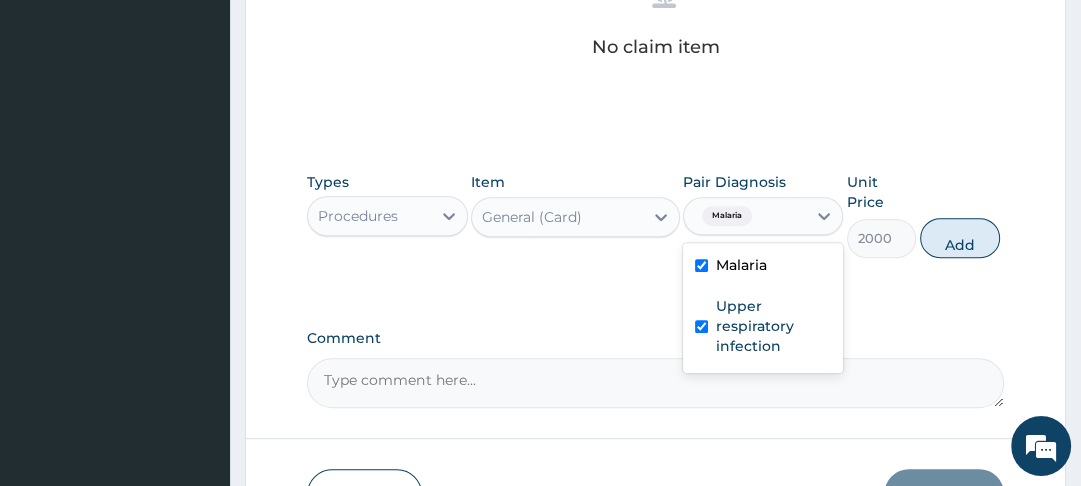 checkbox on "true" 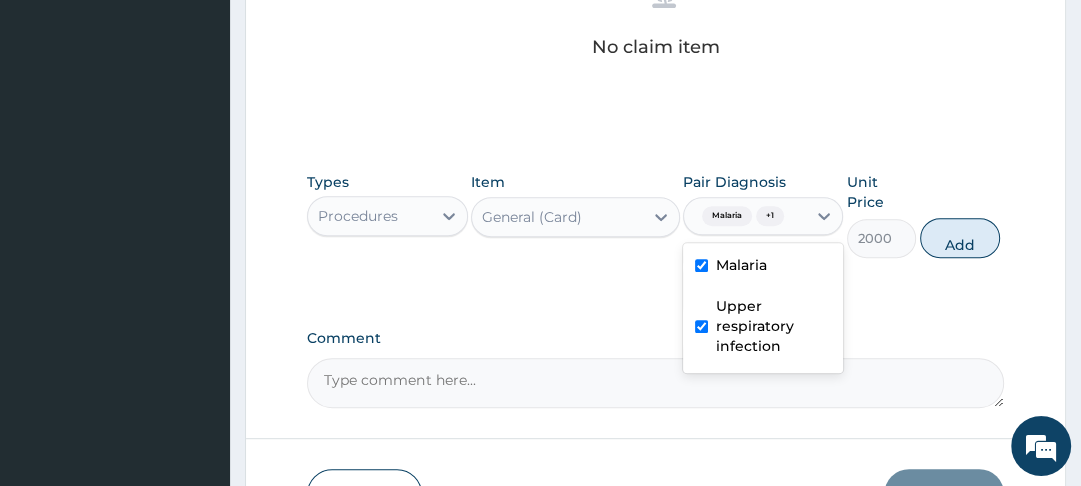 click on "Add" at bounding box center (960, 238) 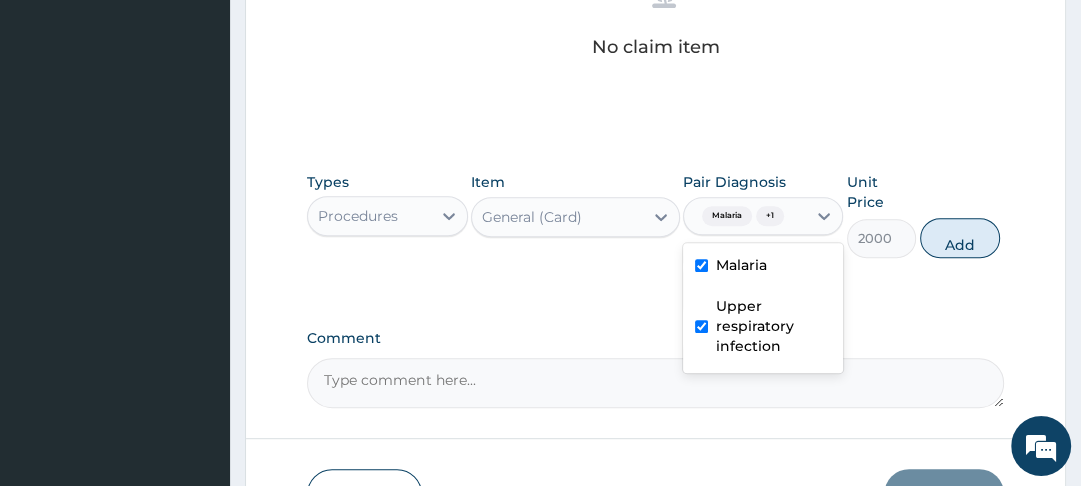 click on "Types Procedures Item General (Card) Pair Diagnosis option Upper respiratory infection, selected. option Upper respiratory infection selected, 2 of 2. 2 results available. Use Up and Down to choose options, press Enter to select the currently focused option, press Escape to exit the menu, press Tab to select the option and exit the menu. Malaria  + 1 Malaria Upper respiratory infection Unit Price 2000 Add" 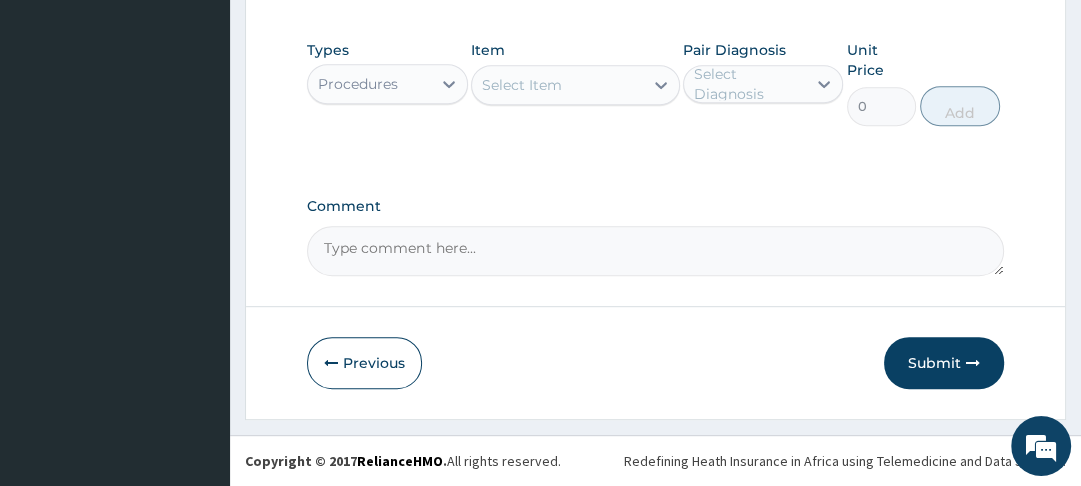 scroll, scrollTop: 674, scrollLeft: 0, axis: vertical 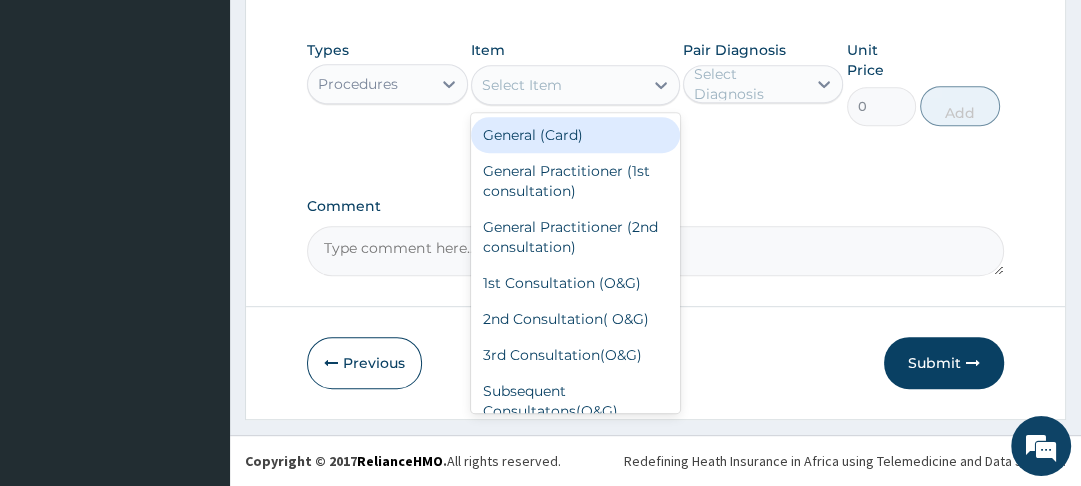 click on "General Practitioner (1st consultation)" at bounding box center (575, 181) 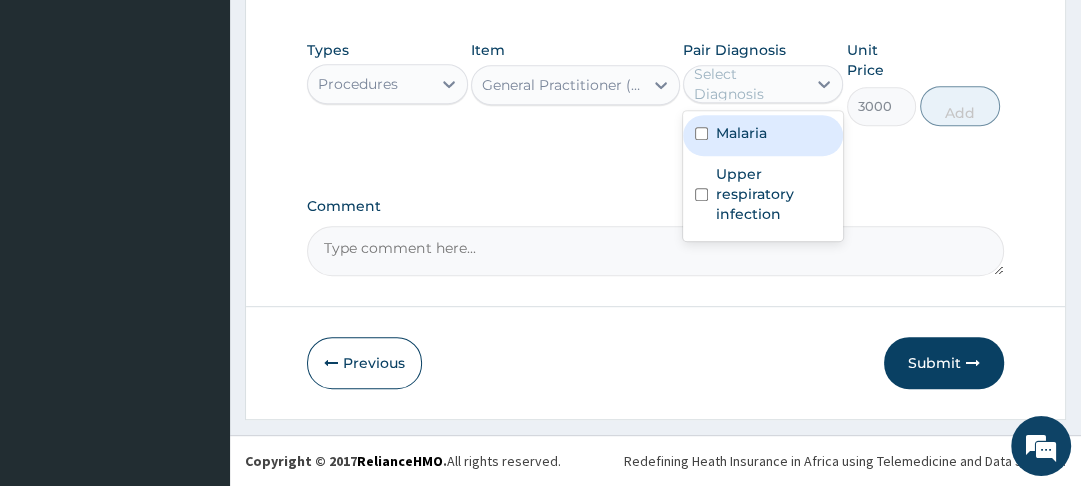 click at bounding box center [701, 133] 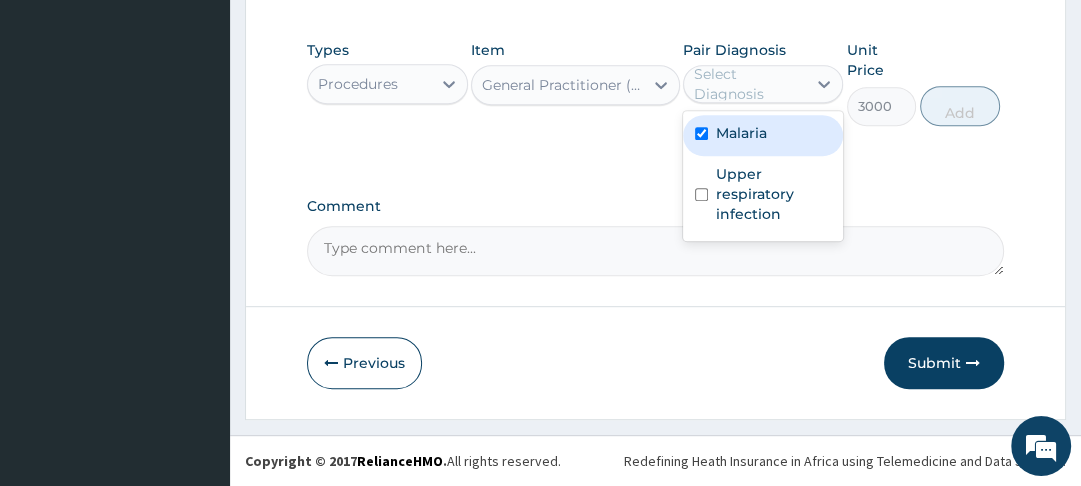 checkbox on "true" 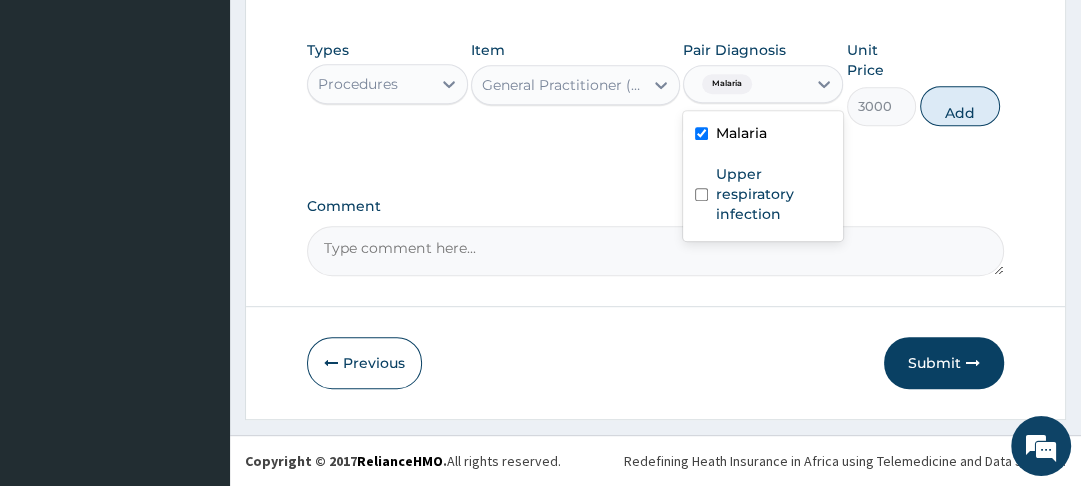 click at bounding box center [701, 194] 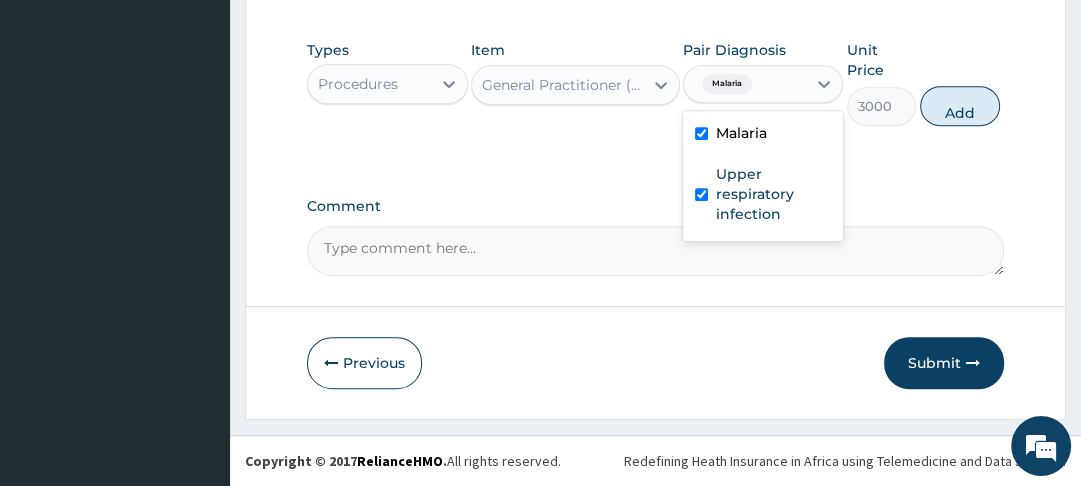 checkbox on "true" 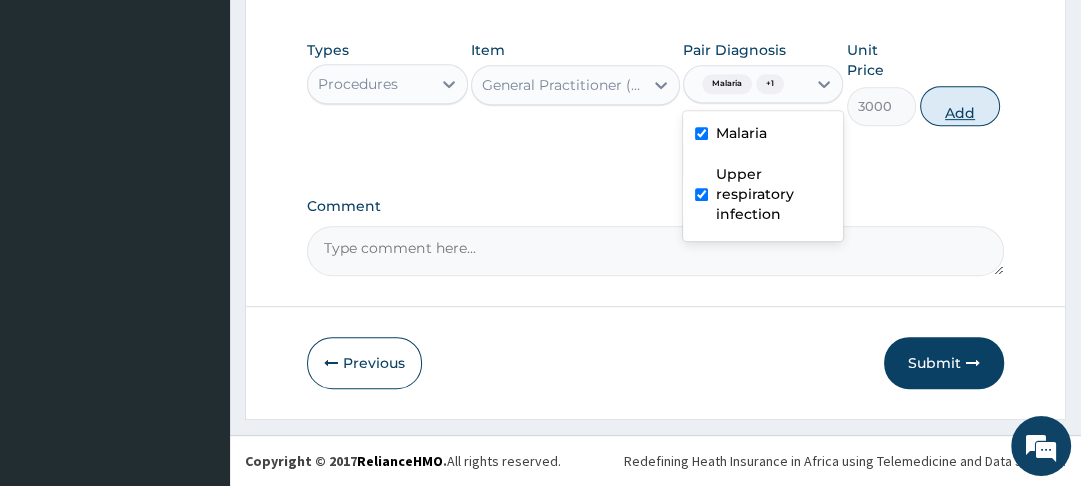 click on "Add" at bounding box center [960, 106] 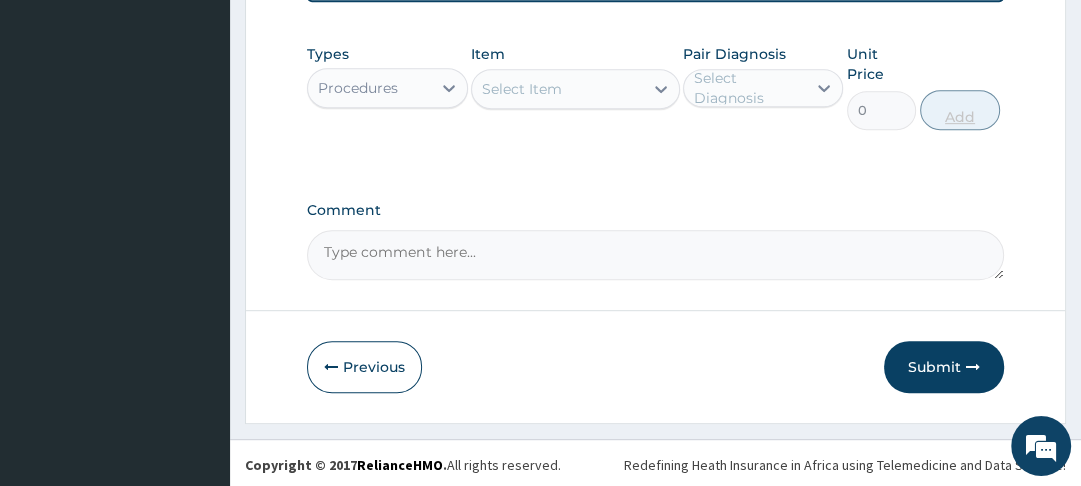 scroll, scrollTop: 743, scrollLeft: 0, axis: vertical 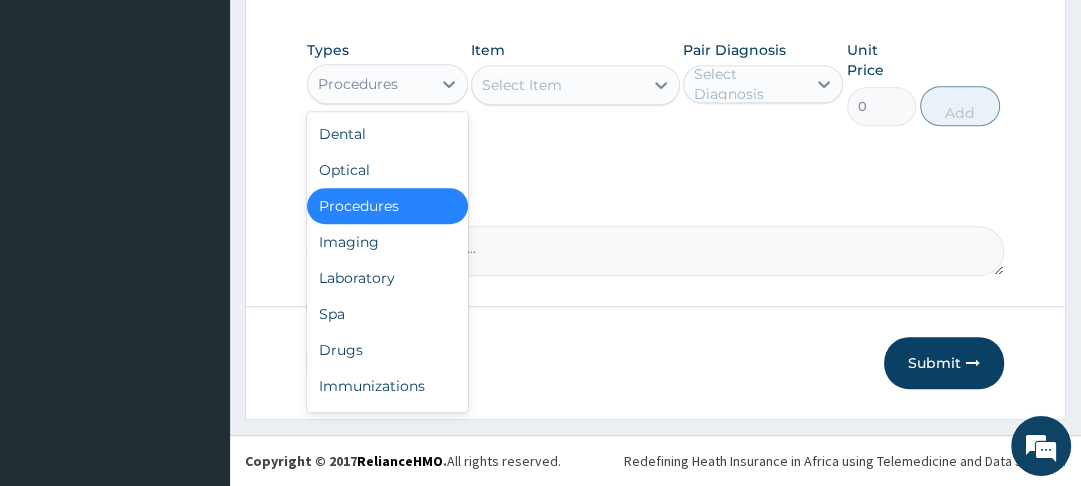 click on "Laboratory" at bounding box center [387, 278] 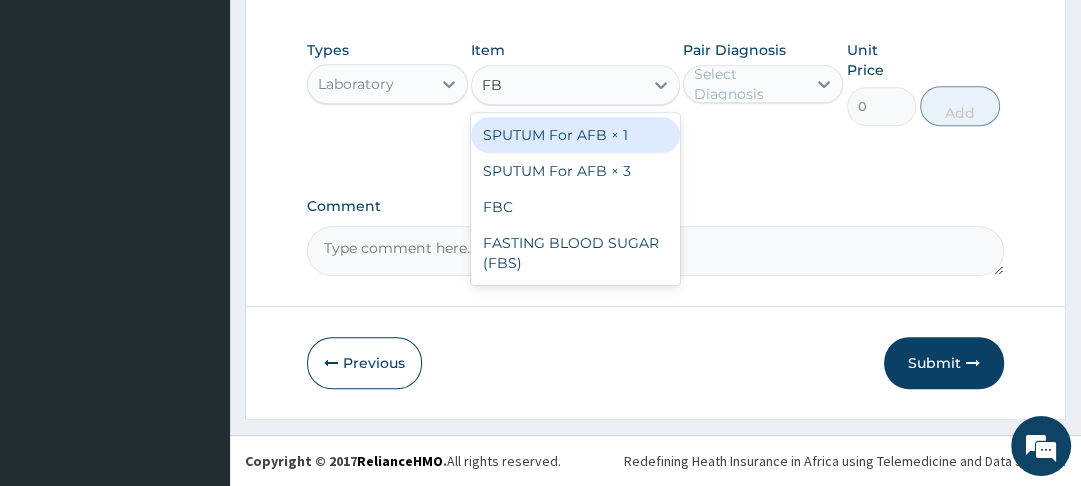 type on "FBC" 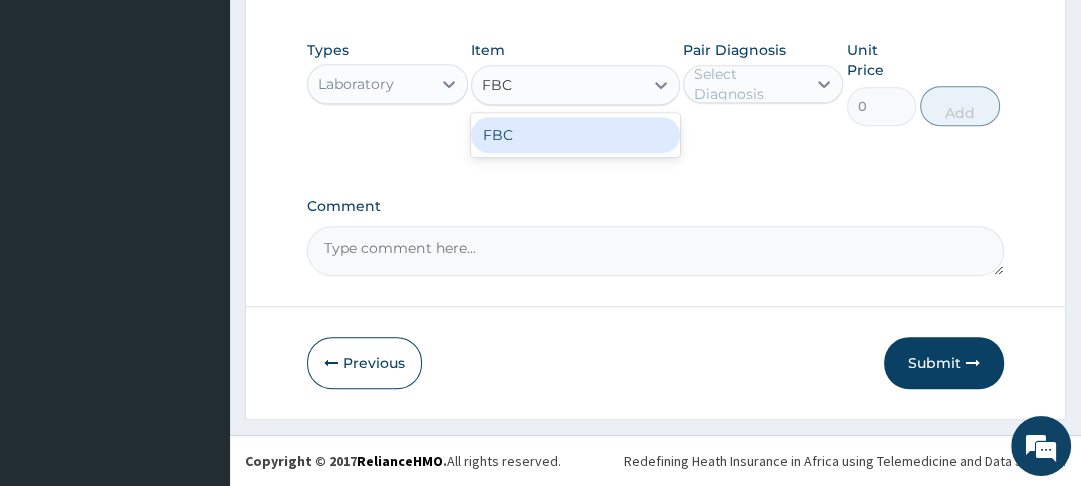 click on "FBC" at bounding box center [575, 135] 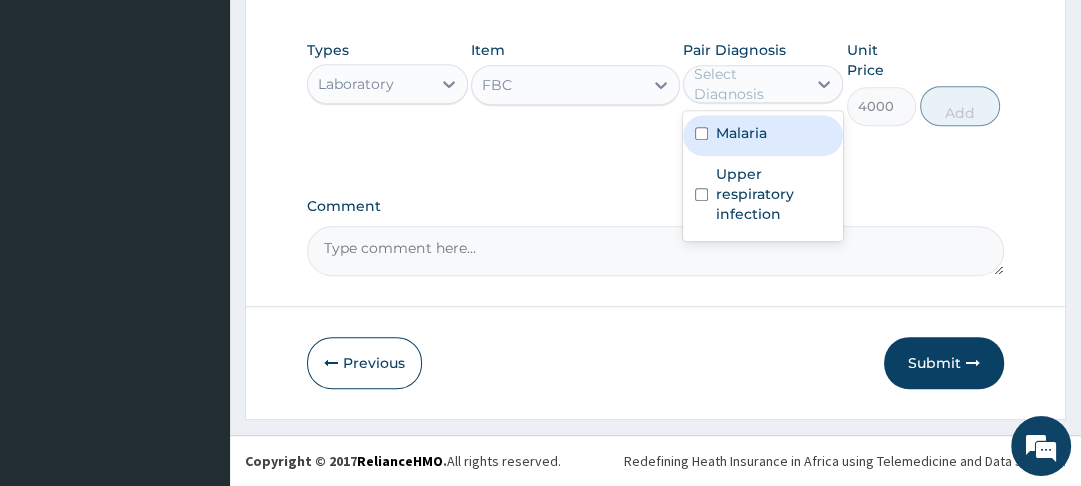 click at bounding box center (701, 194) 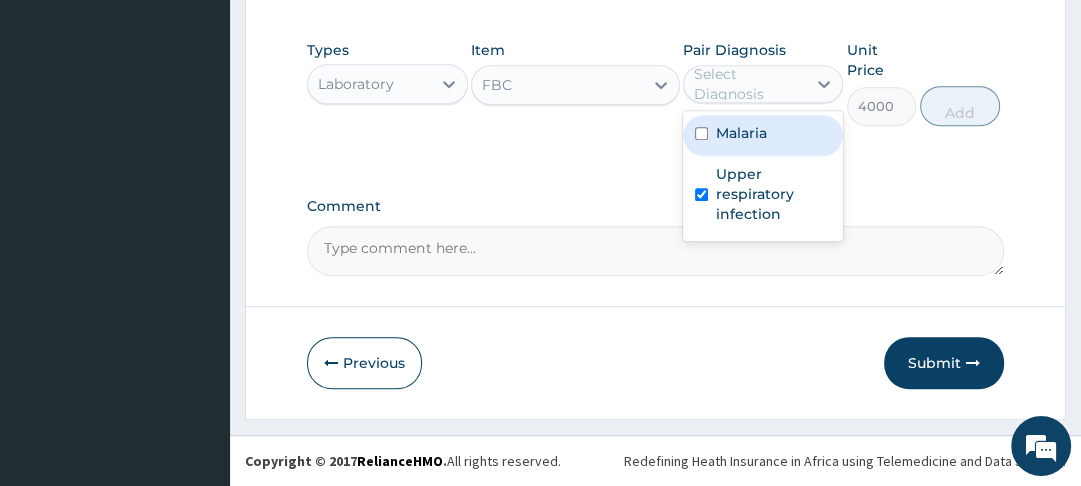 checkbox on "true" 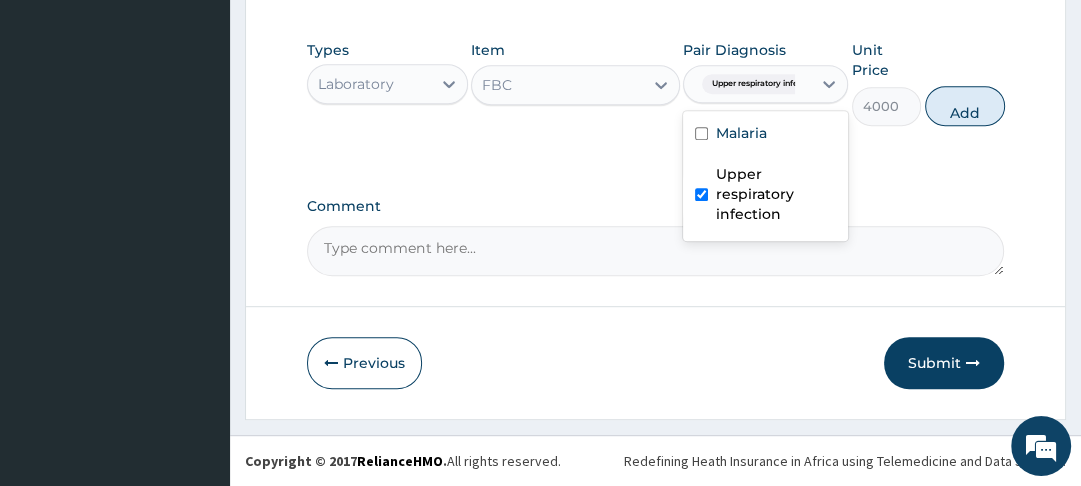 click at bounding box center (701, 133) 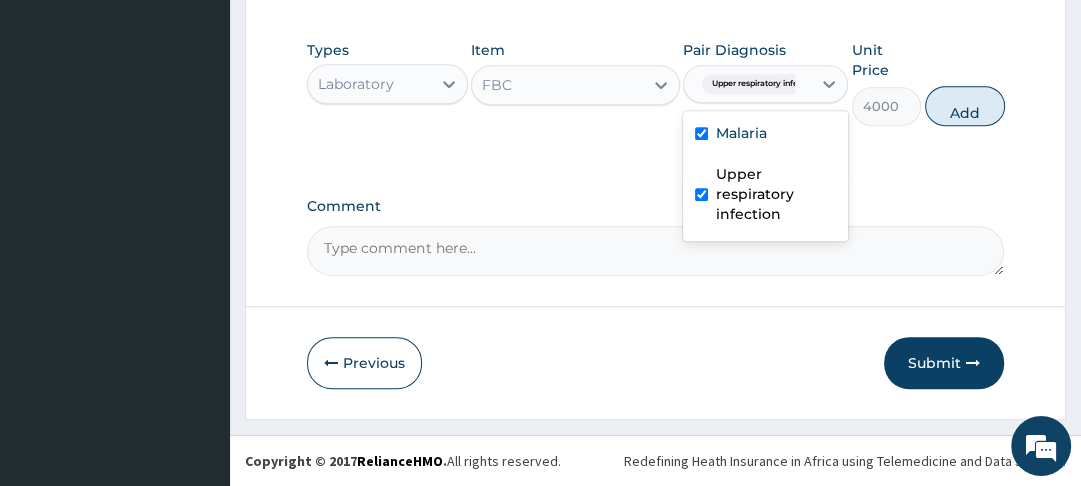 checkbox on "true" 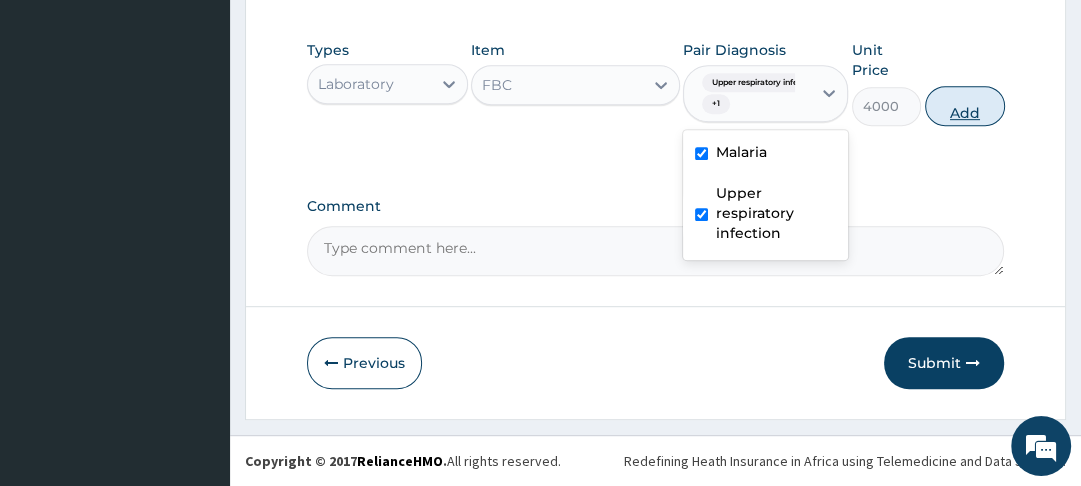 click on "Add" at bounding box center (965, 106) 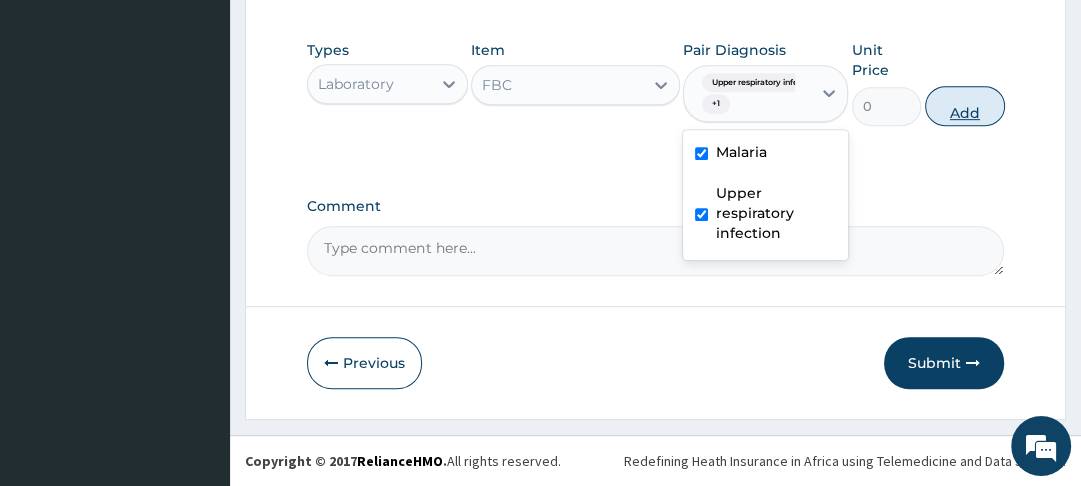 scroll, scrollTop: 736, scrollLeft: 0, axis: vertical 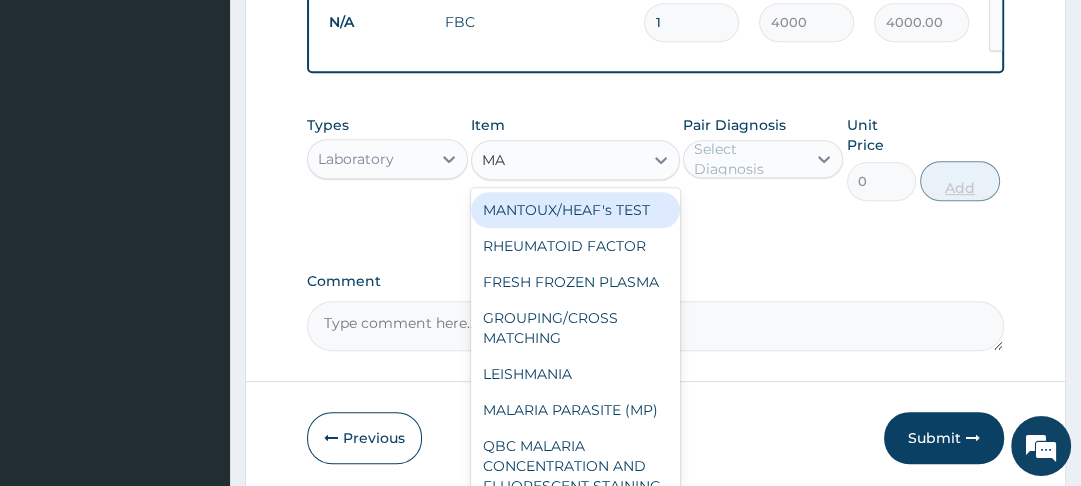 type on "MAL" 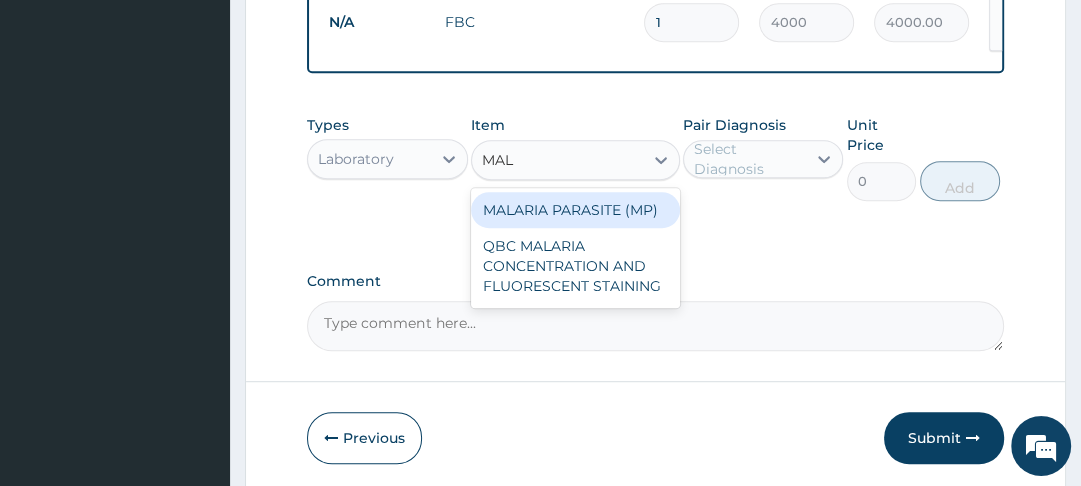click on "MALARIA PARASITE (MP)" at bounding box center [575, 210] 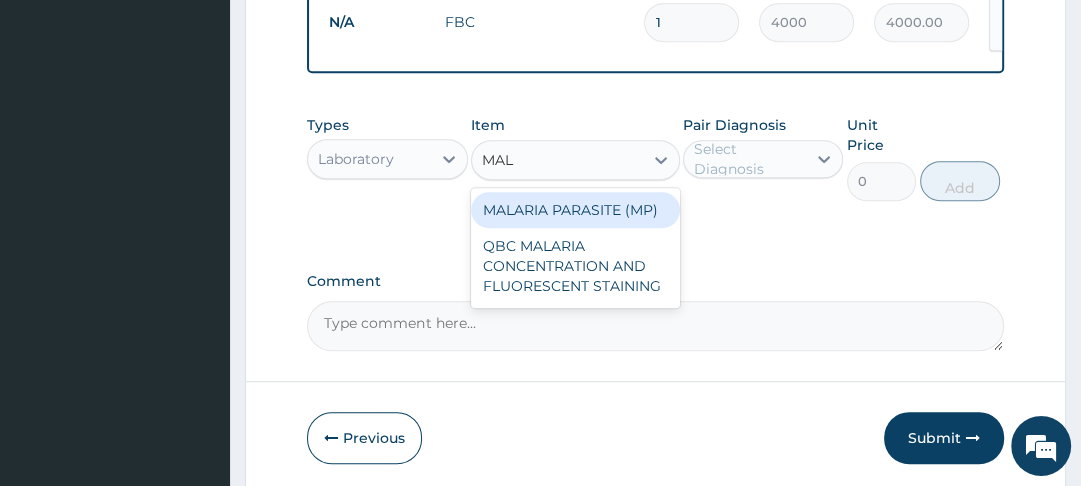 type 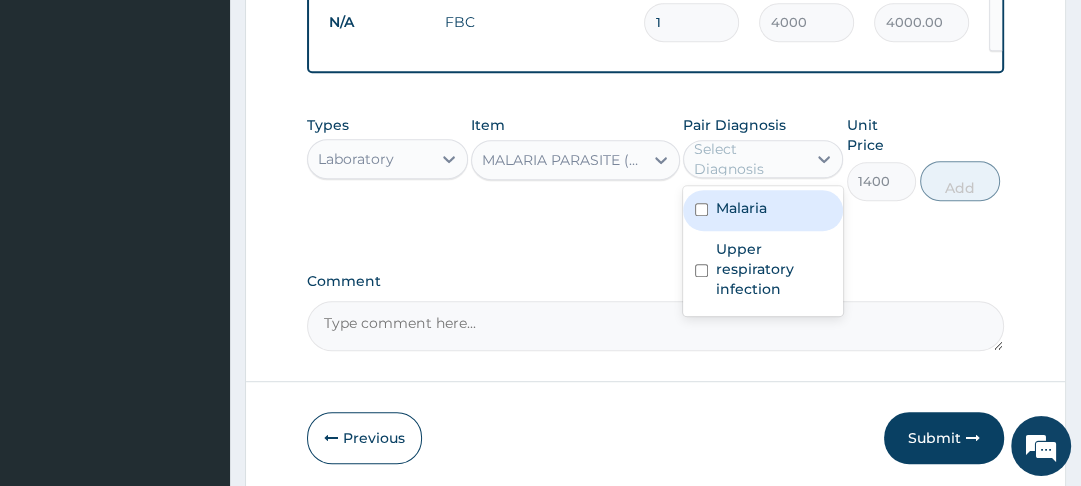 click at bounding box center [701, 209] 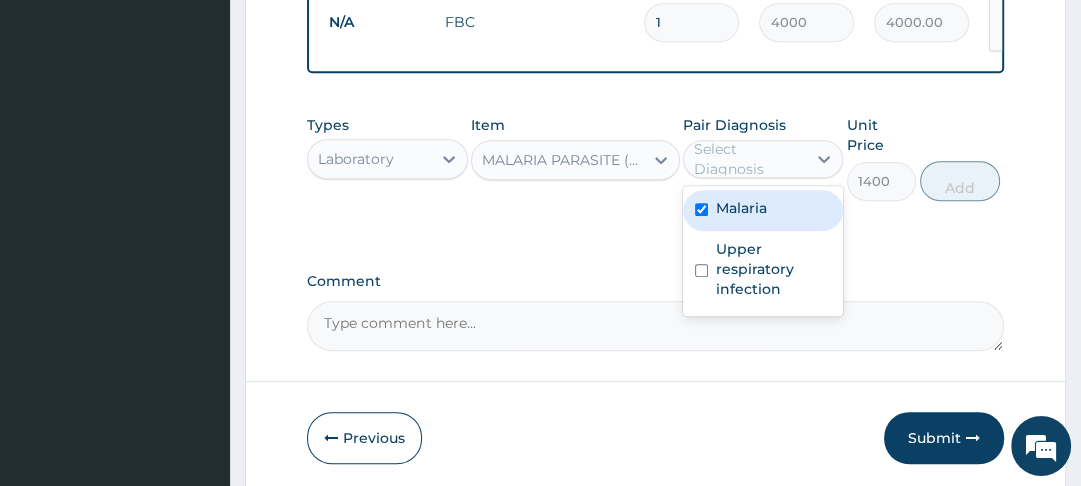 checkbox on "true" 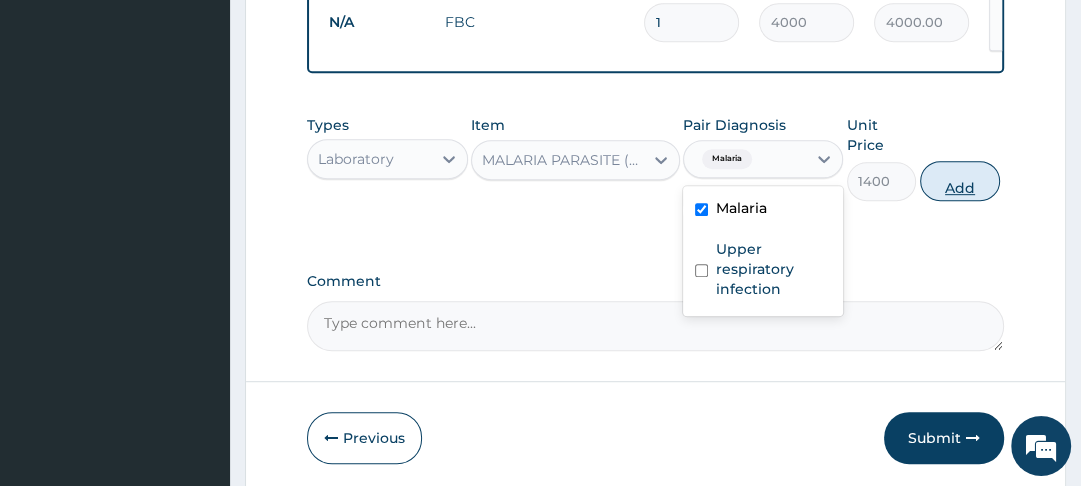 click on "Add" at bounding box center (960, 181) 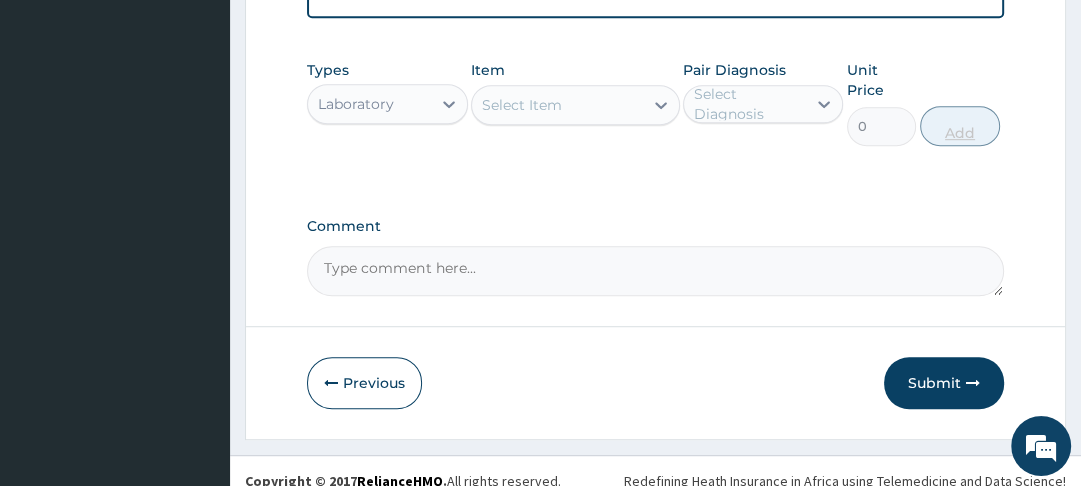 scroll, scrollTop: 888, scrollLeft: 0, axis: vertical 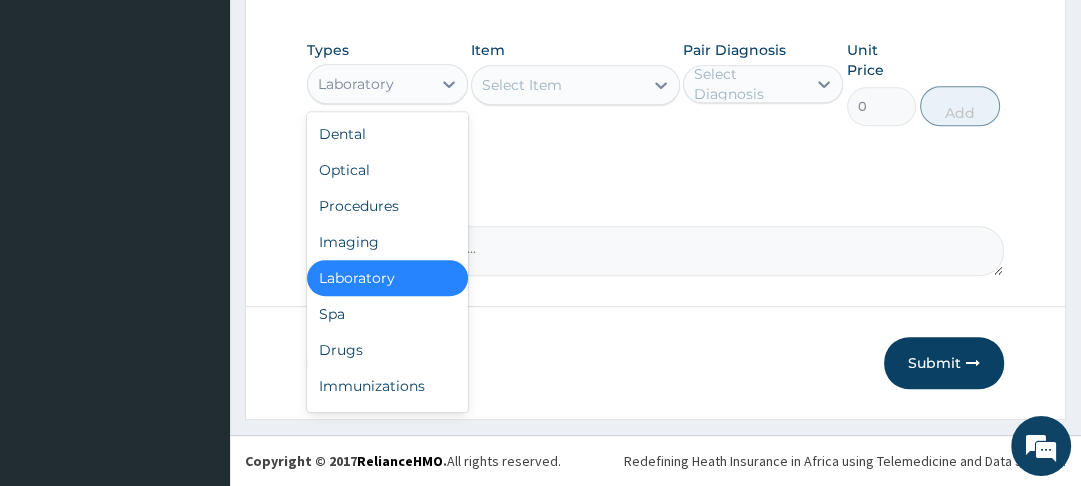 click on "Drugs" at bounding box center [387, 350] 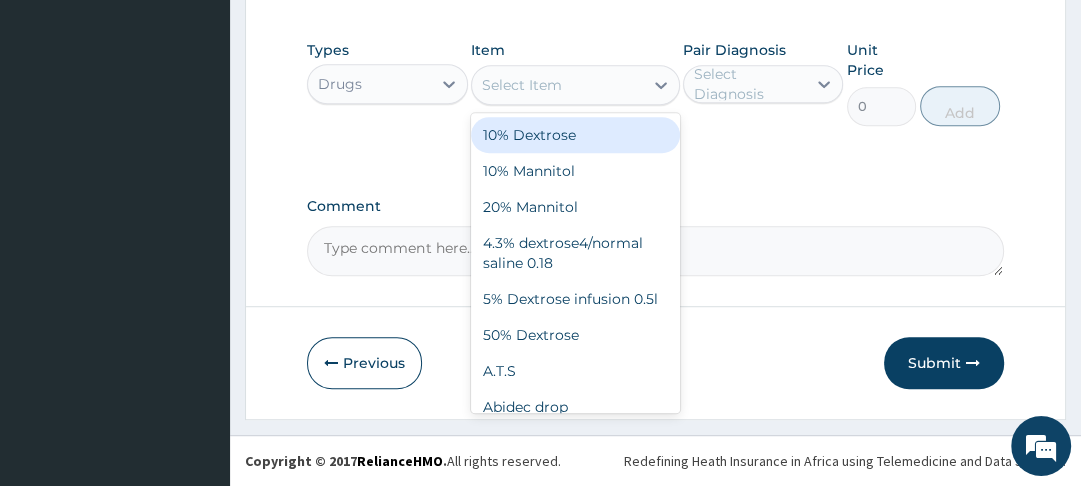 type on "C" 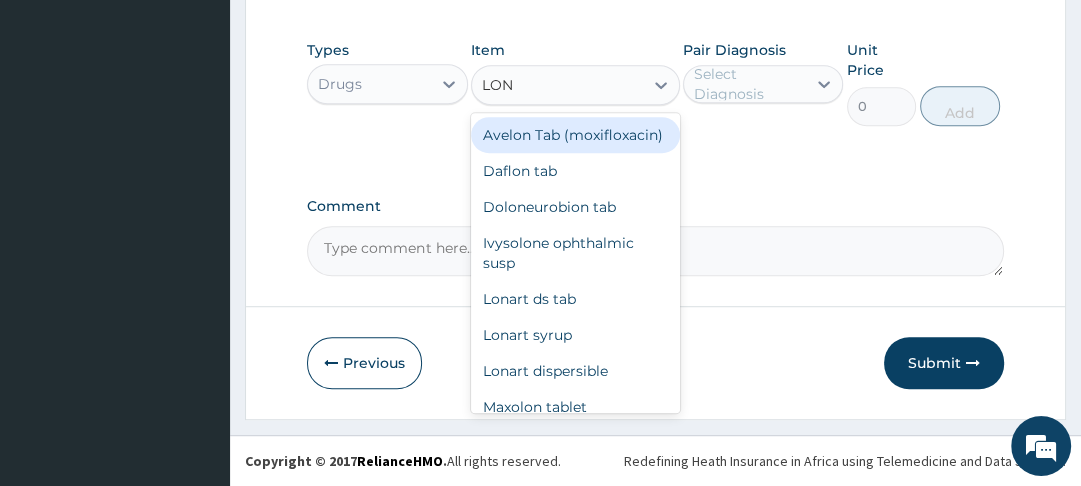 type on "LONA" 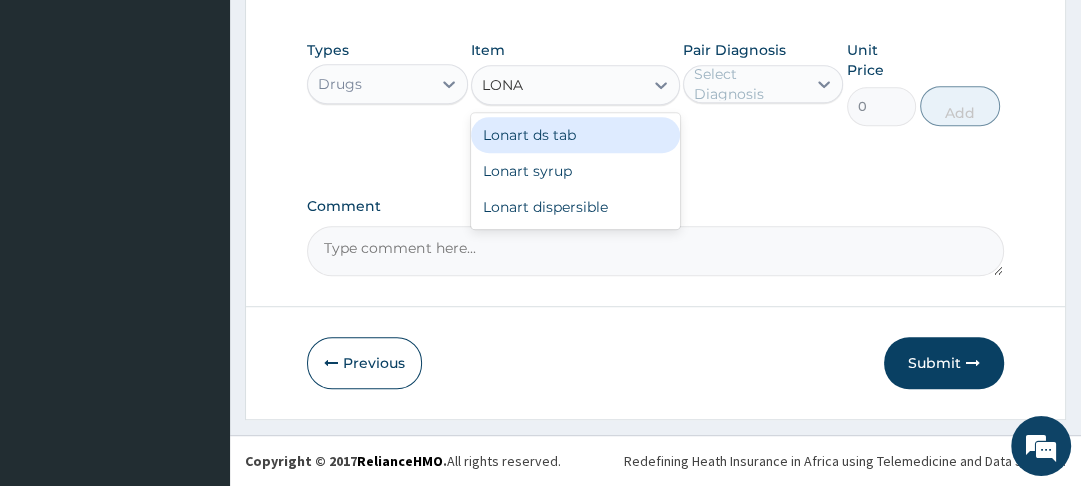 click on "Lonart ds tab" at bounding box center (575, 135) 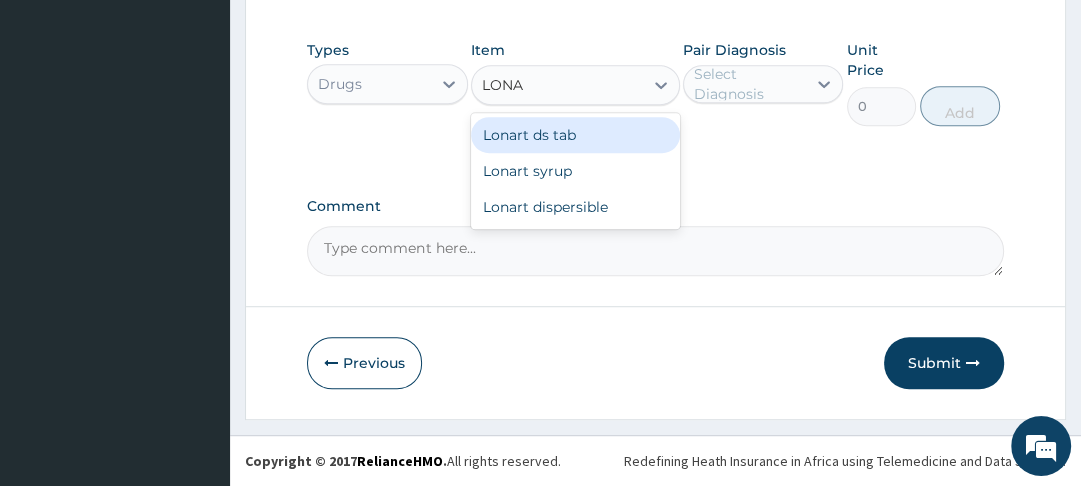 type 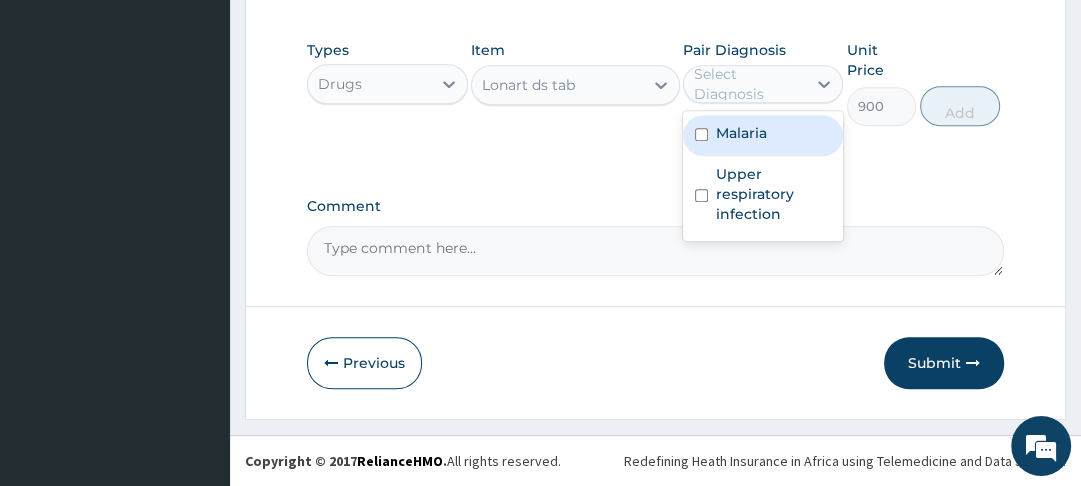 click at bounding box center (701, 134) 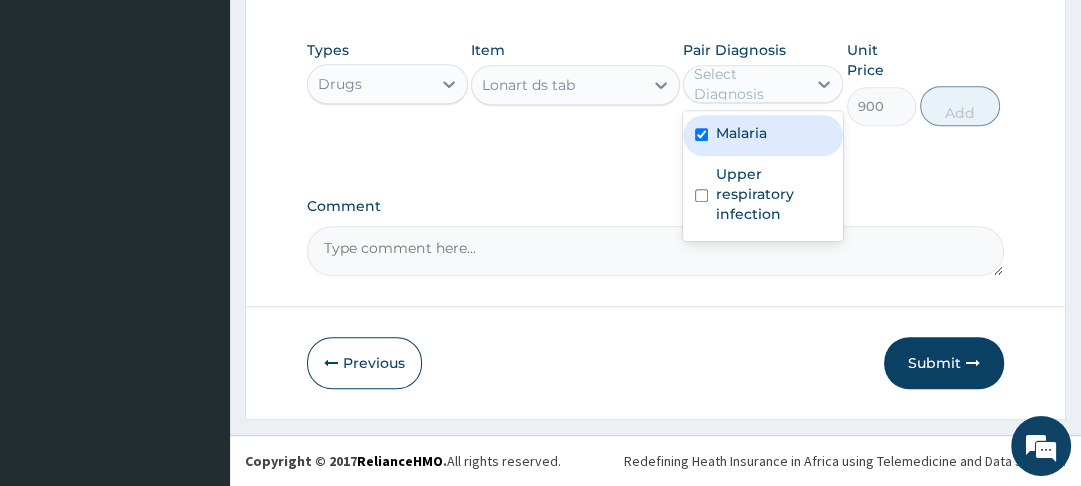 checkbox on "true" 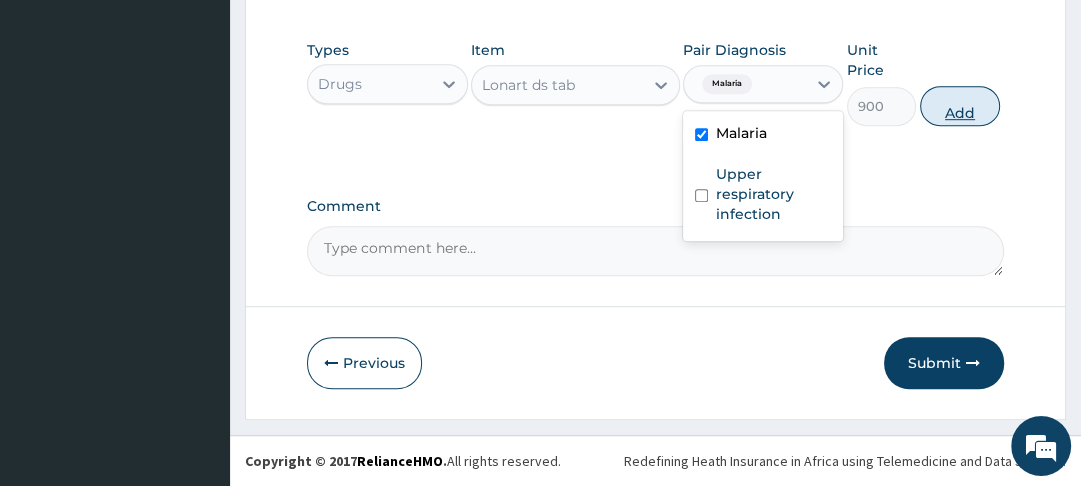click on "Add" at bounding box center (960, 106) 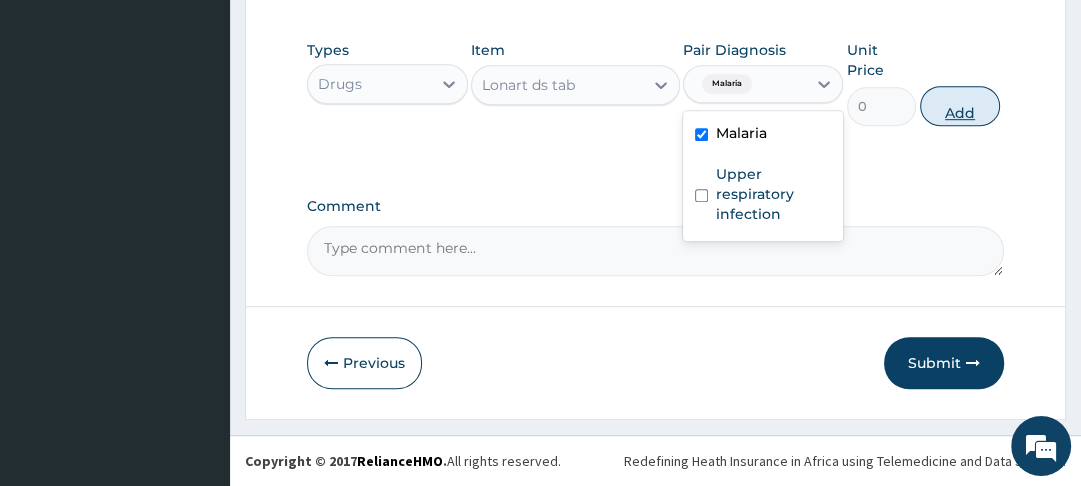 scroll, scrollTop: 879, scrollLeft: 0, axis: vertical 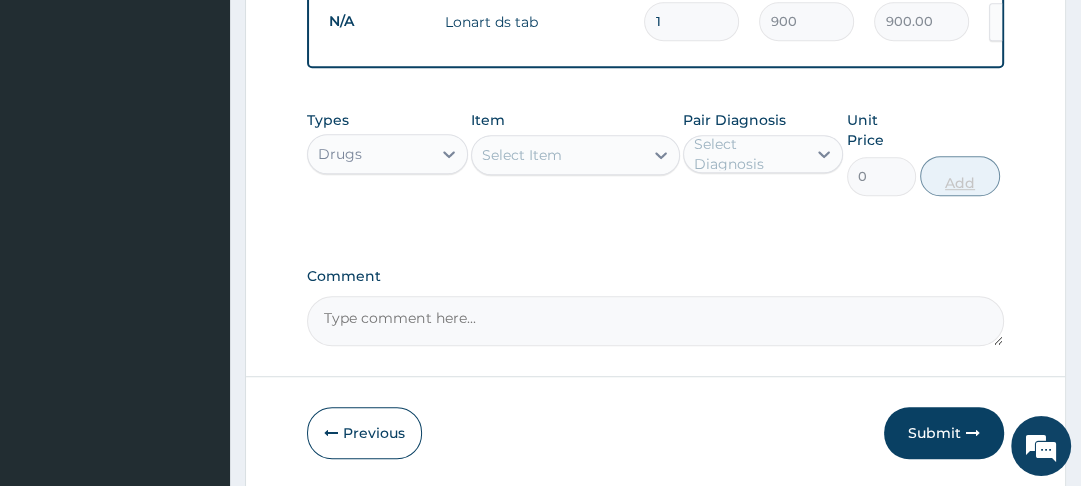 type 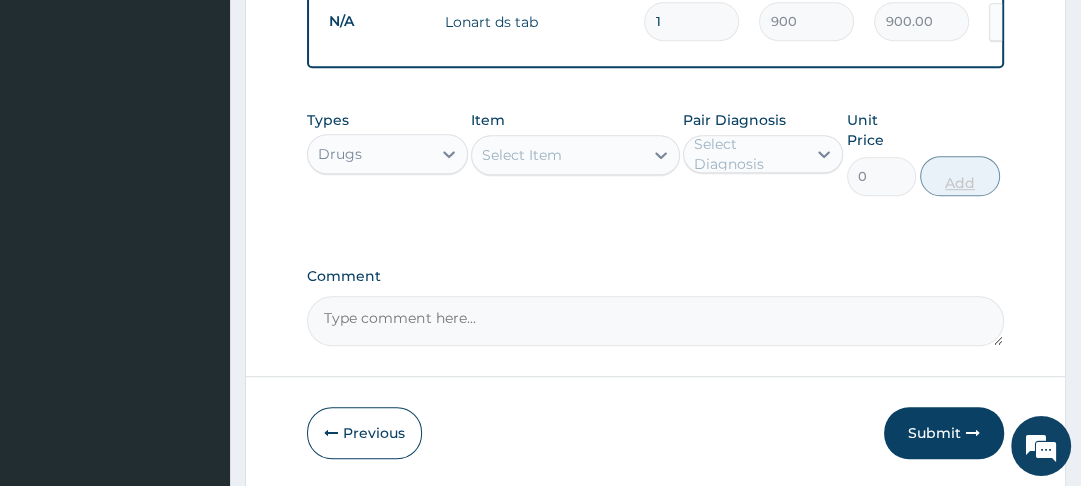 type on "0.00" 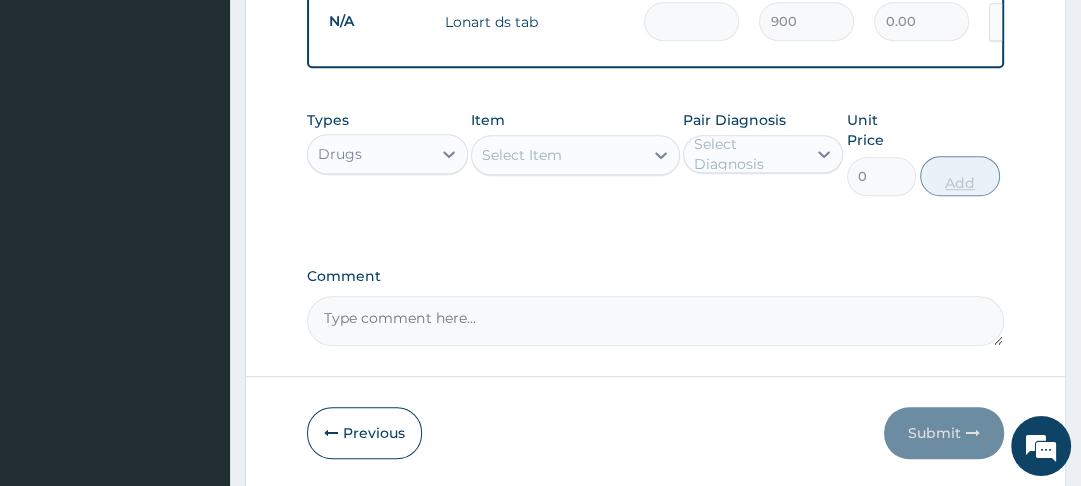 type on "6" 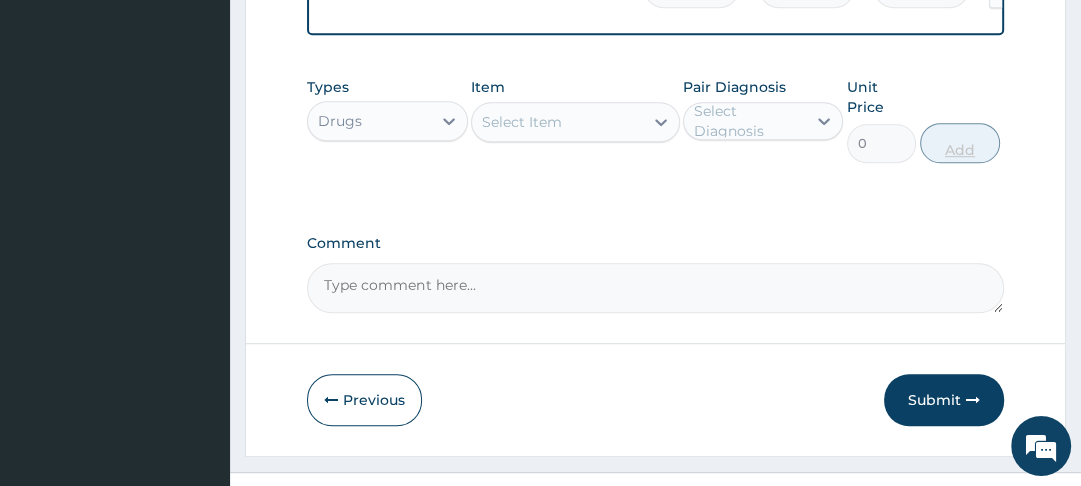 scroll, scrollTop: 957, scrollLeft: 0, axis: vertical 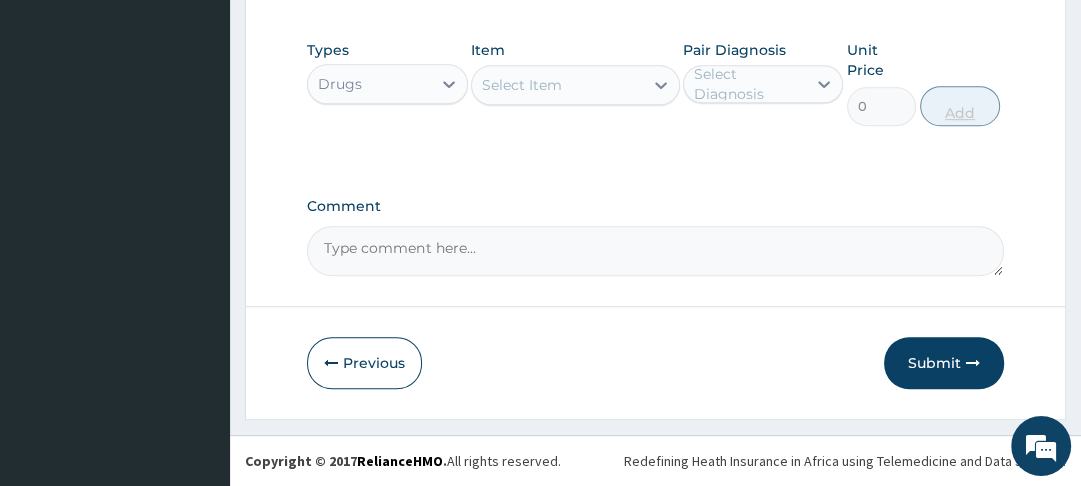 type on "6" 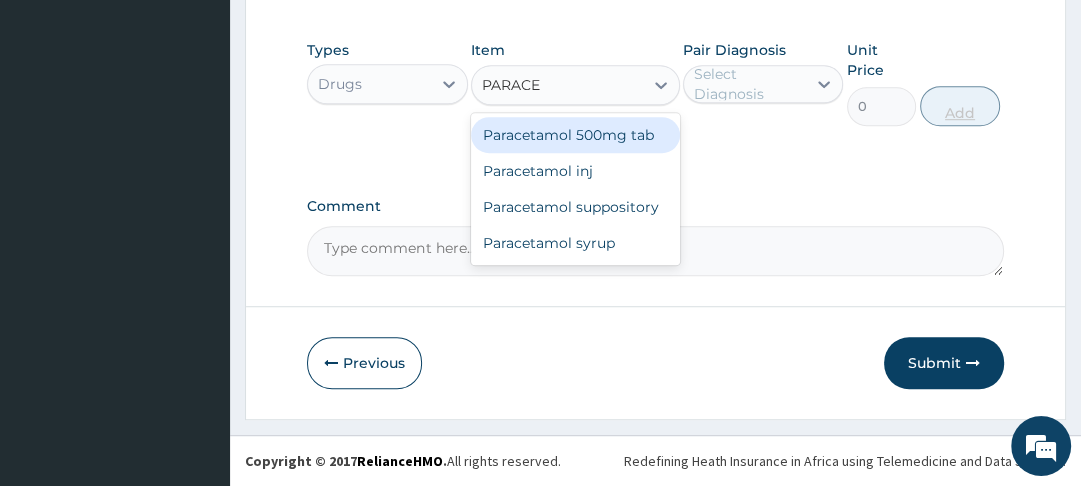type on "PARACET" 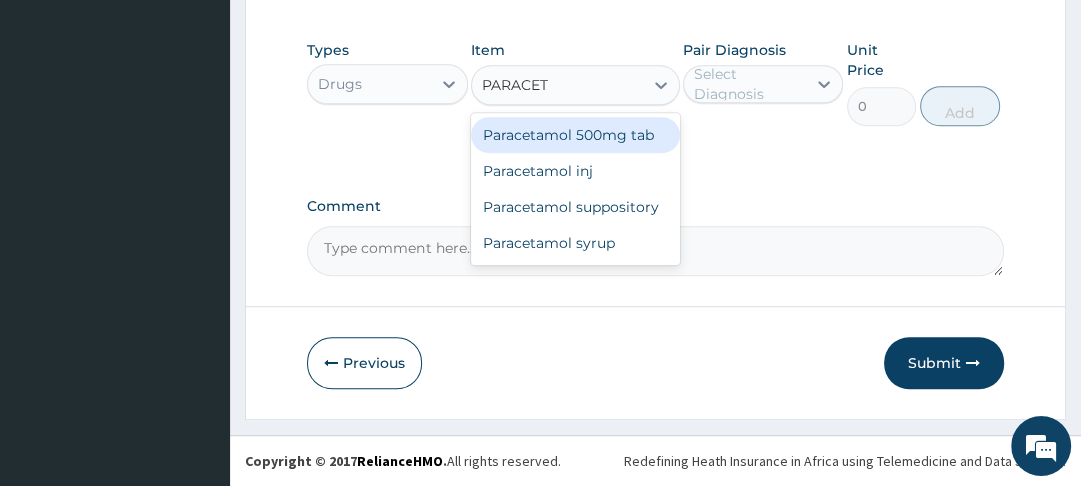 click on "Paracetamol 500mg tab" at bounding box center (575, 135) 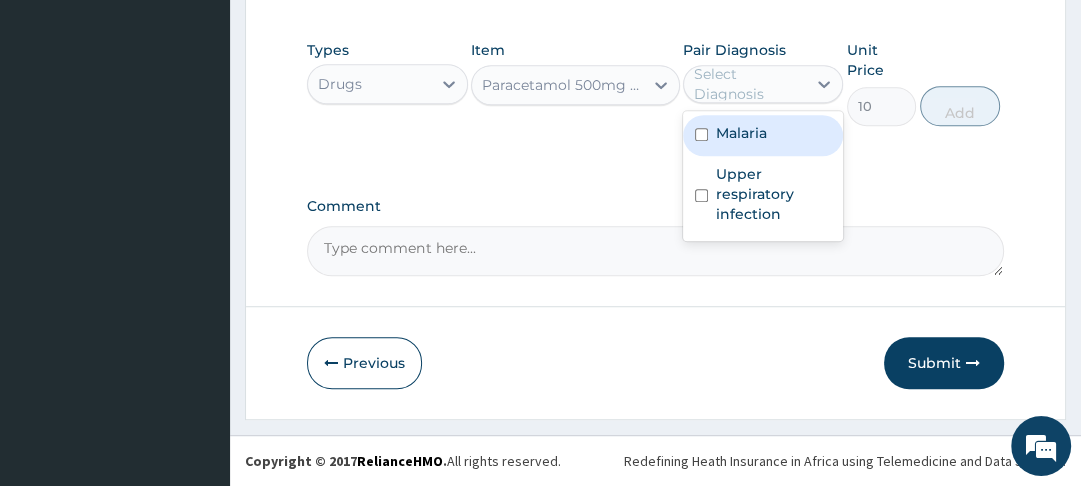 click at bounding box center (701, 134) 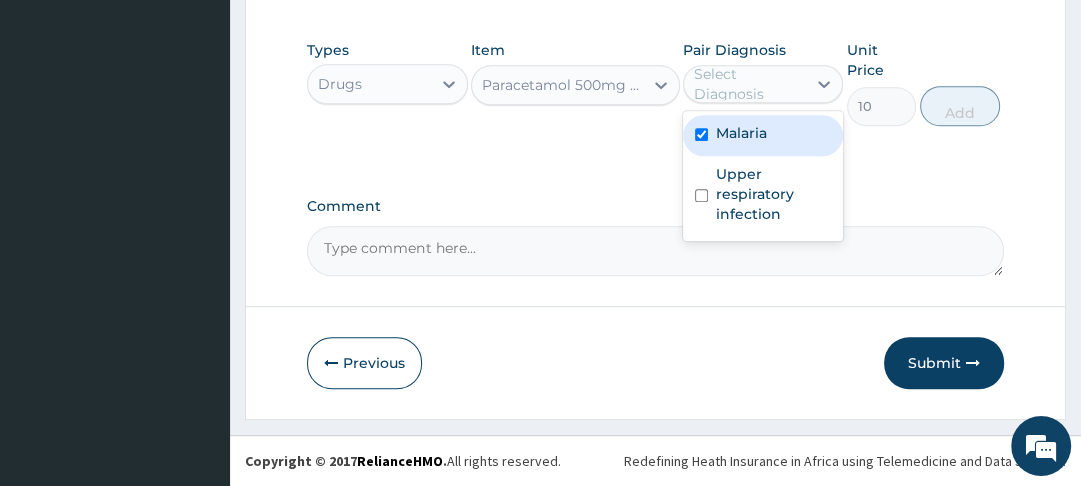 checkbox on "true" 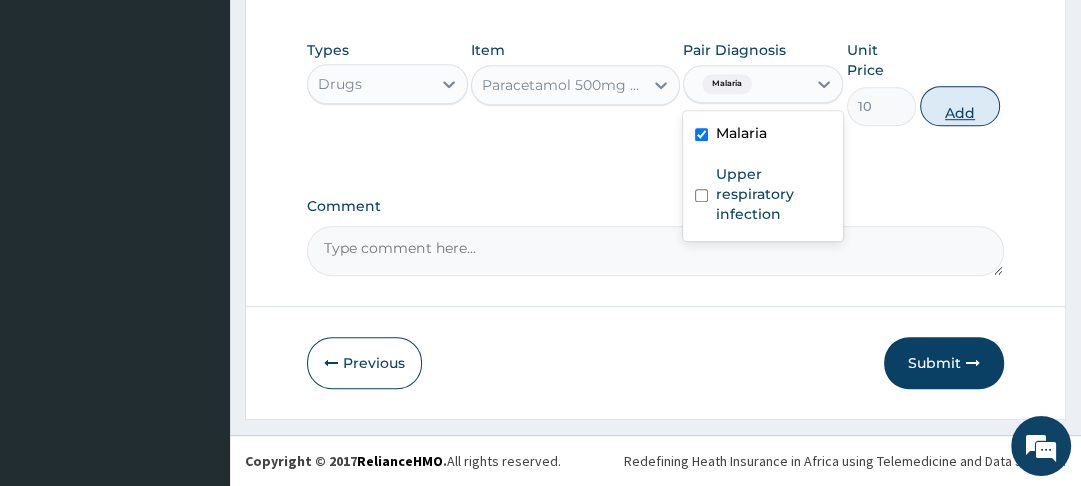 click on "Add" at bounding box center [960, 106] 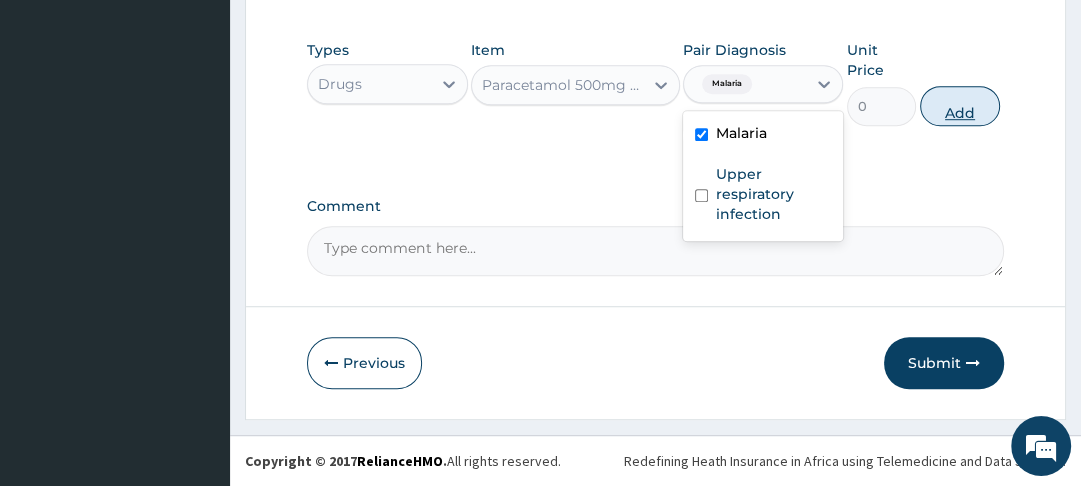 scroll, scrollTop: 948, scrollLeft: 0, axis: vertical 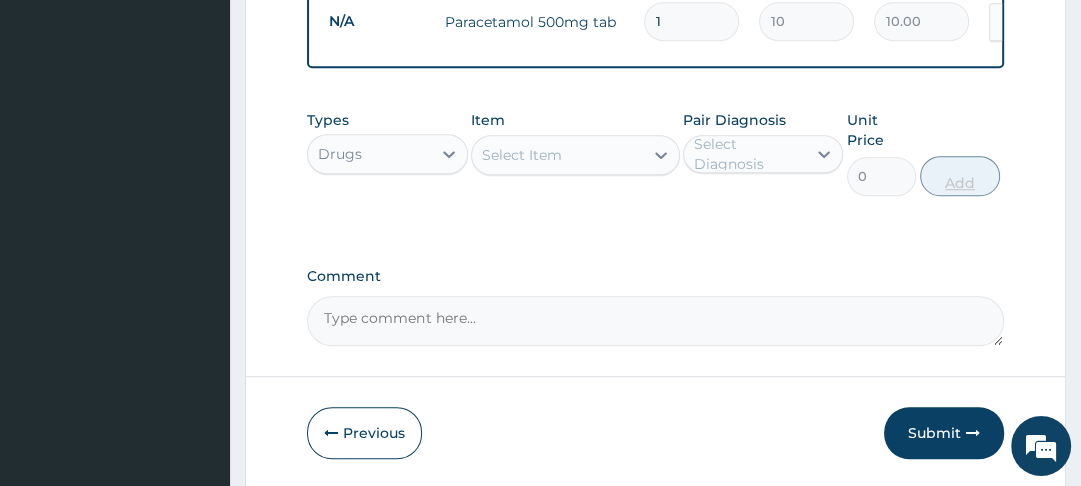 type on "18" 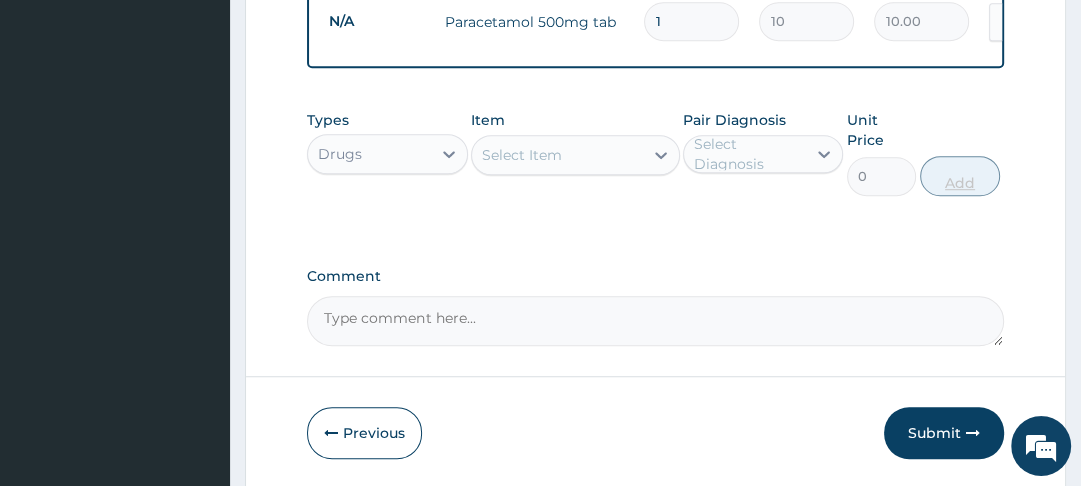 type on "180.00" 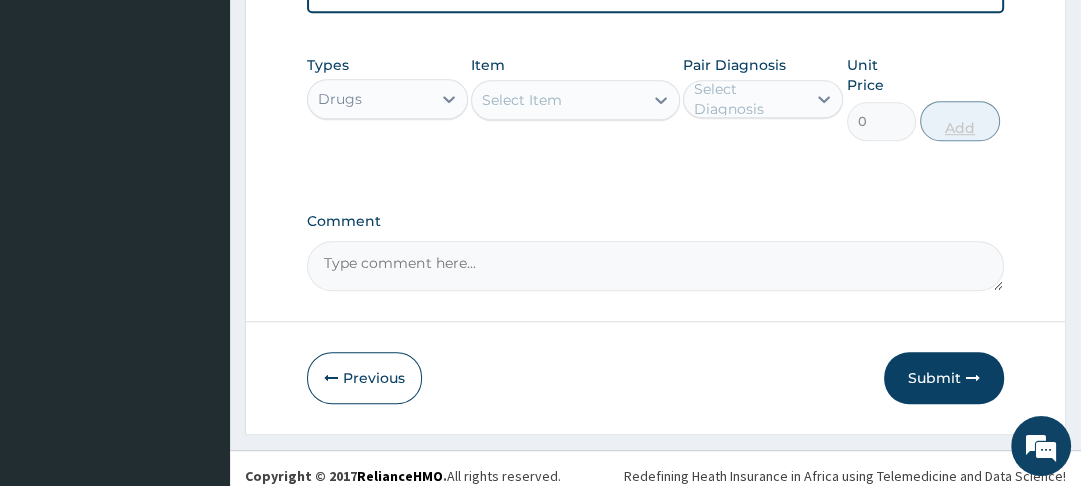 scroll, scrollTop: 1012, scrollLeft: 0, axis: vertical 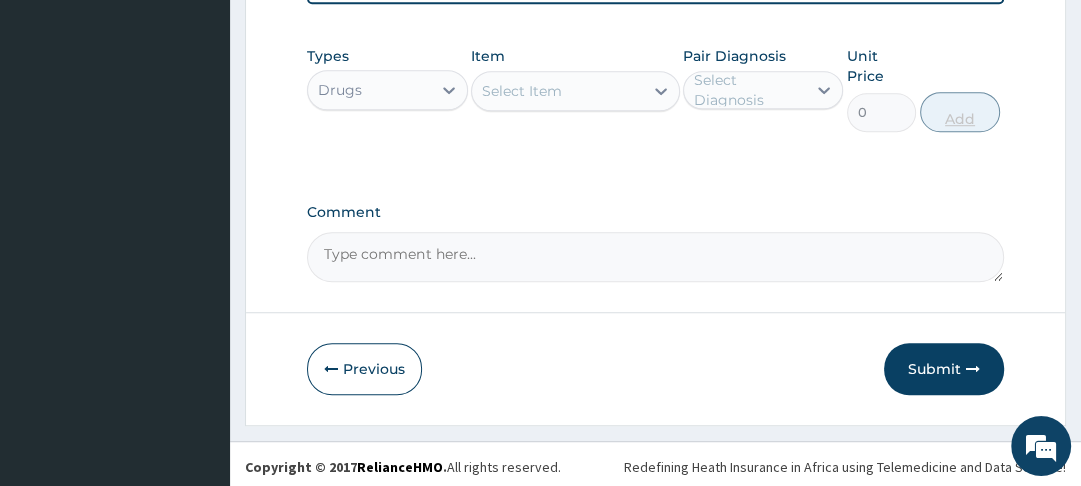 type on "18" 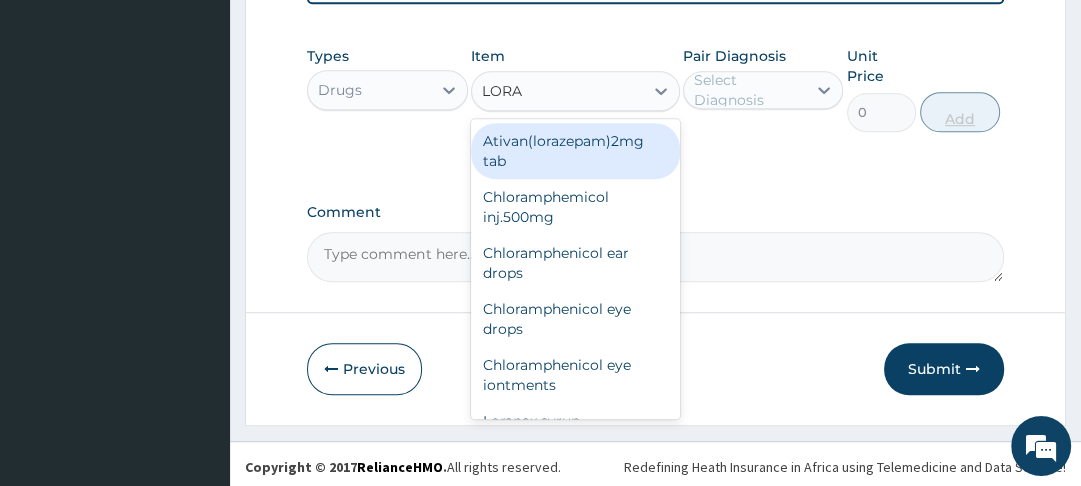 type on "LORAT" 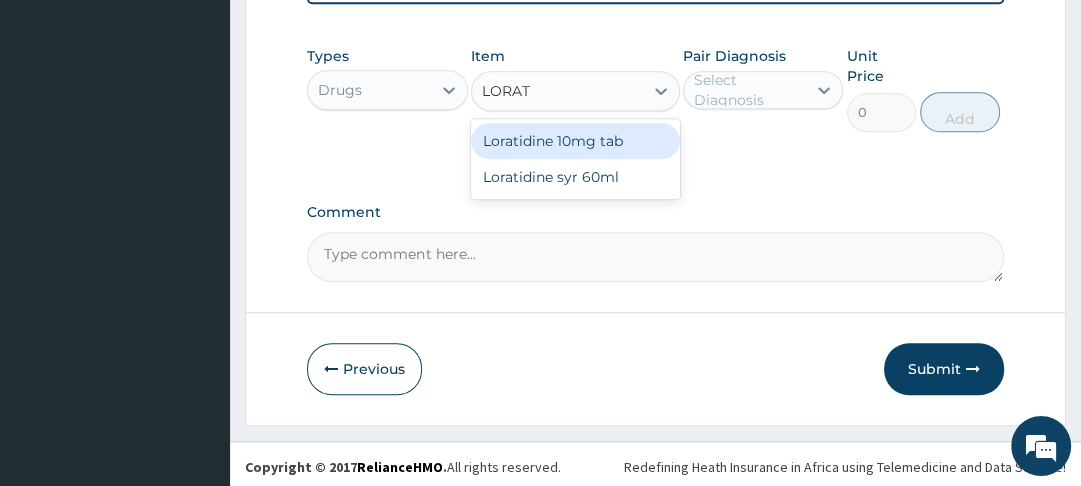 click on "Loratidine 10mg tab" at bounding box center (575, 141) 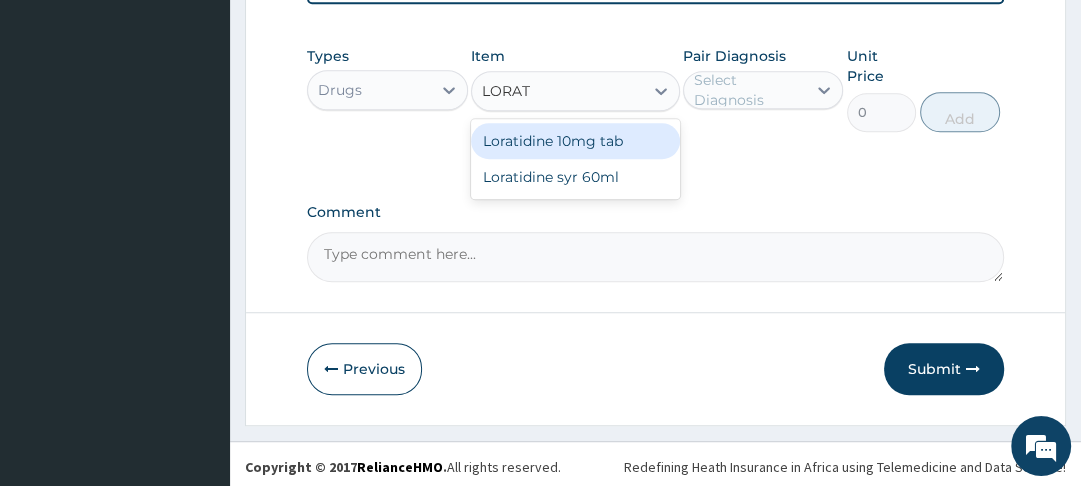 type 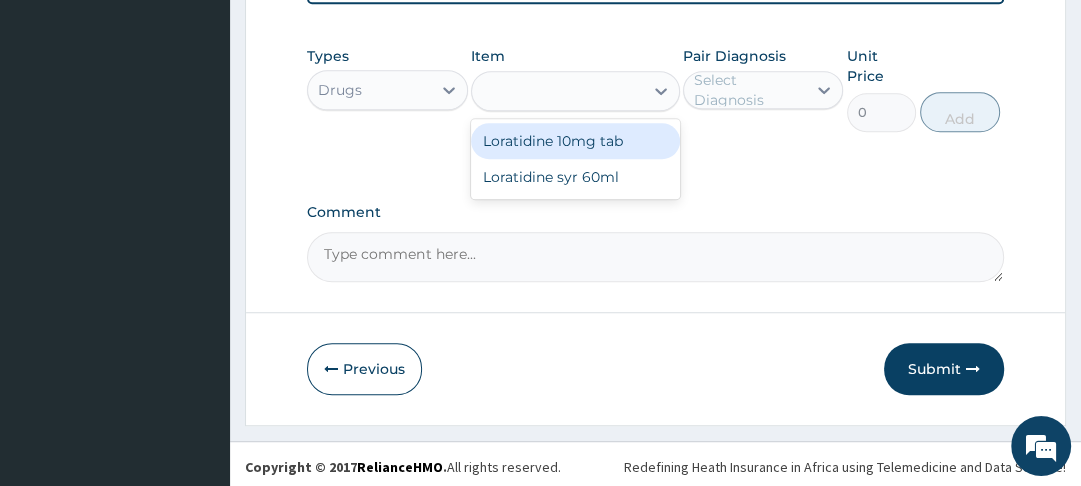 type on "100" 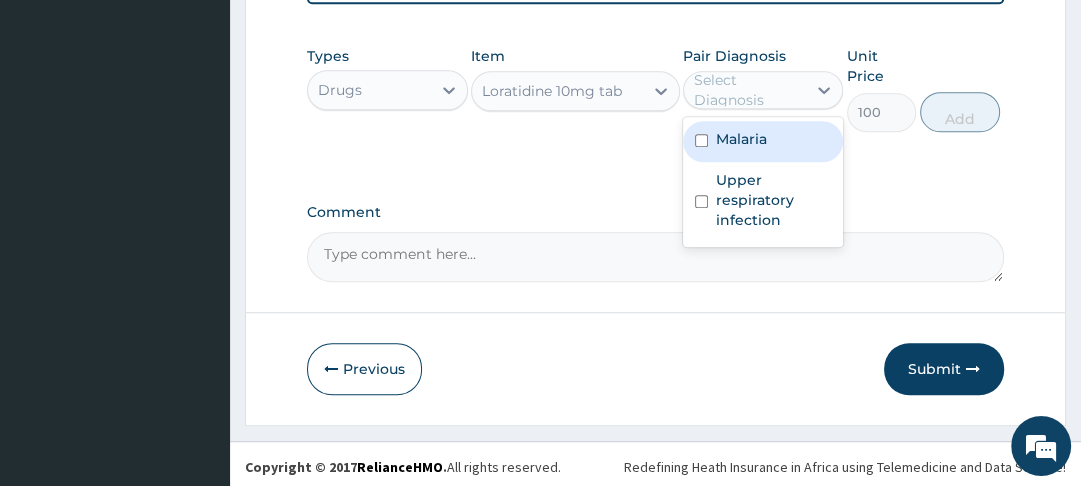 click at bounding box center (701, 201) 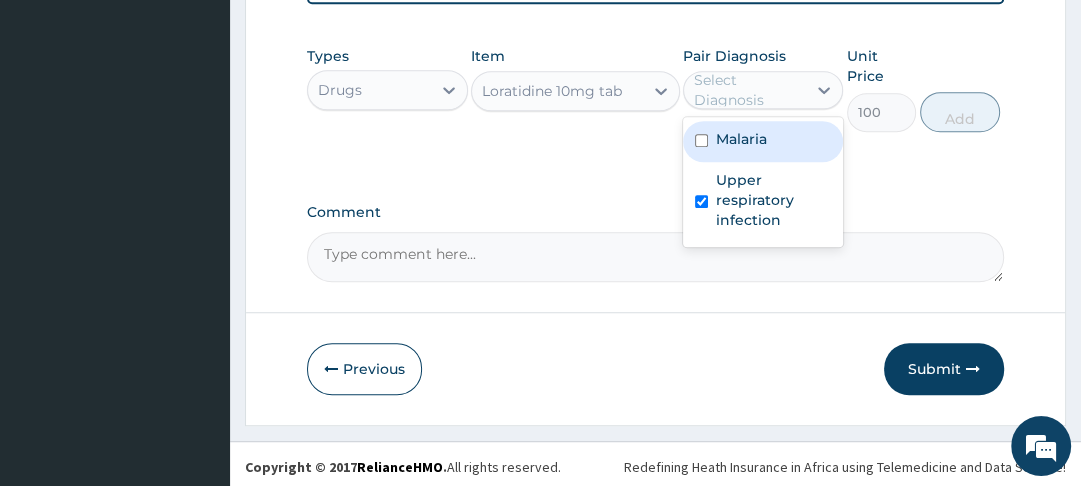 checkbox on "true" 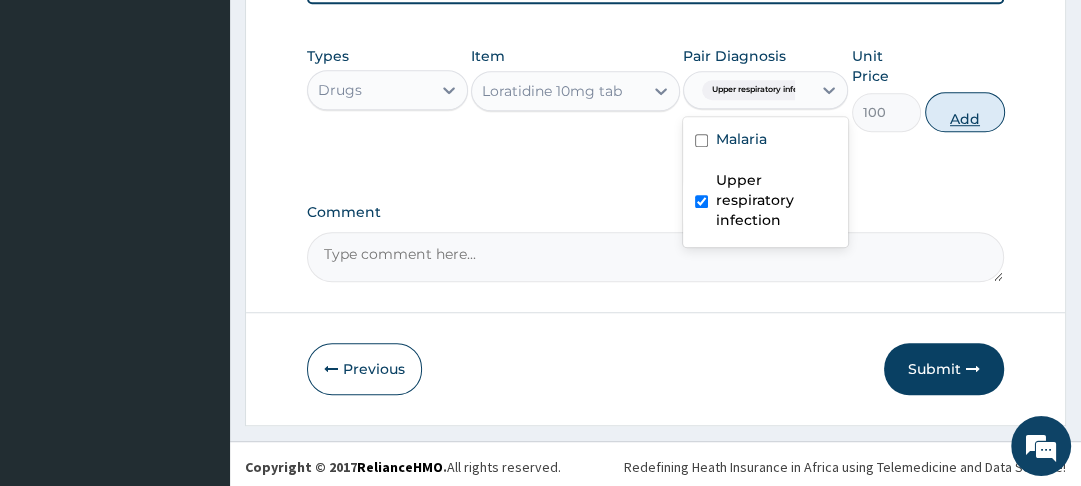 click on "Add" at bounding box center (965, 112) 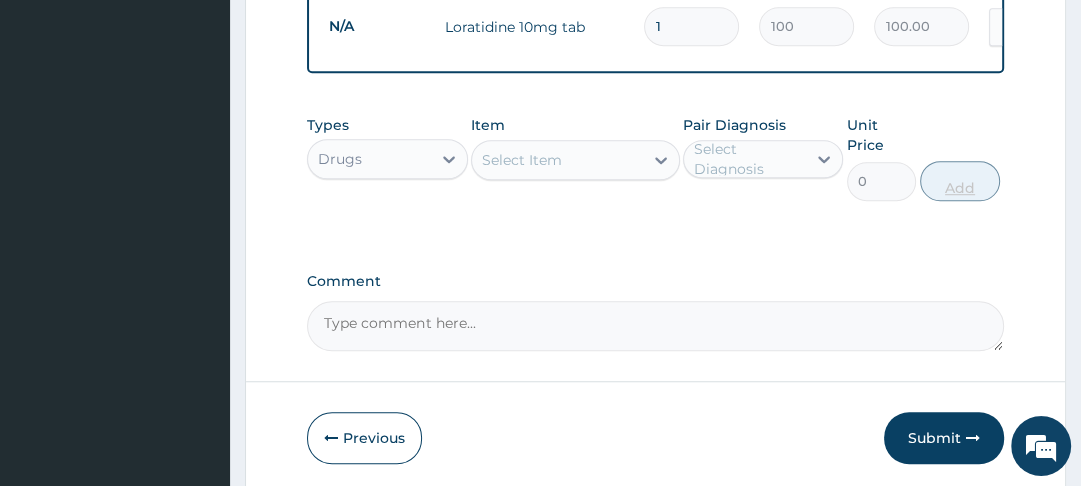 type on "14" 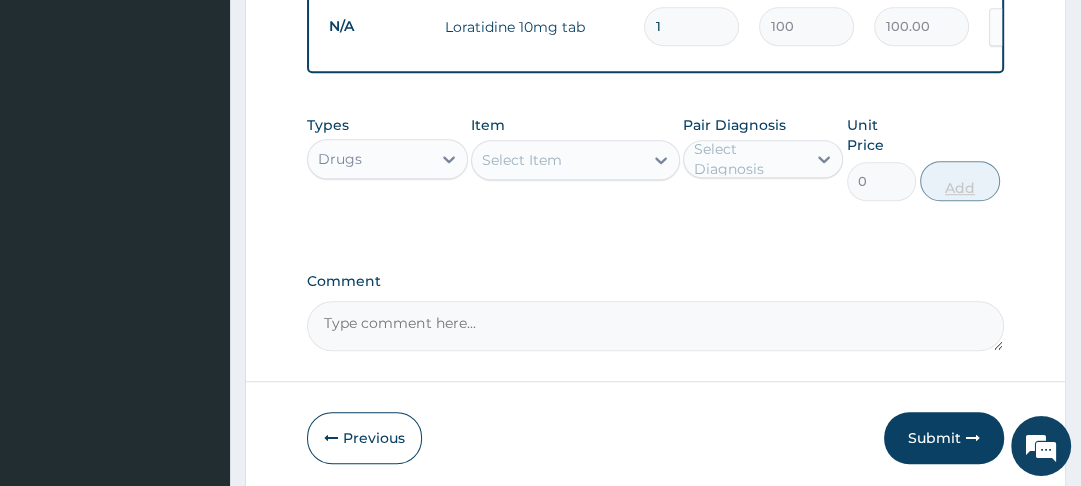 type on "1400.00" 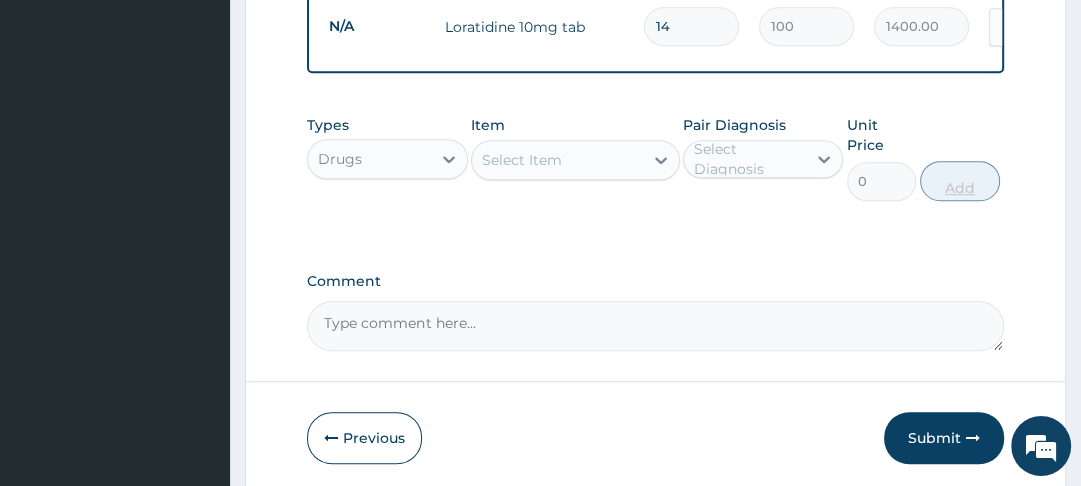 type on "14" 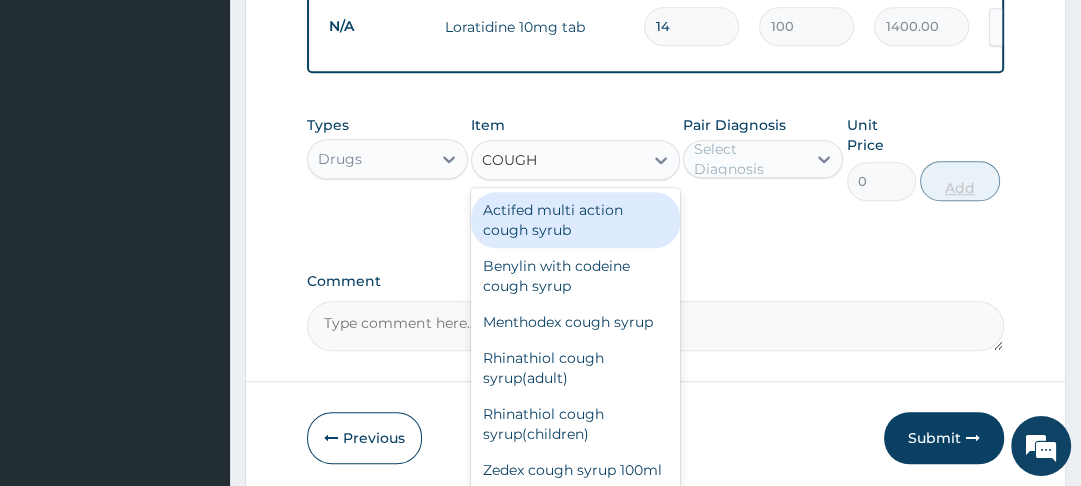type on "COUGH" 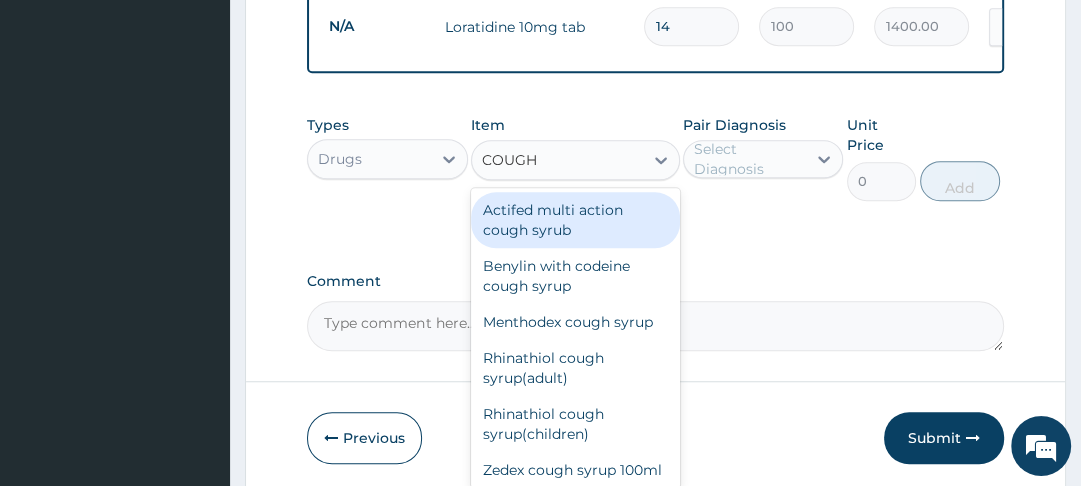 click on "Actifed multi action cough syrub" at bounding box center [575, 220] 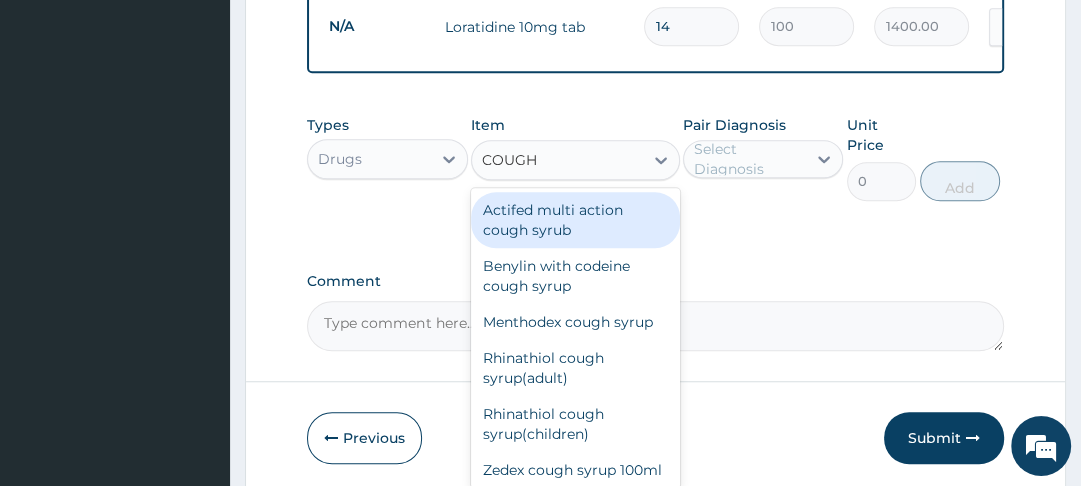 type 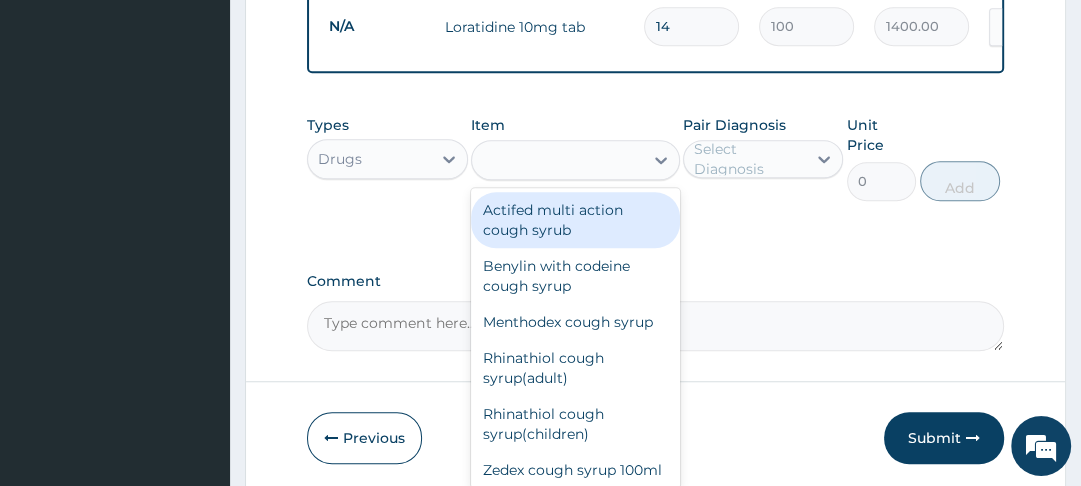 type on "1992" 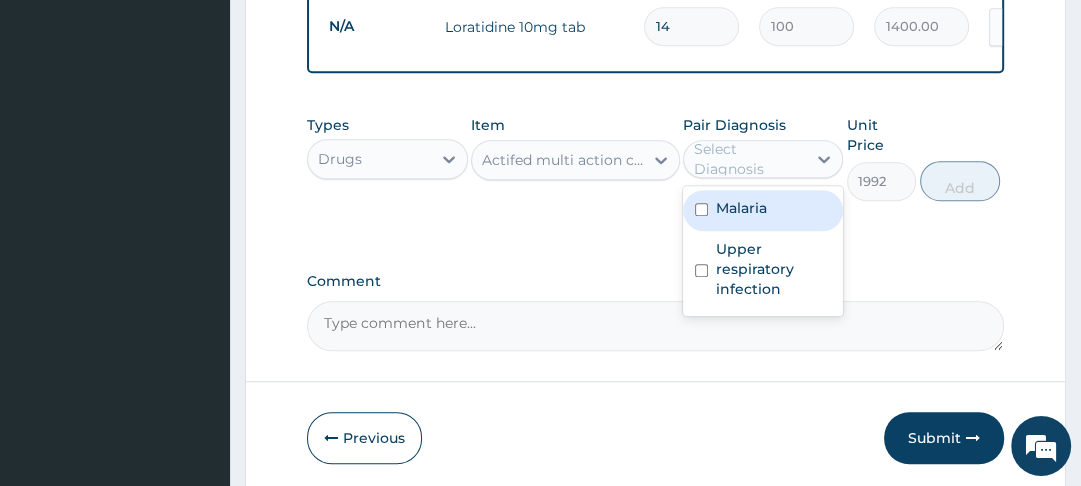click at bounding box center (701, 270) 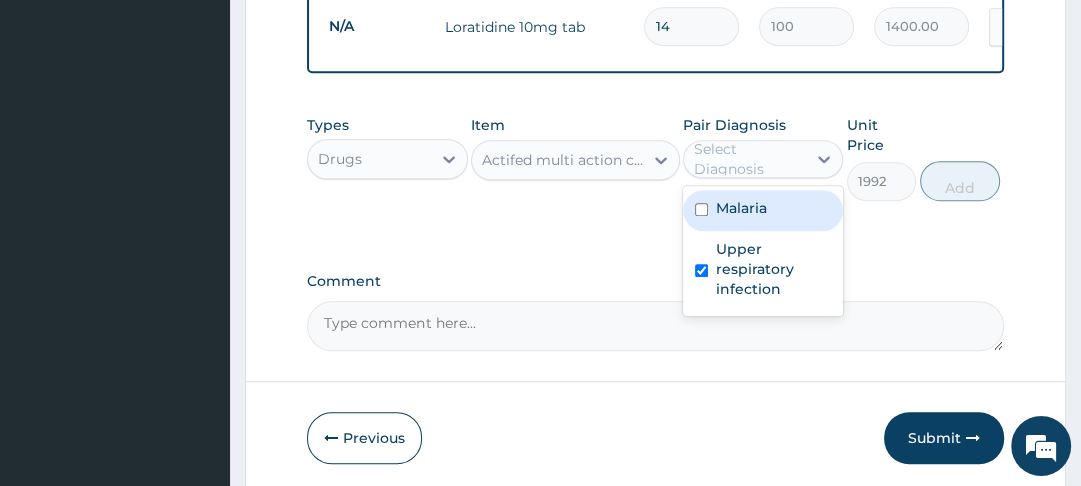 checkbox on "true" 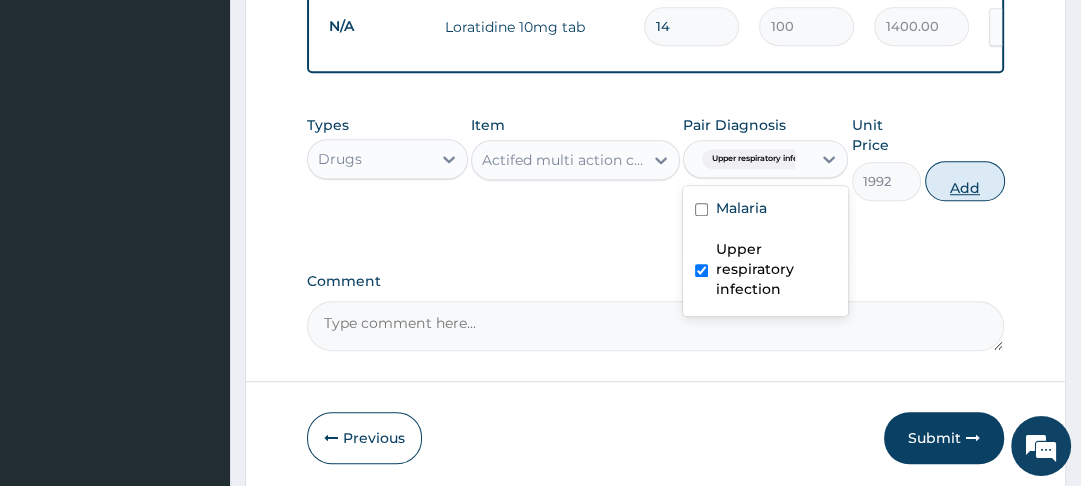 click on "Add" at bounding box center [965, 181] 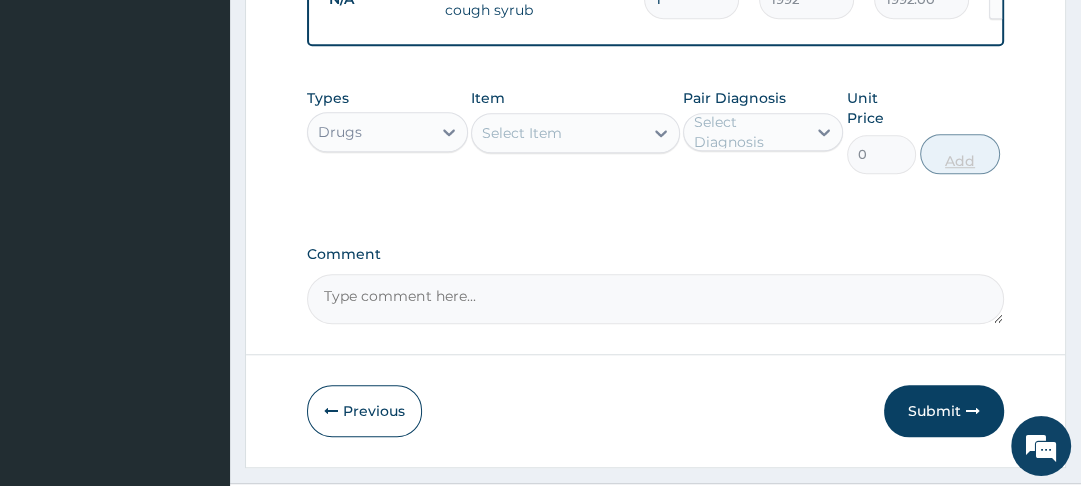scroll, scrollTop: 1164, scrollLeft: 0, axis: vertical 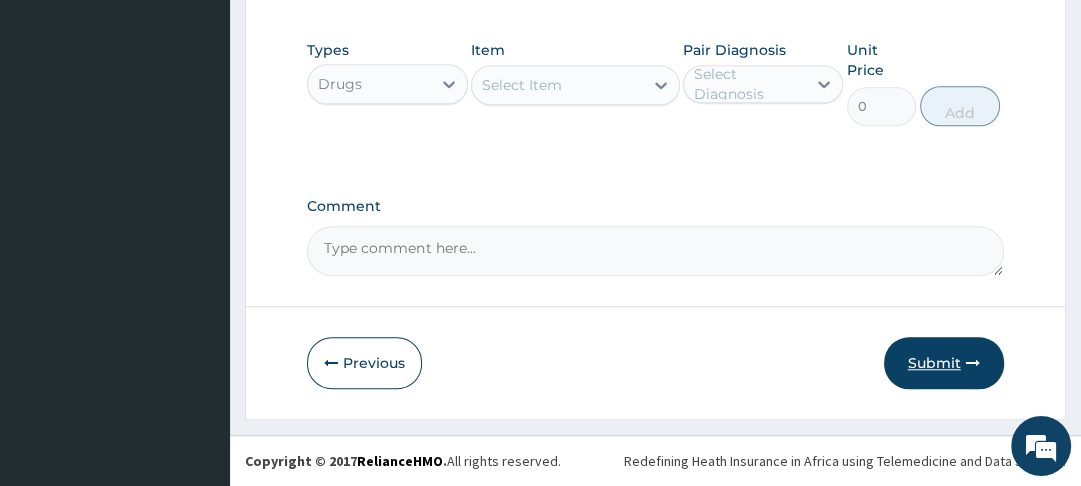 click on "Submit" at bounding box center (944, 363) 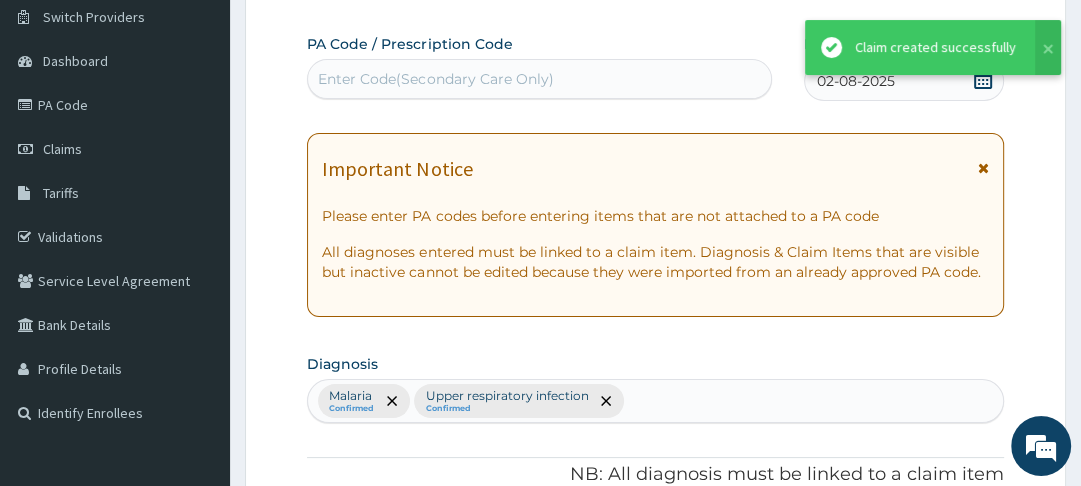 scroll, scrollTop: 1164, scrollLeft: 0, axis: vertical 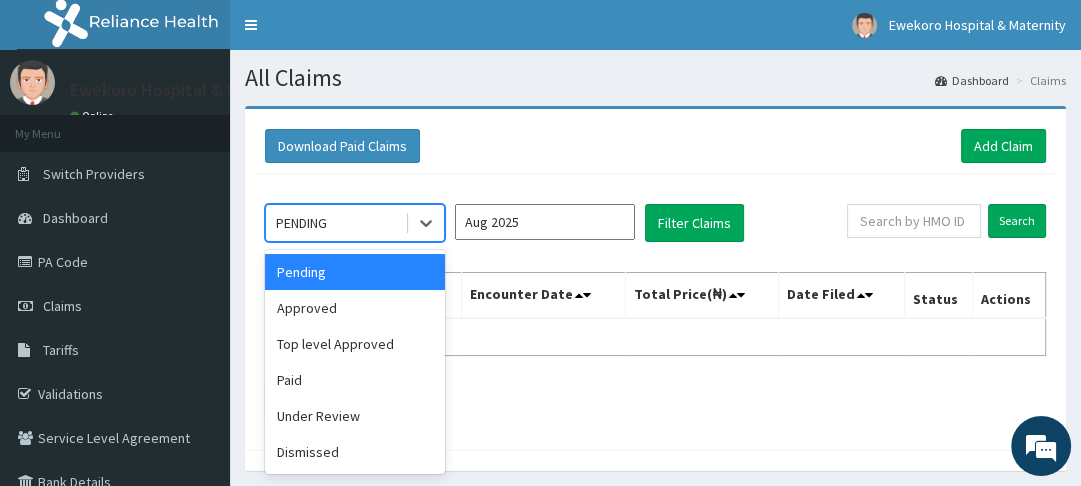 click on "Approved" at bounding box center (355, 308) 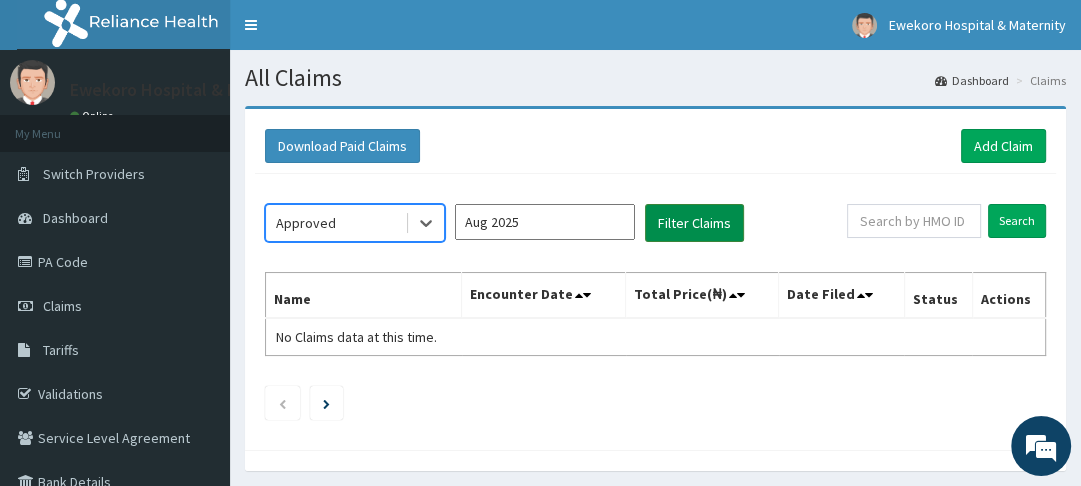 click on "Filter Claims" at bounding box center (694, 223) 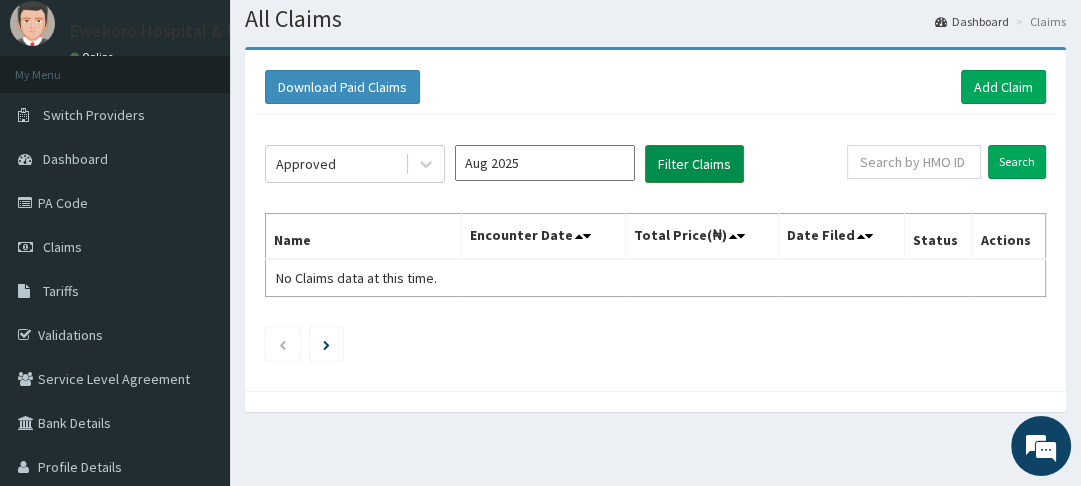 scroll, scrollTop: 86, scrollLeft: 0, axis: vertical 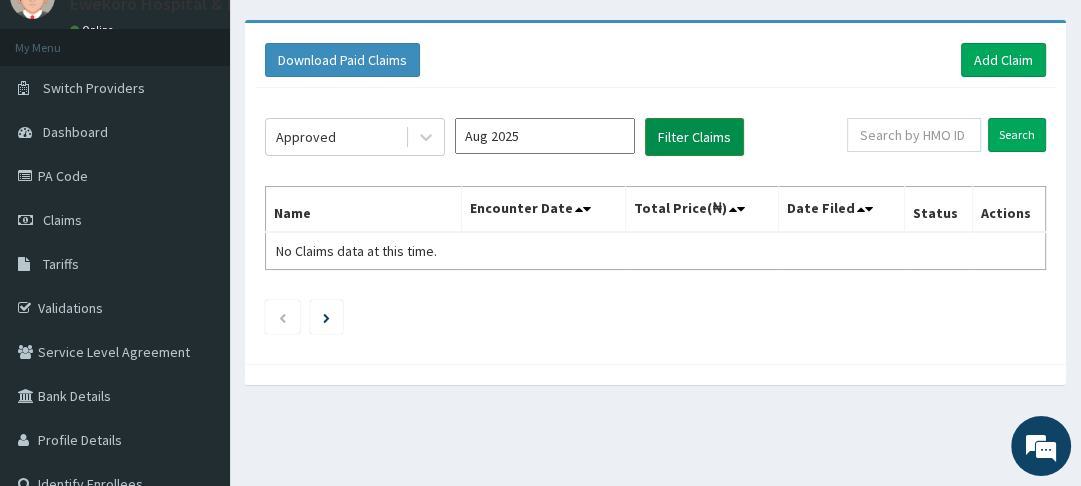 click on "Filter Claims" at bounding box center [694, 137] 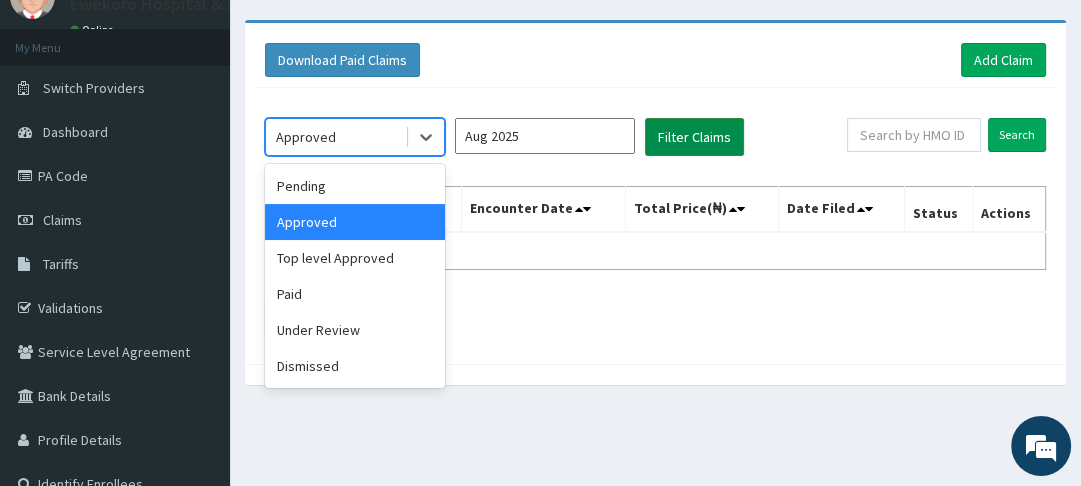 scroll, scrollTop: 0, scrollLeft: 0, axis: both 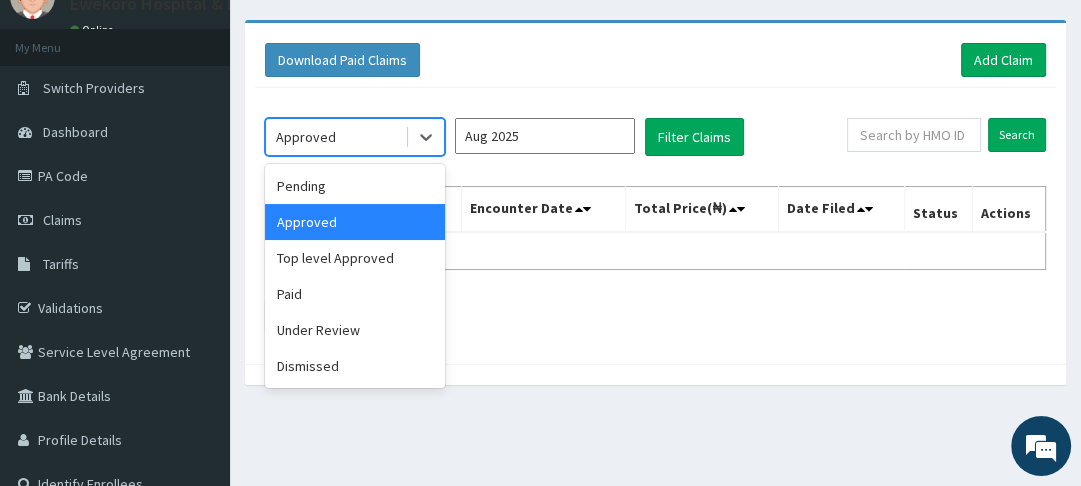 click on "Under Review" at bounding box center (355, 330) 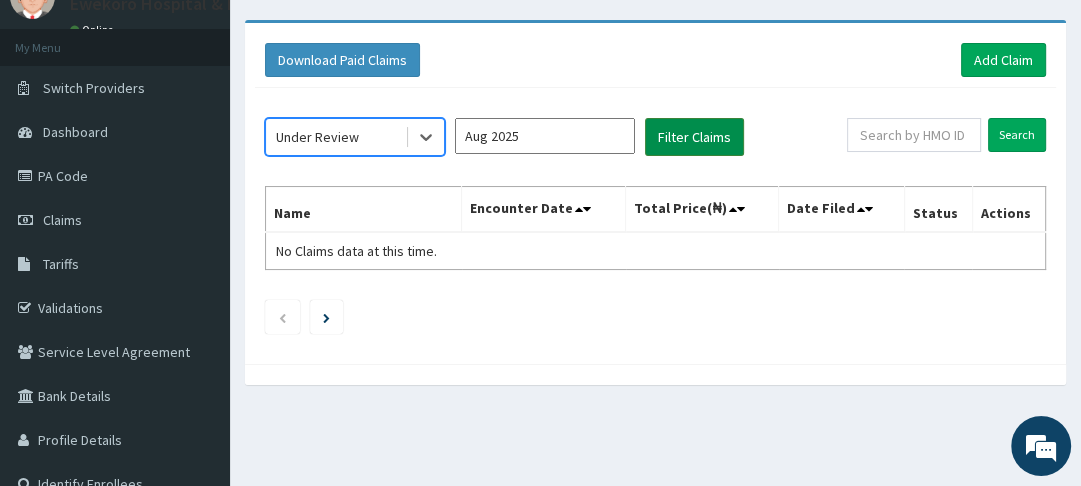 click on "Filter Claims" at bounding box center [694, 137] 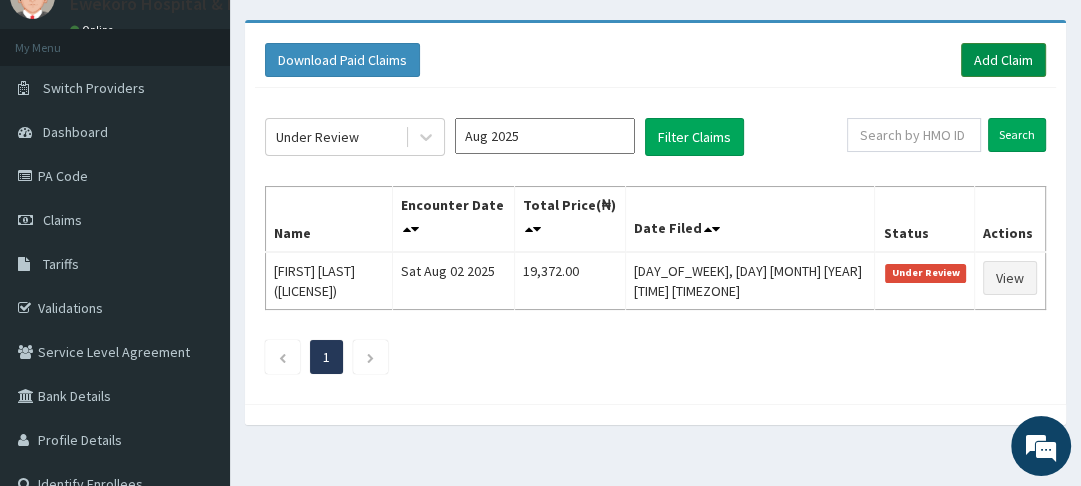 click on "Add Claim" at bounding box center (1003, 60) 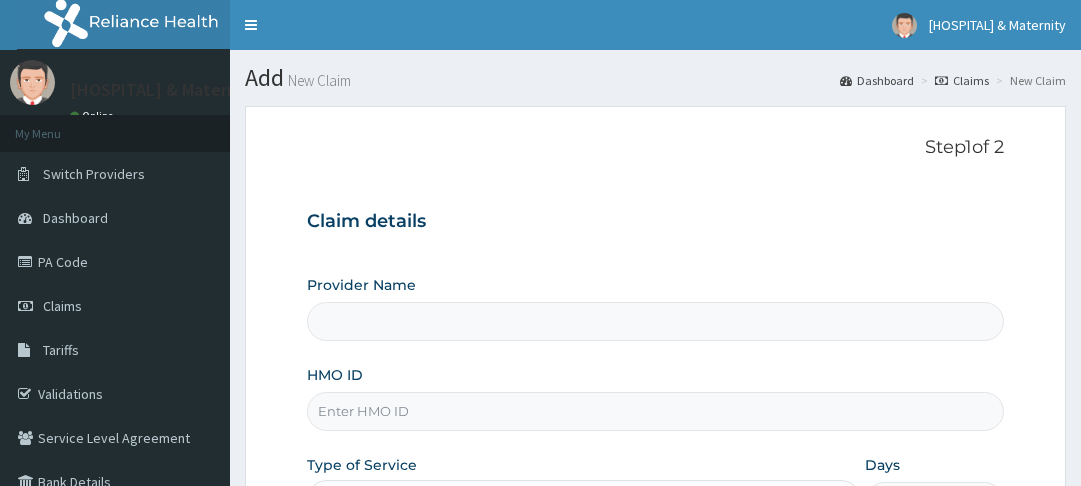 scroll, scrollTop: 0, scrollLeft: 0, axis: both 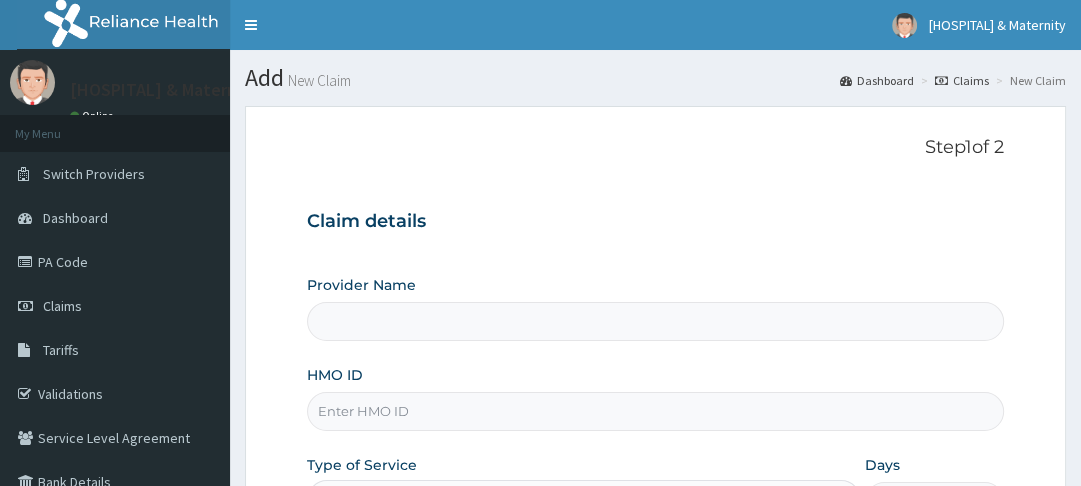 type on "Ewekoro Hospital" 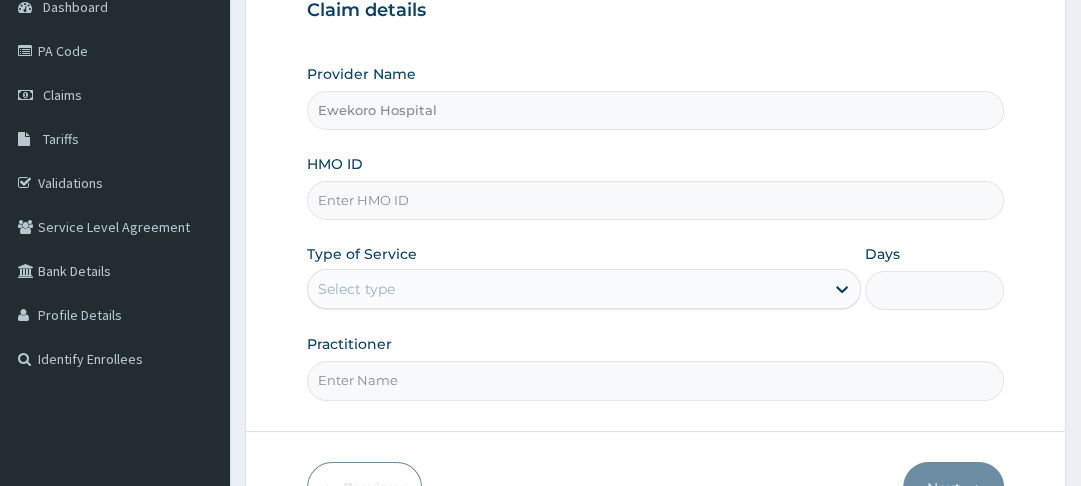 scroll, scrollTop: 227, scrollLeft: 0, axis: vertical 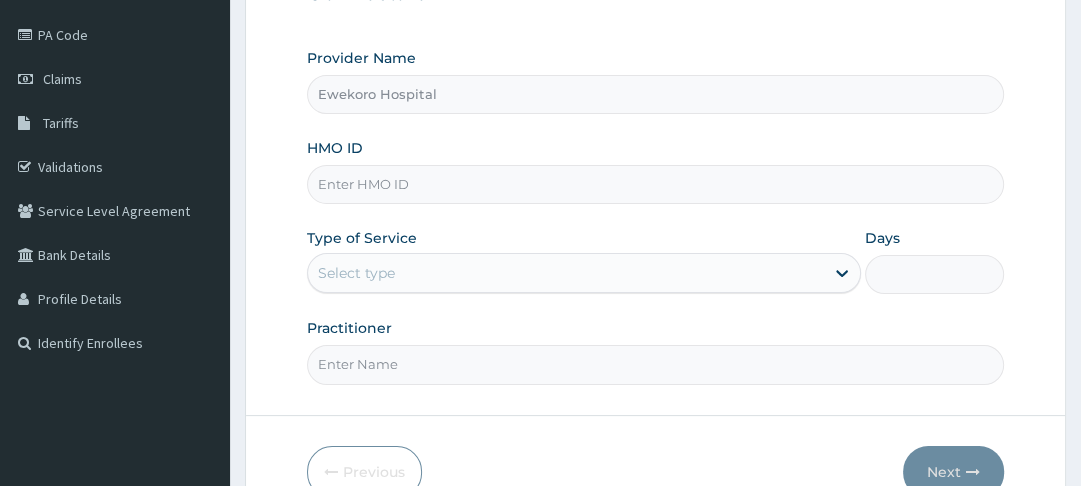 click on "HMO ID" at bounding box center [655, 184] 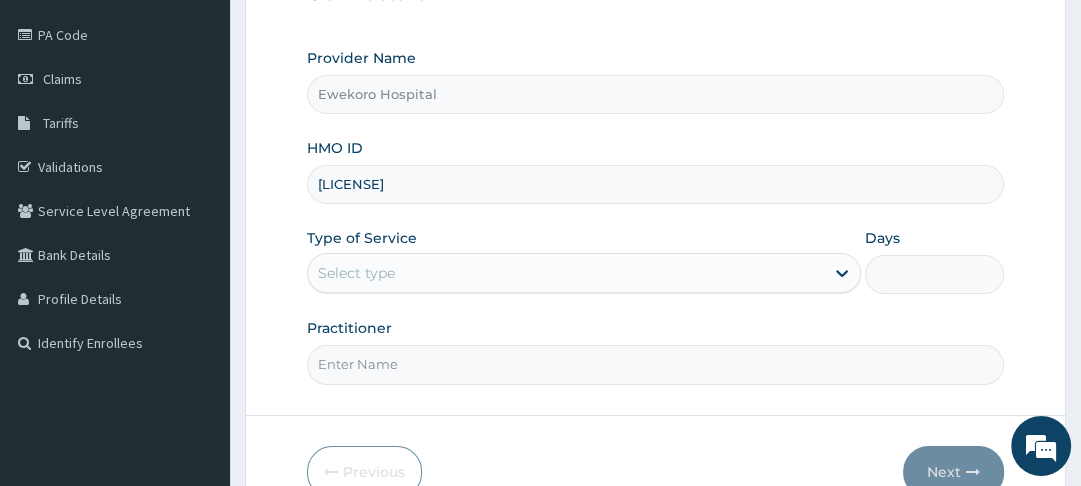 scroll, scrollTop: 0, scrollLeft: 0, axis: both 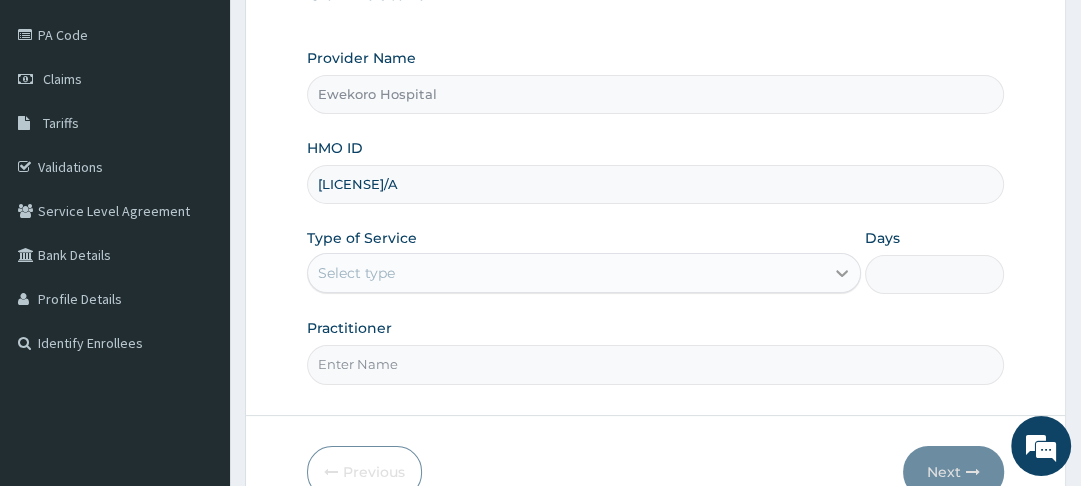 type on "WML/10101/A" 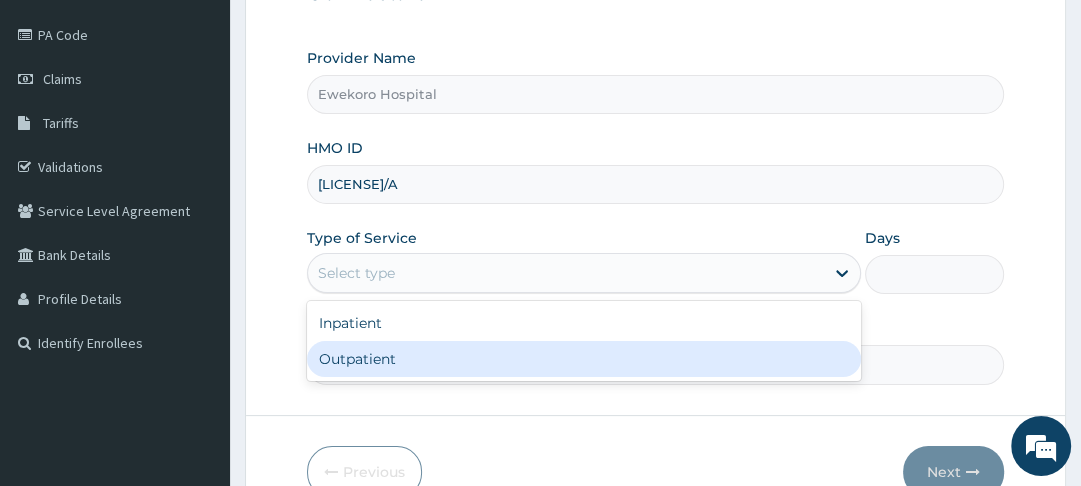 click on "Outpatient" at bounding box center [584, 359] 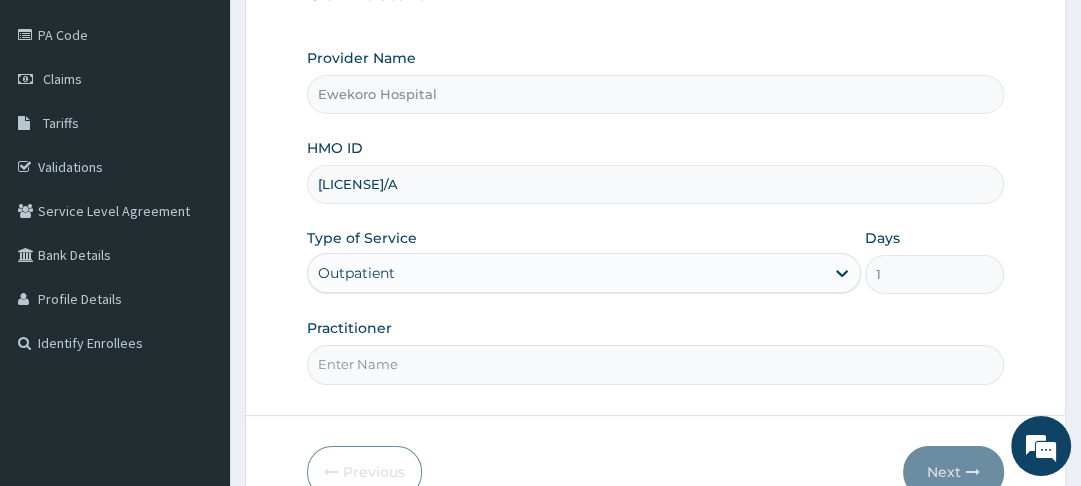 scroll, scrollTop: 333, scrollLeft: 0, axis: vertical 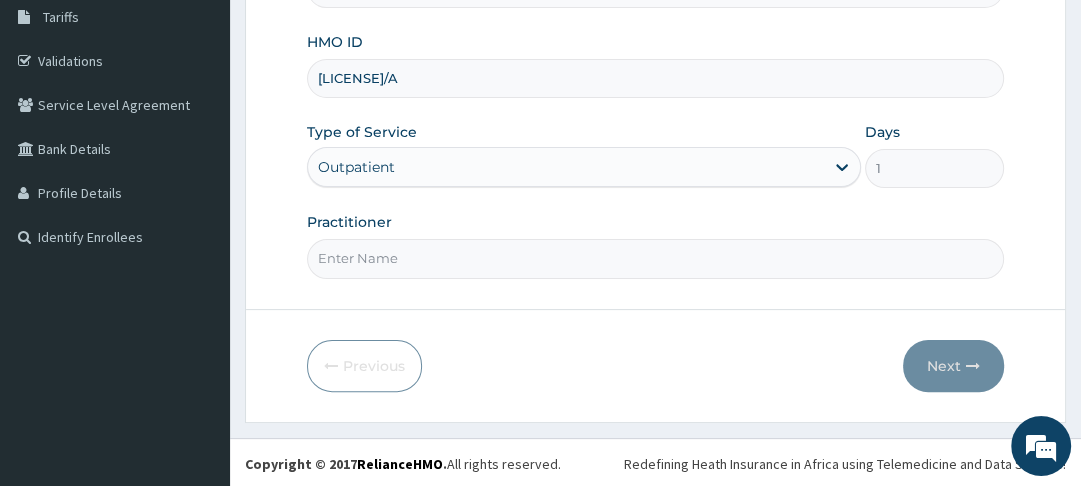 click on "Practitioner" at bounding box center [655, 258] 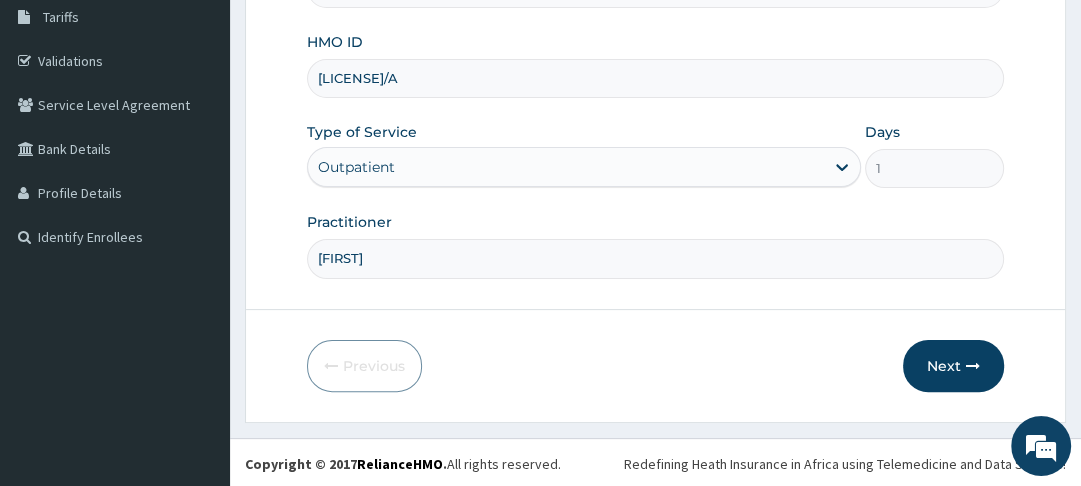 type on "MOSES" 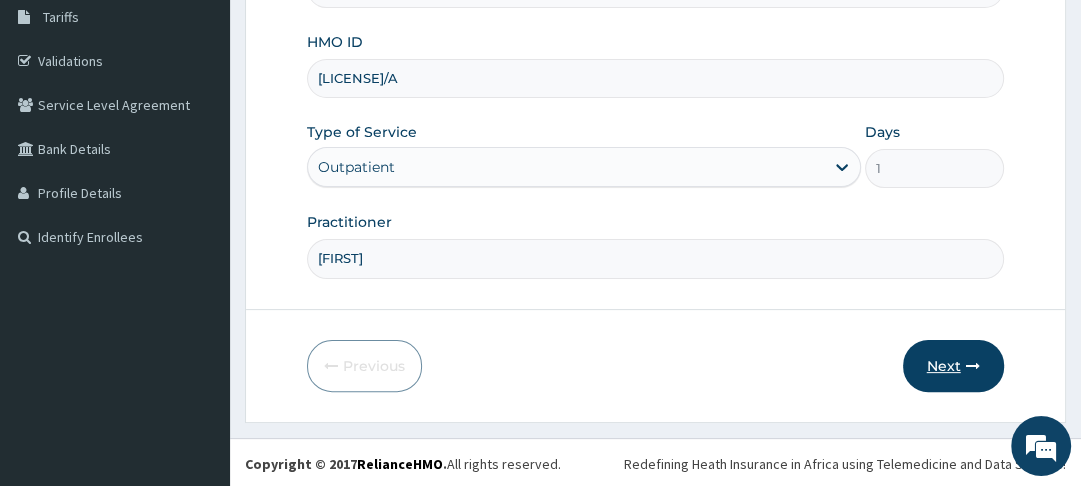 click on "Next" at bounding box center (953, 366) 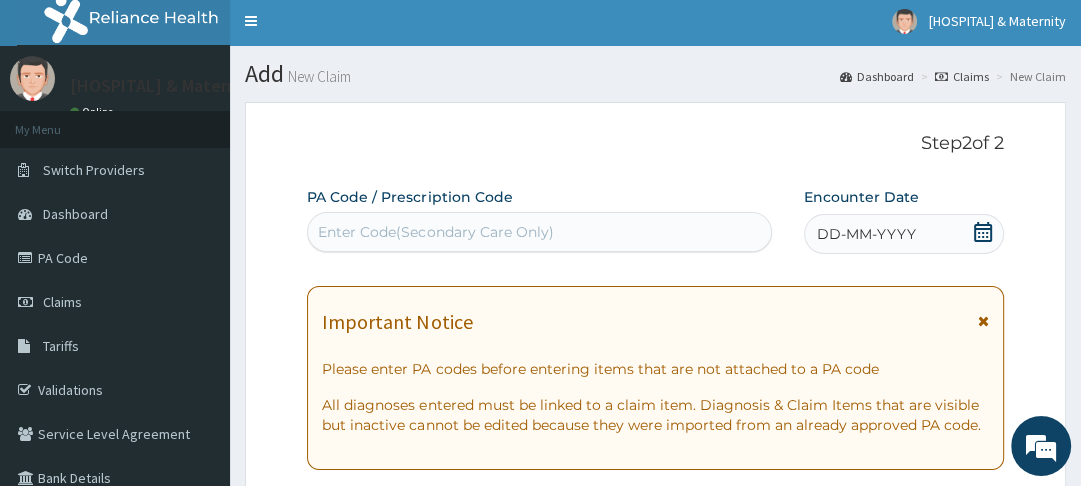 scroll, scrollTop: 0, scrollLeft: 0, axis: both 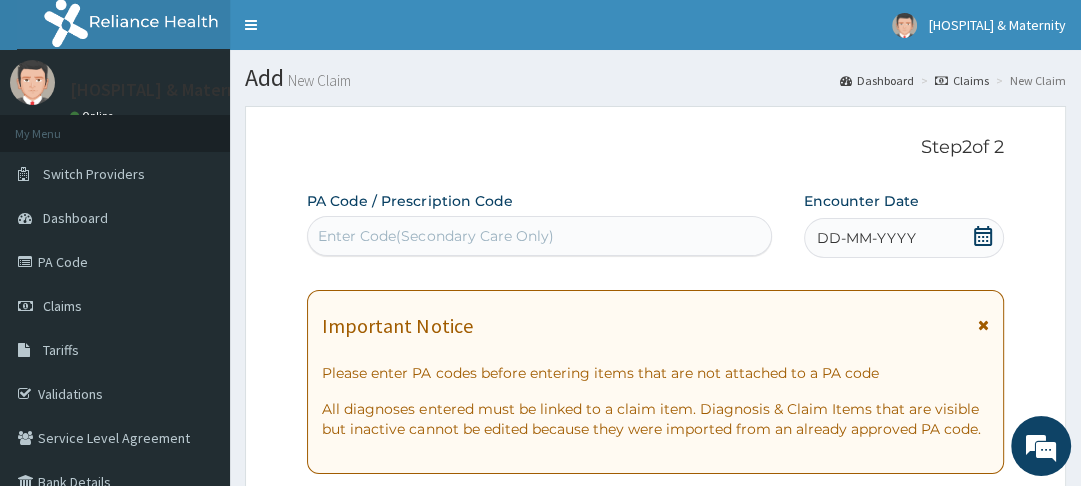 click at bounding box center [983, 325] 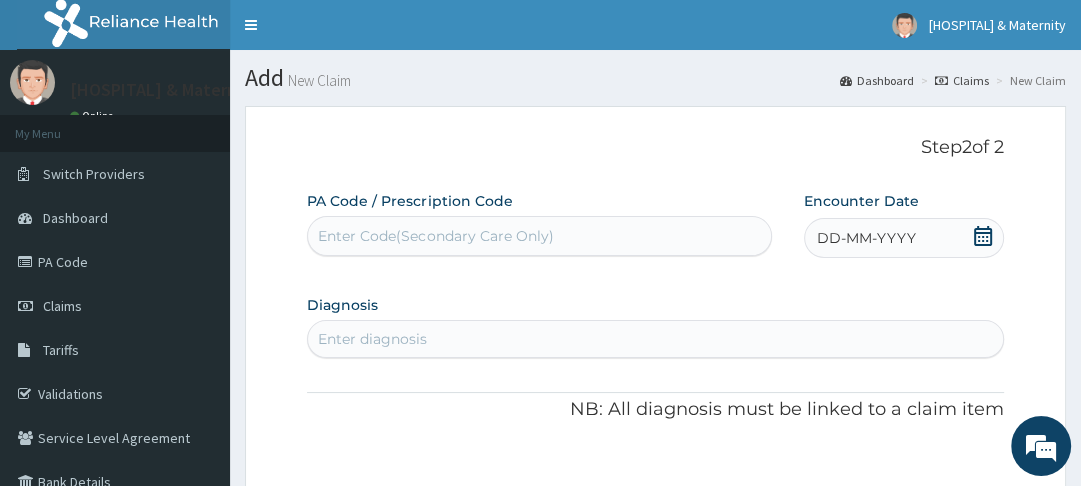 click 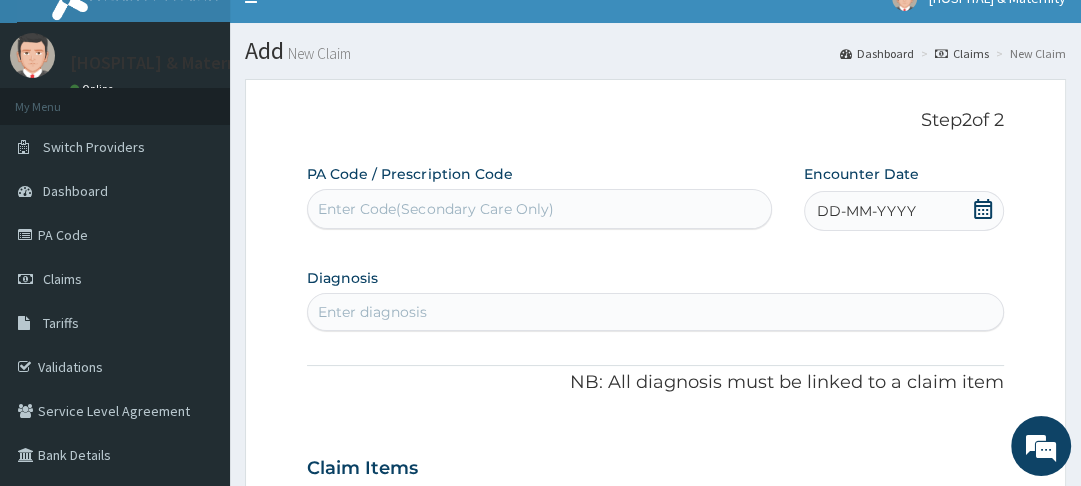 scroll, scrollTop: 0, scrollLeft: 0, axis: both 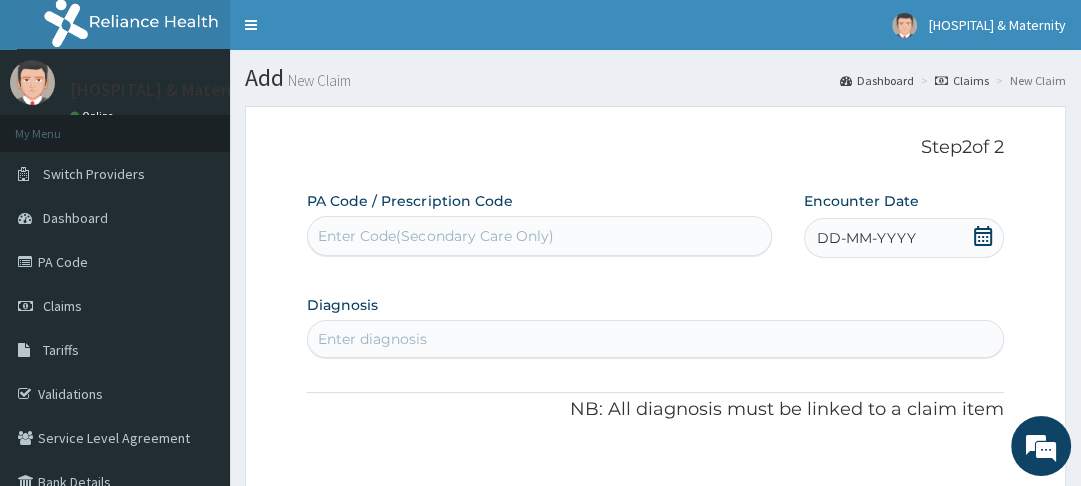 click 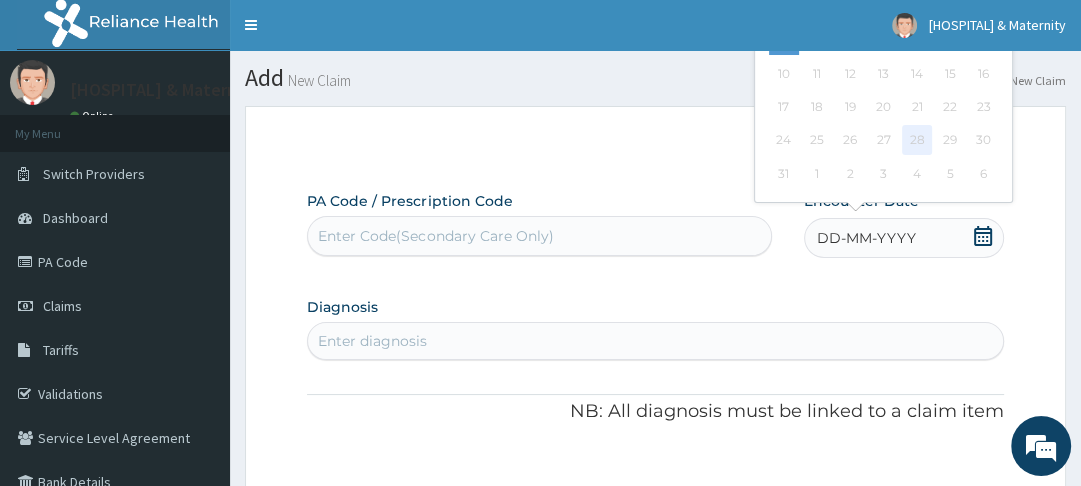 click on "28" at bounding box center (917, 141) 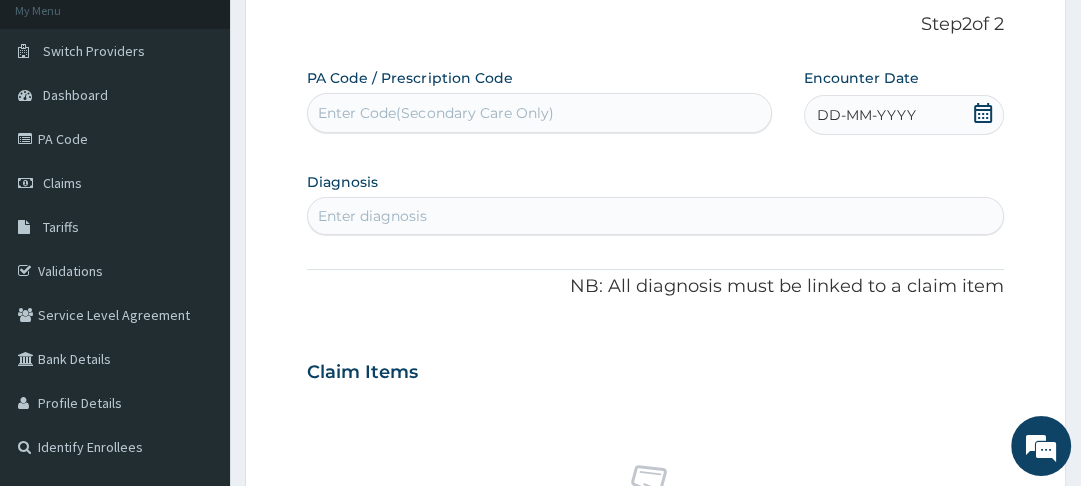 scroll, scrollTop: 0, scrollLeft: 0, axis: both 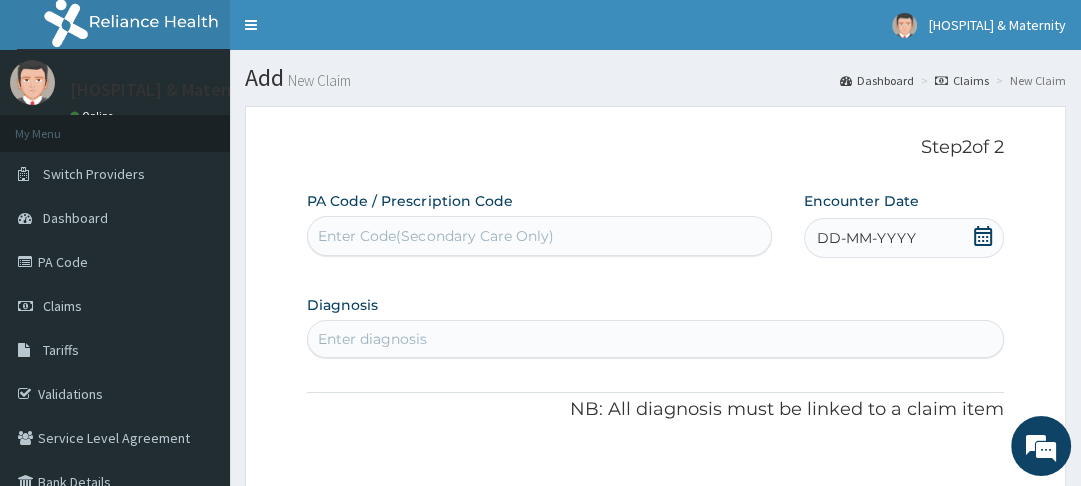 click on "DD-MM-YYYY" at bounding box center (903, 238) 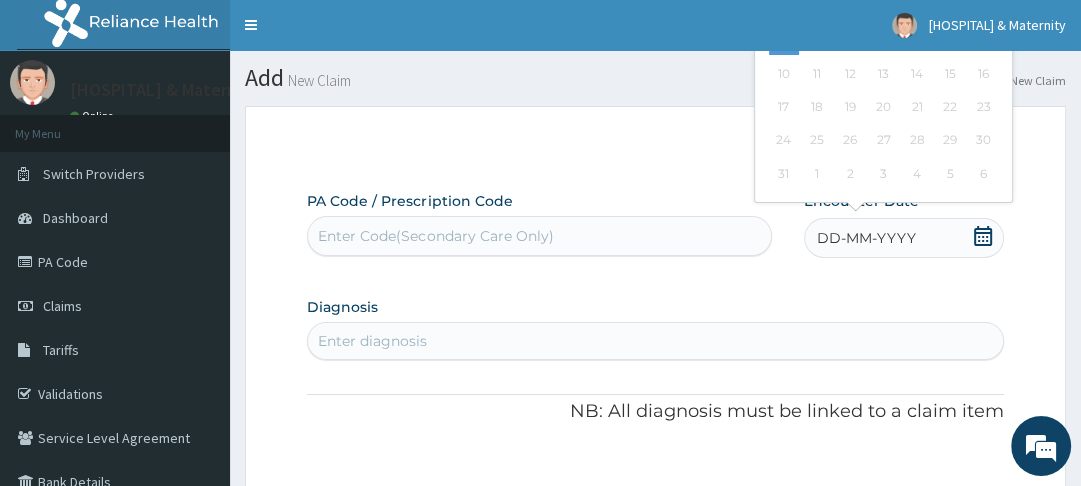 click on "DD-MM-YYYY" at bounding box center [866, 238] 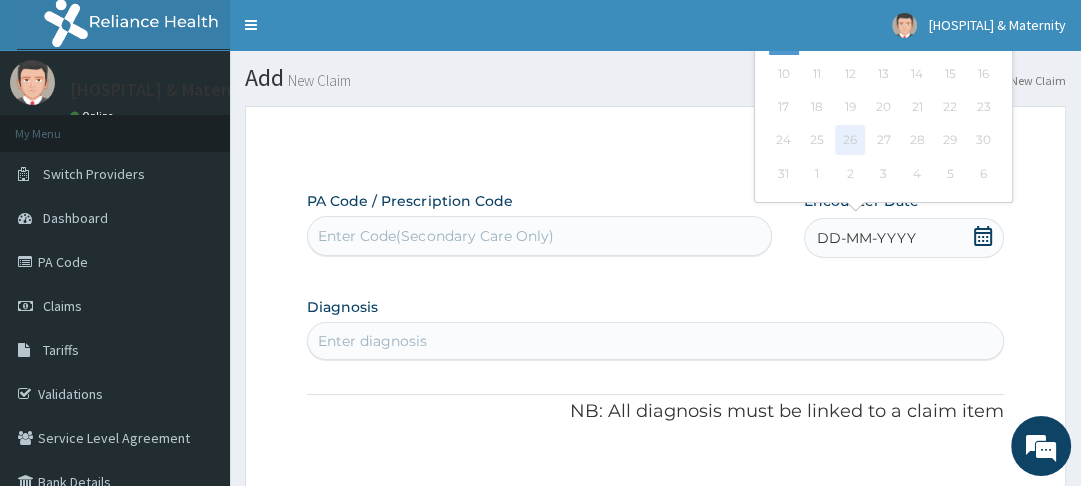 click on "26" at bounding box center (851, 141) 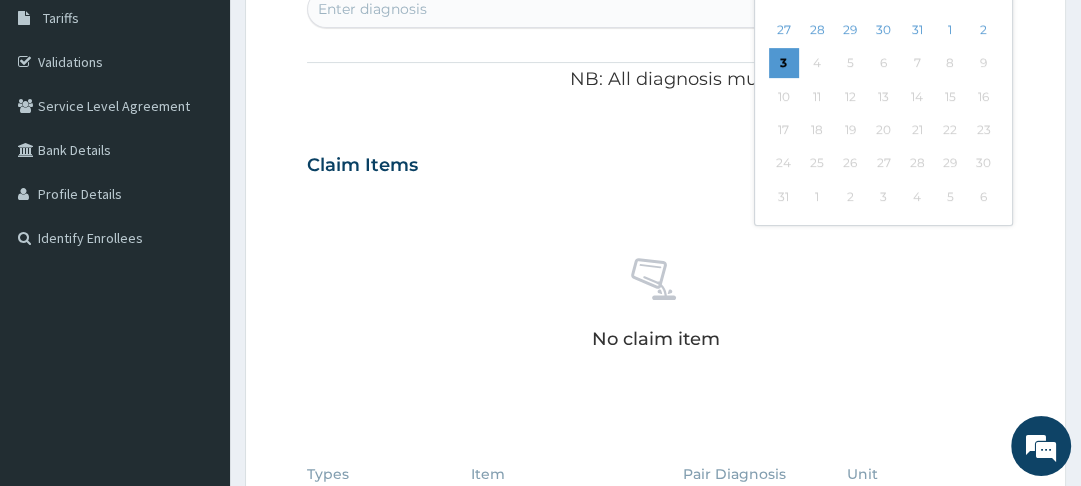 scroll, scrollTop: 347, scrollLeft: 0, axis: vertical 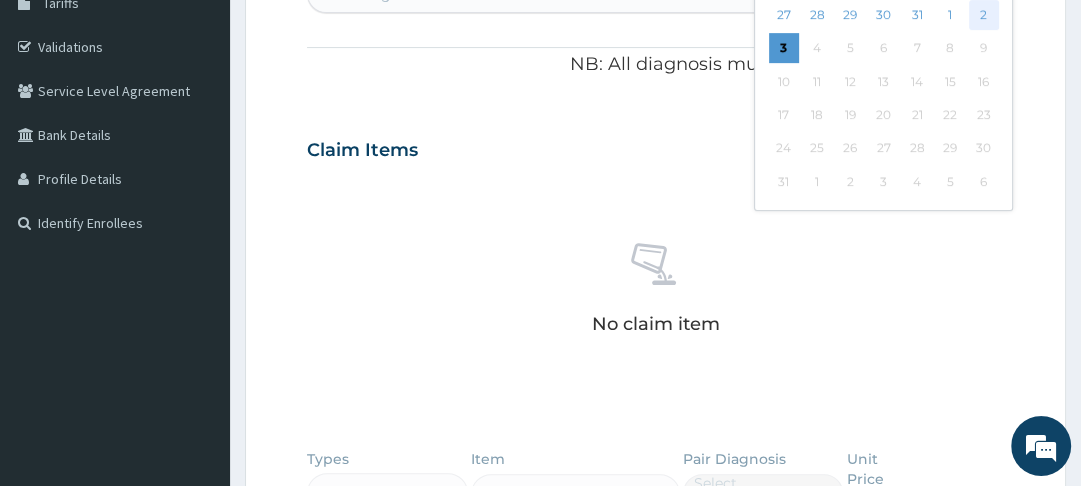 click on "2" at bounding box center (984, 15) 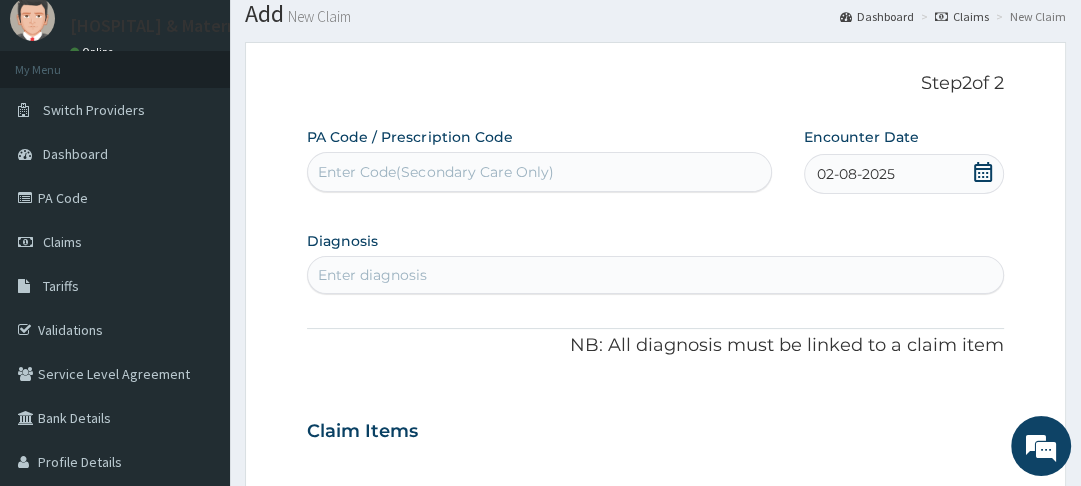scroll, scrollTop: 70, scrollLeft: 0, axis: vertical 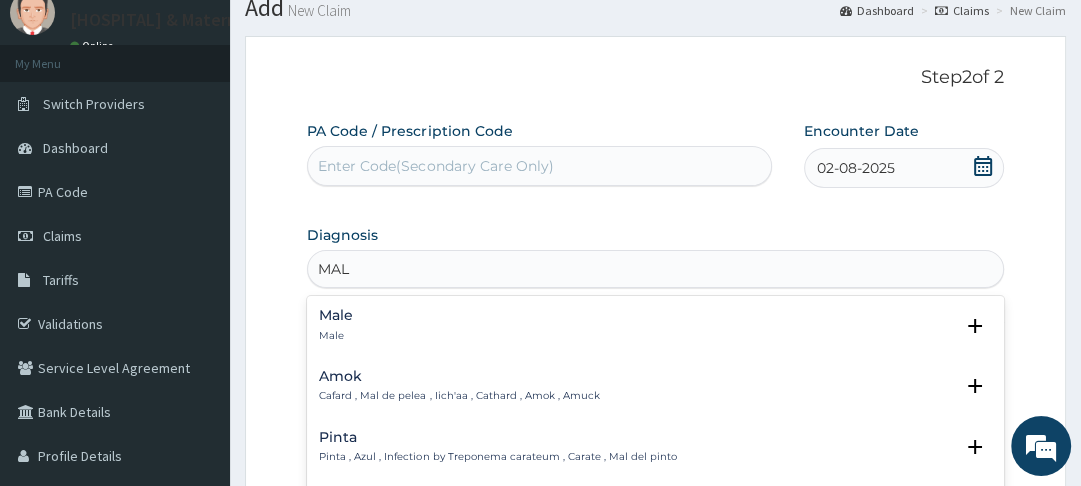 type on "MALA" 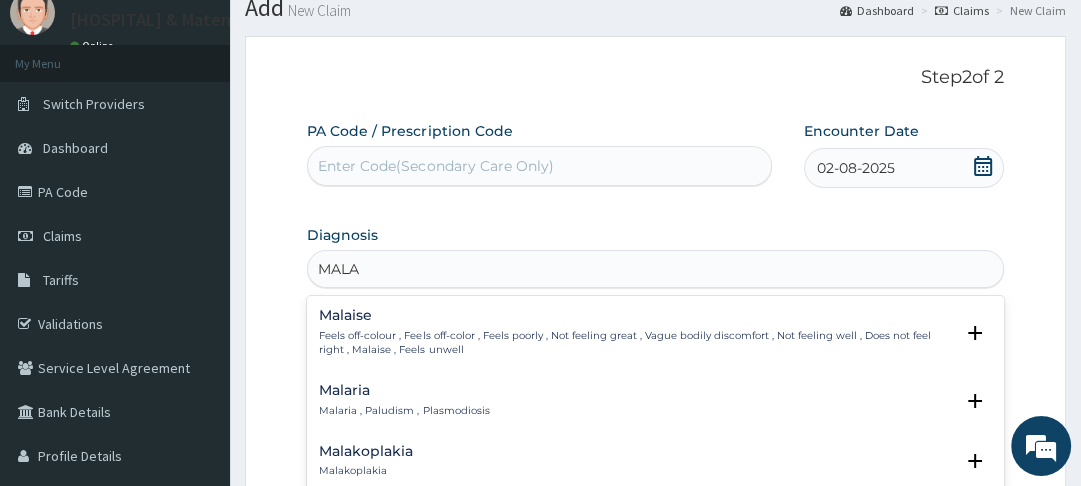 click on "Malaria" at bounding box center (404, 390) 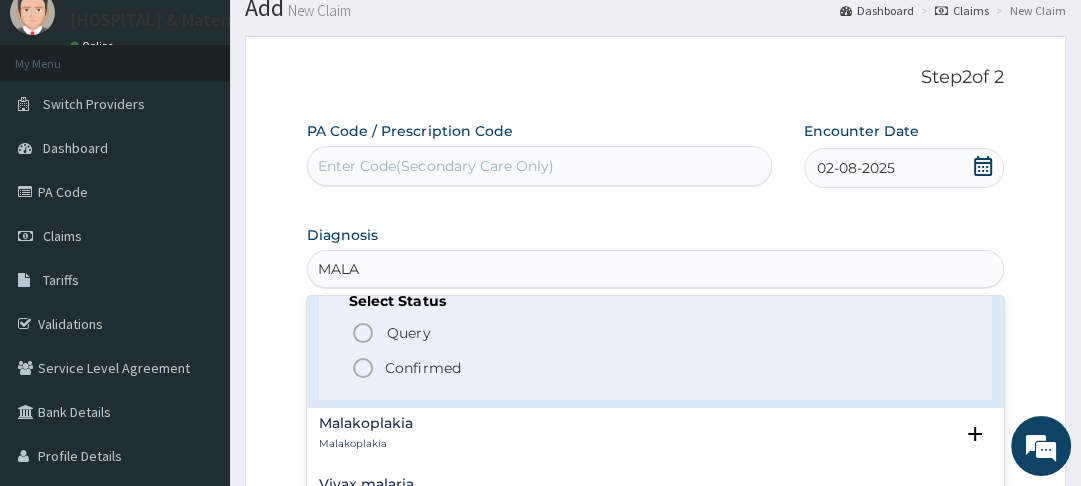 scroll, scrollTop: 157, scrollLeft: 0, axis: vertical 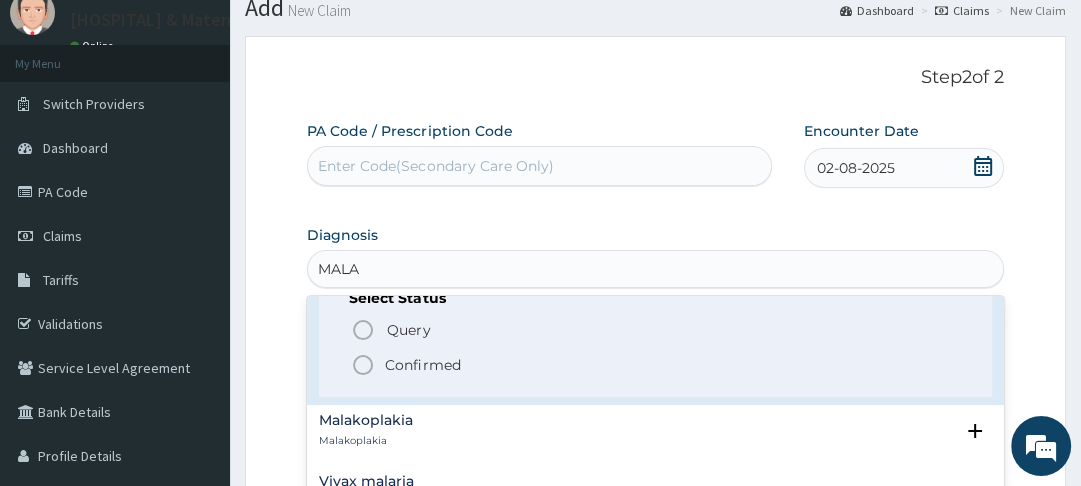 click 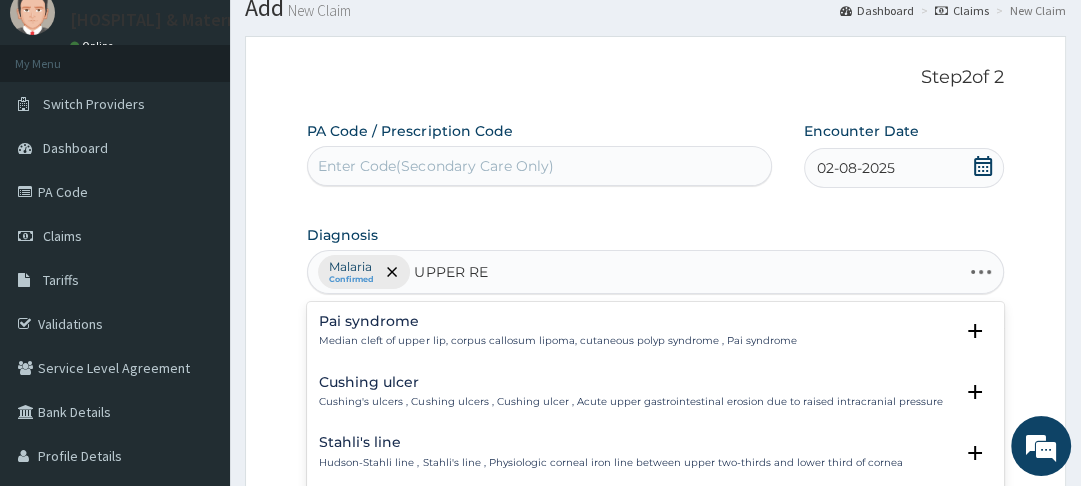 type on "UPPER RES" 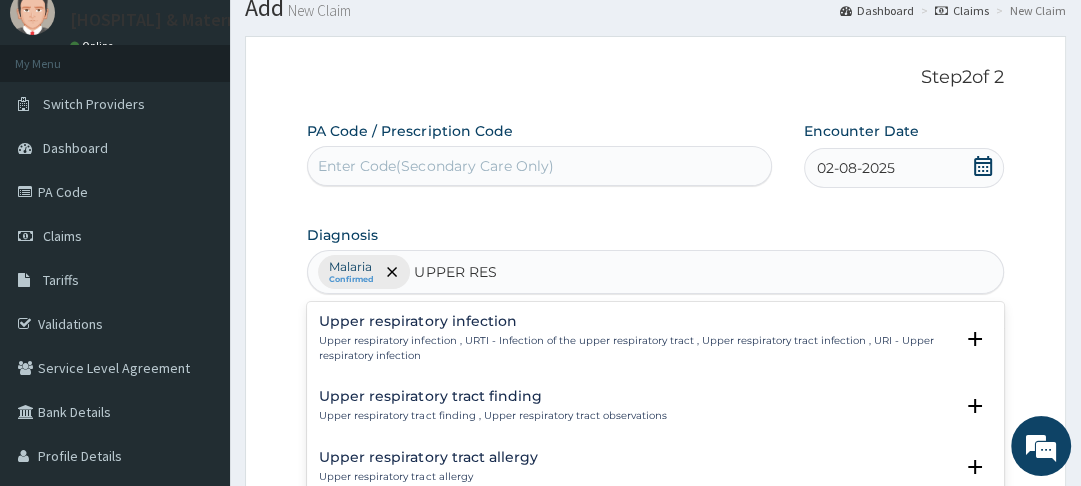 click on "Upper respiratory infection" at bounding box center (635, 321) 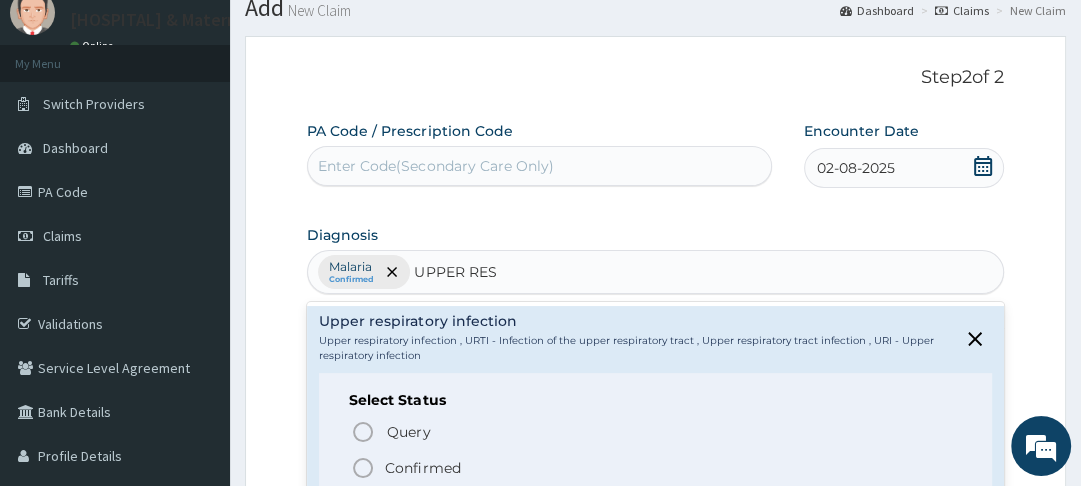 click 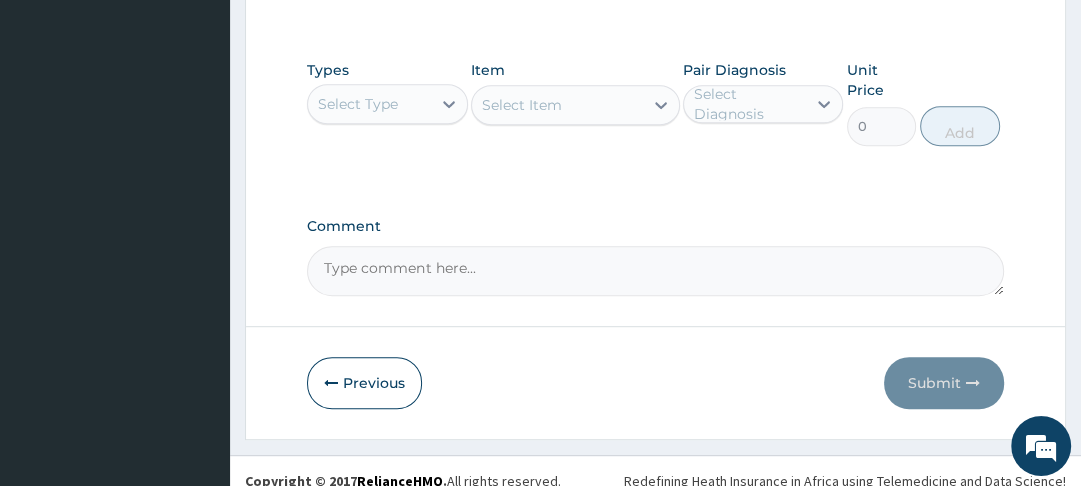scroll, scrollTop: 759, scrollLeft: 0, axis: vertical 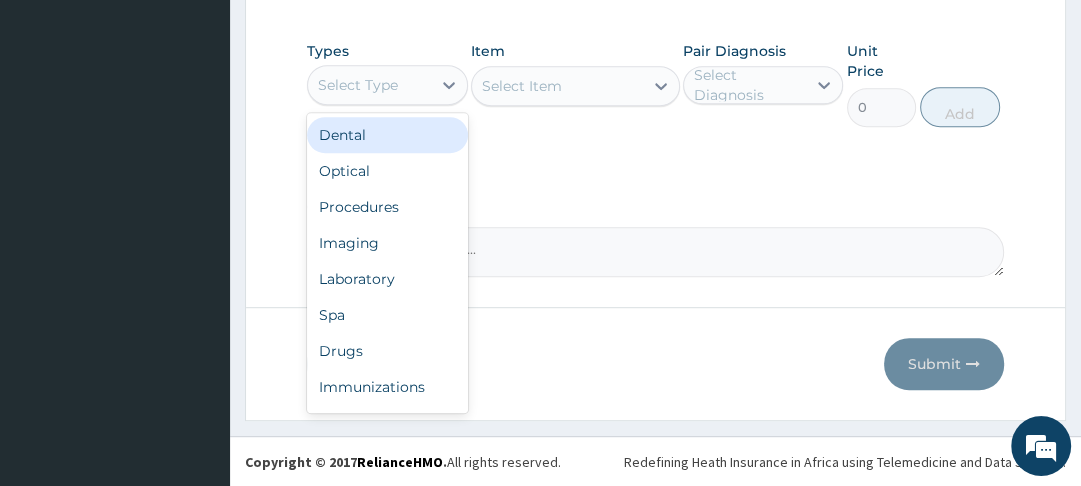click on "Procedures" at bounding box center (387, 207) 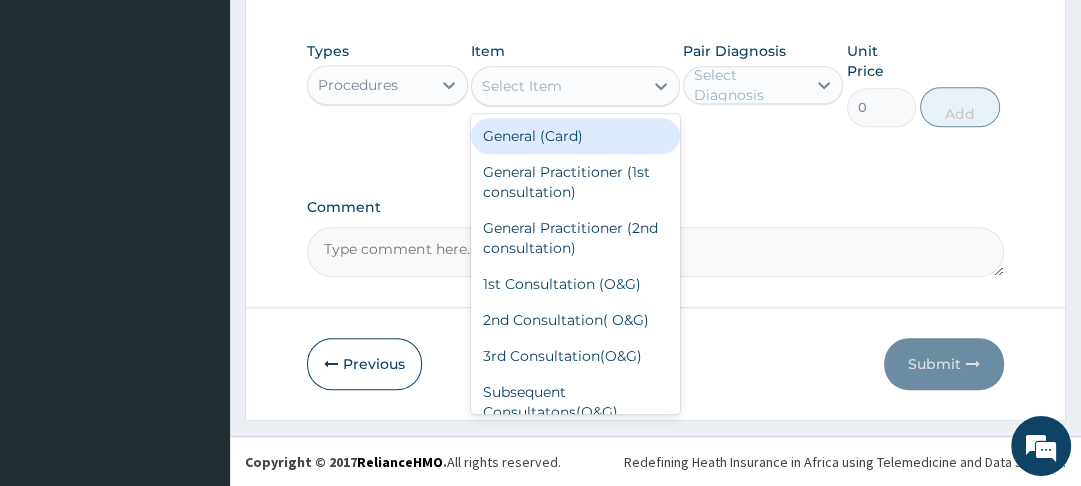 click on "General (Card)" at bounding box center [575, 136] 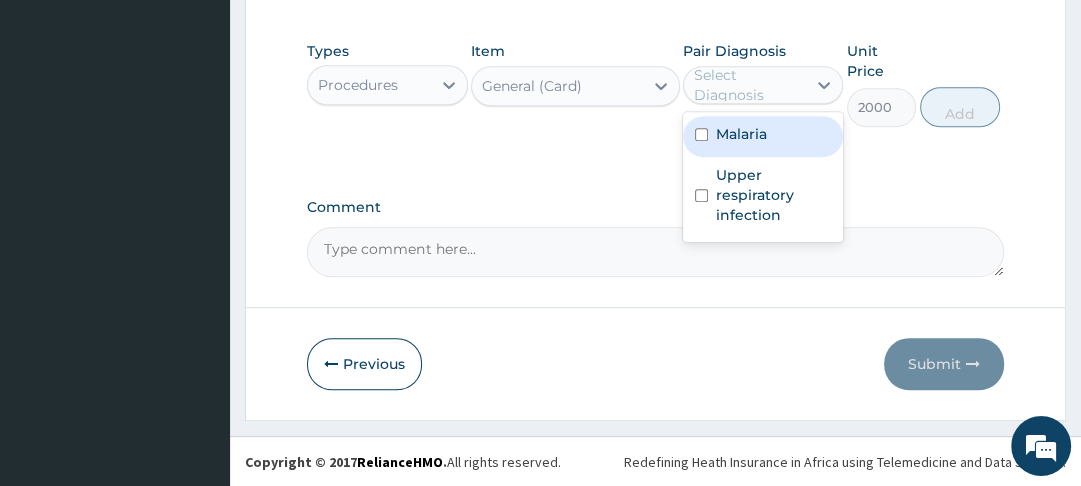 click at bounding box center [701, 134] 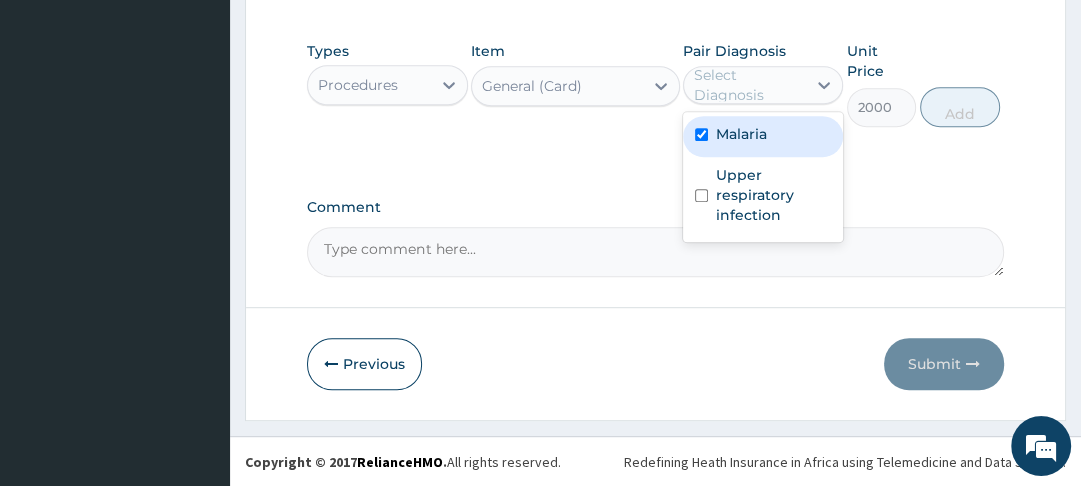 checkbox on "true" 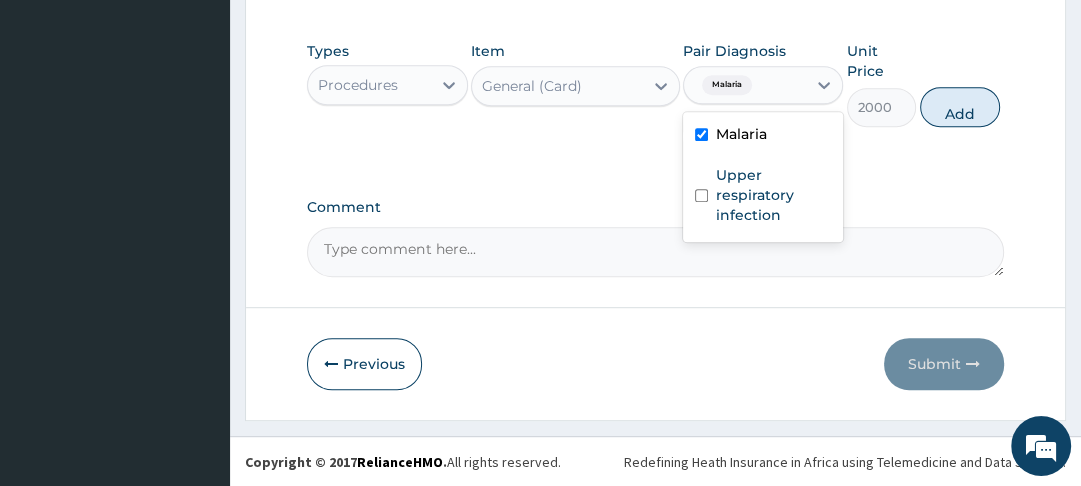 click at bounding box center [701, 195] 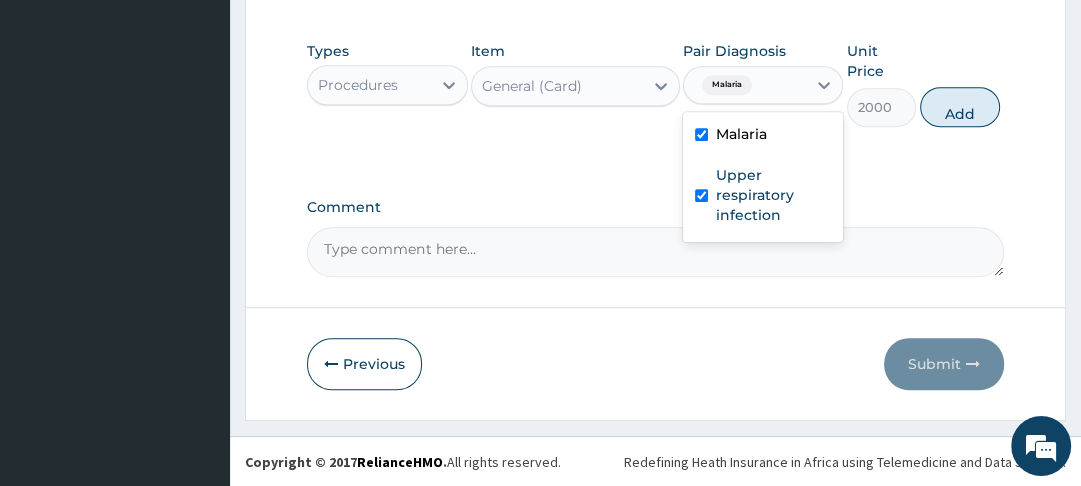 checkbox on "true" 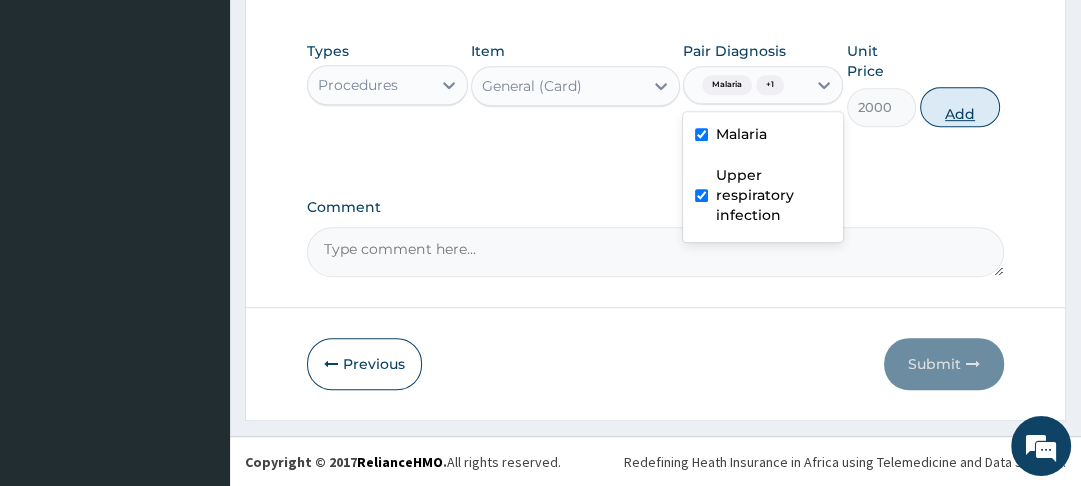 click on "Add" at bounding box center (960, 107) 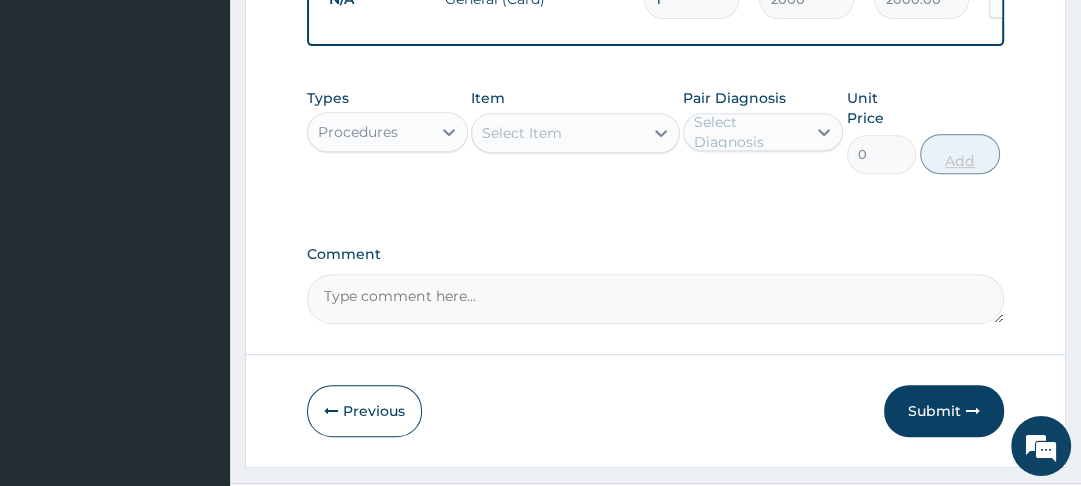 scroll, scrollTop: 618, scrollLeft: 0, axis: vertical 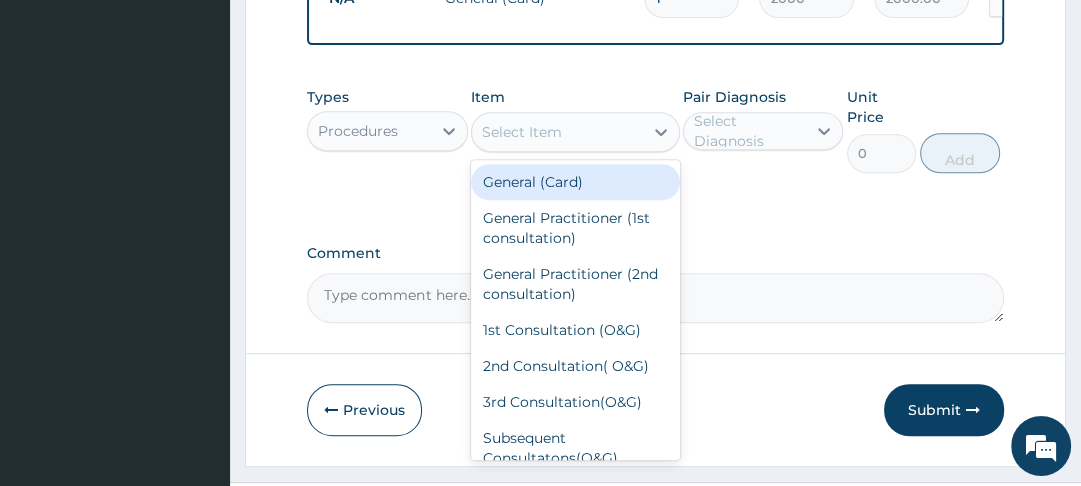 click on "General Practitioner (1st consultation)" at bounding box center (575, 228) 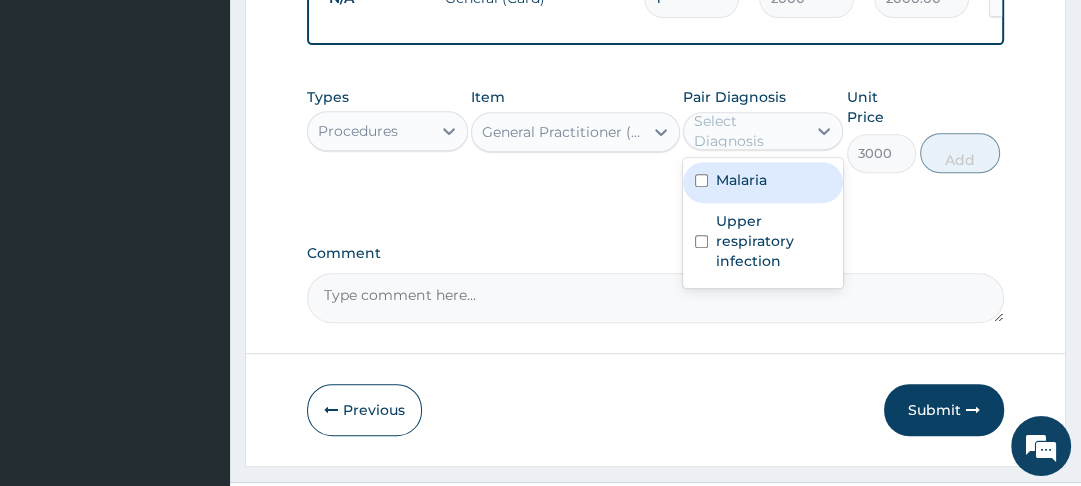 click at bounding box center [701, 180] 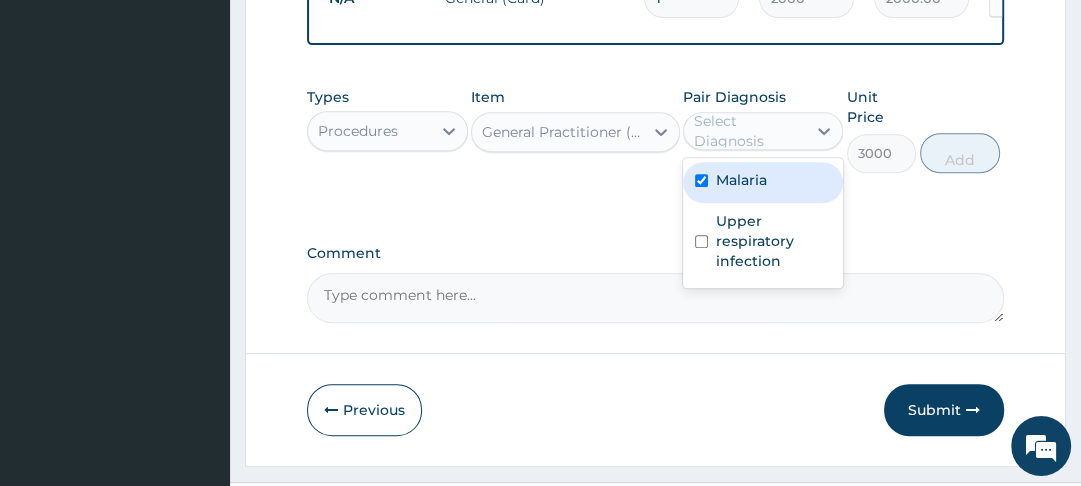 checkbox on "true" 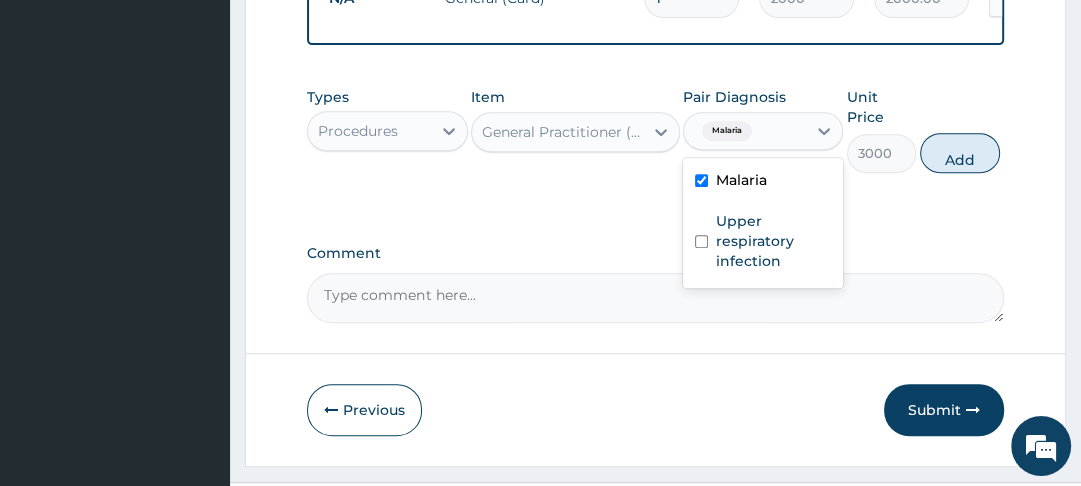 click at bounding box center [701, 241] 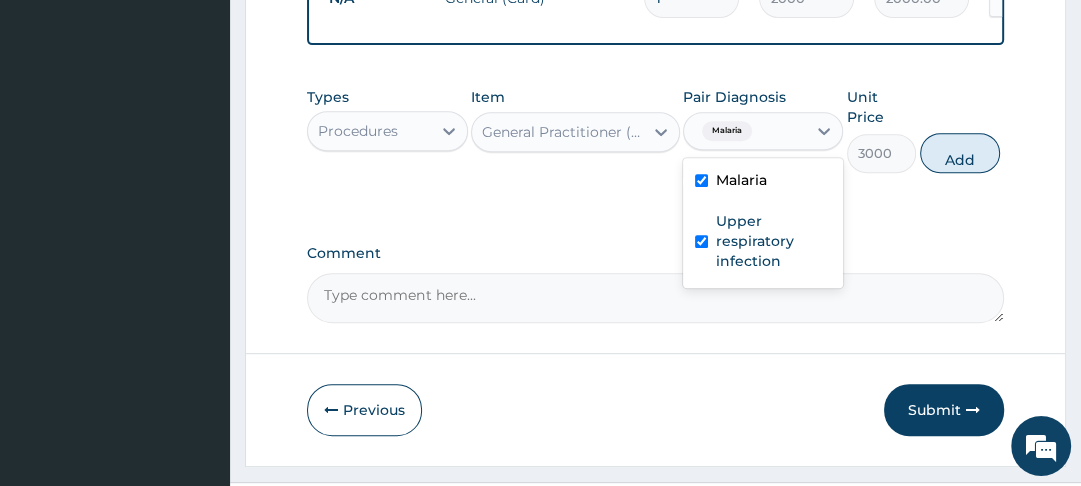 checkbox on "true" 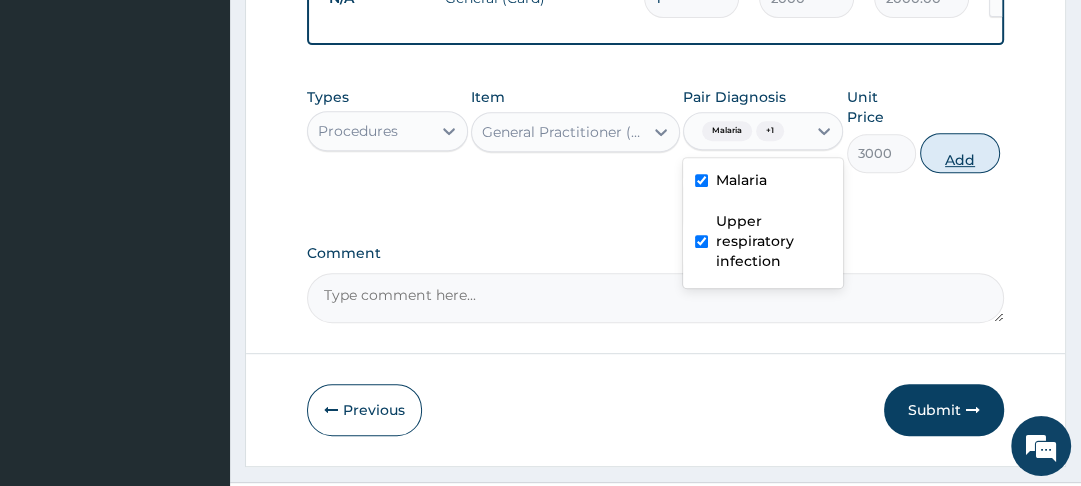 click on "Add" at bounding box center (960, 153) 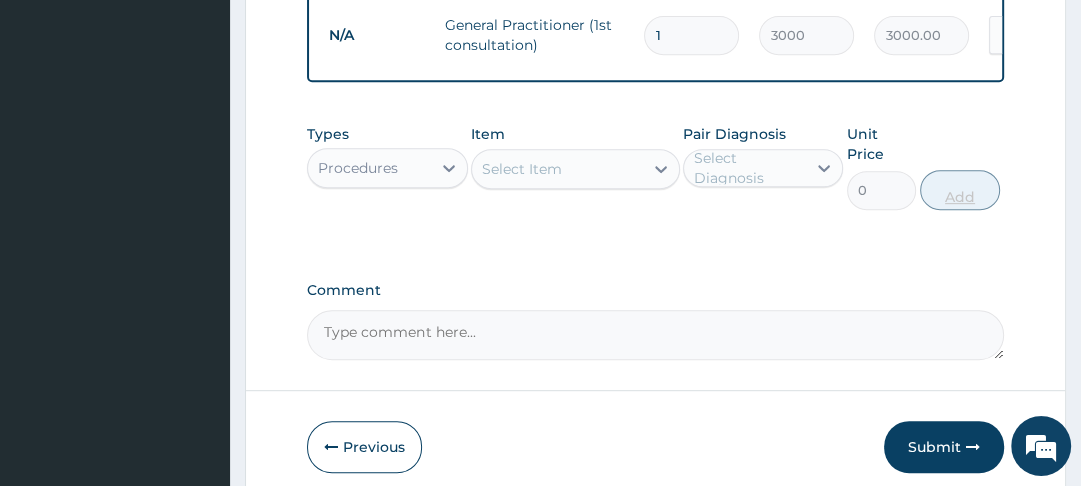 scroll, scrollTop: 743, scrollLeft: 0, axis: vertical 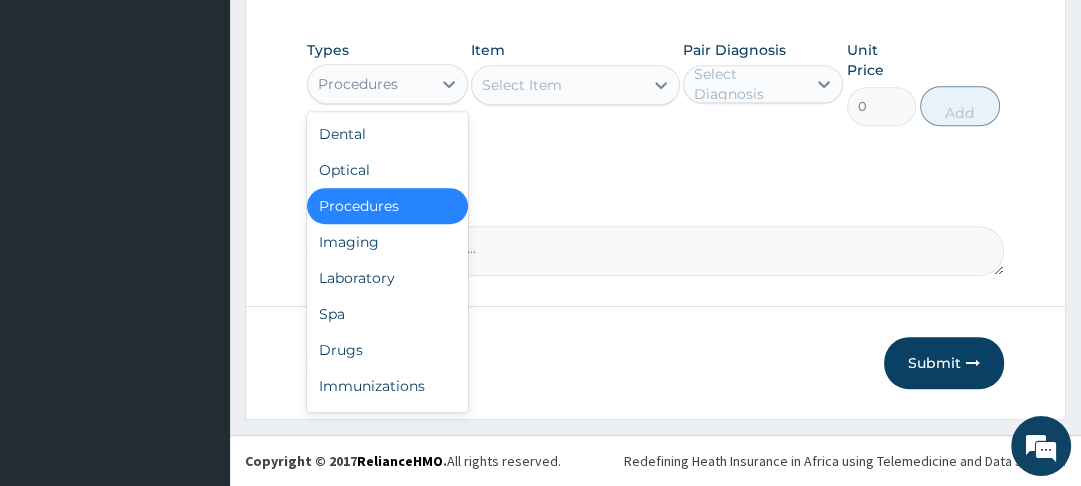 click on "Laboratory" at bounding box center (387, 278) 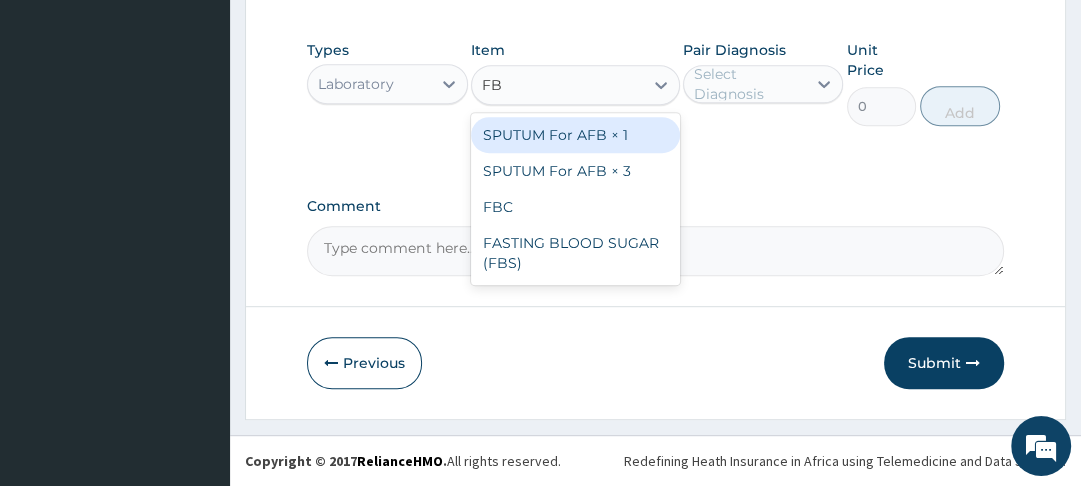 type on "FBC" 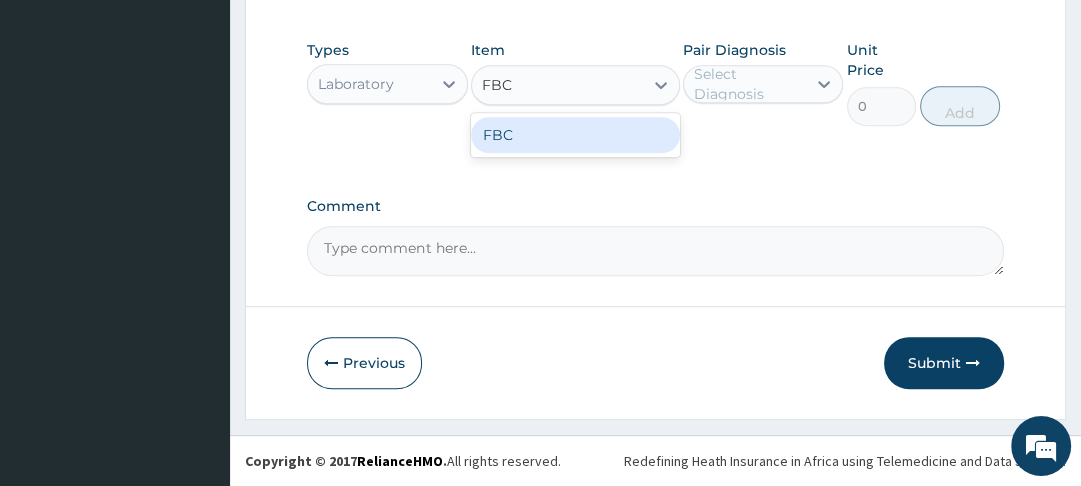 click on "FBC" at bounding box center [575, 135] 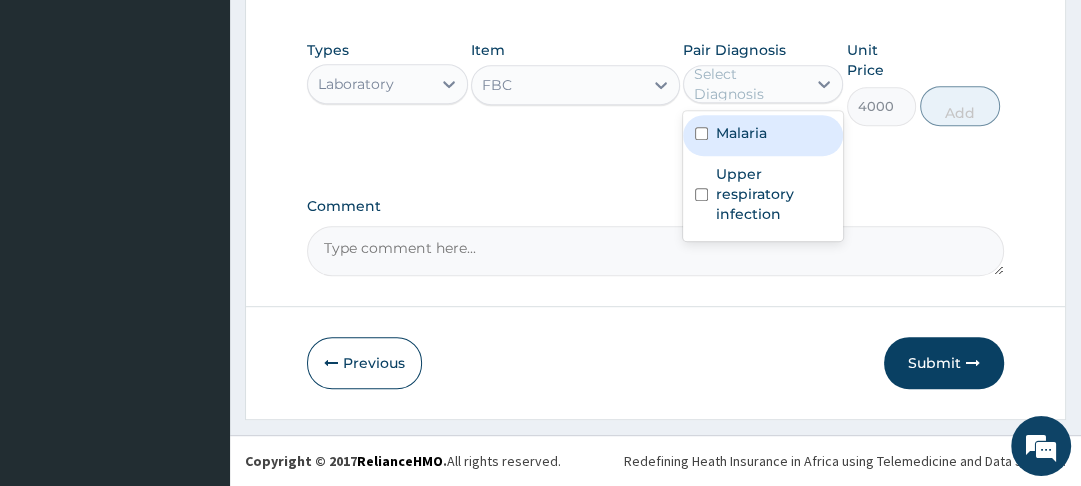 click at bounding box center [701, 194] 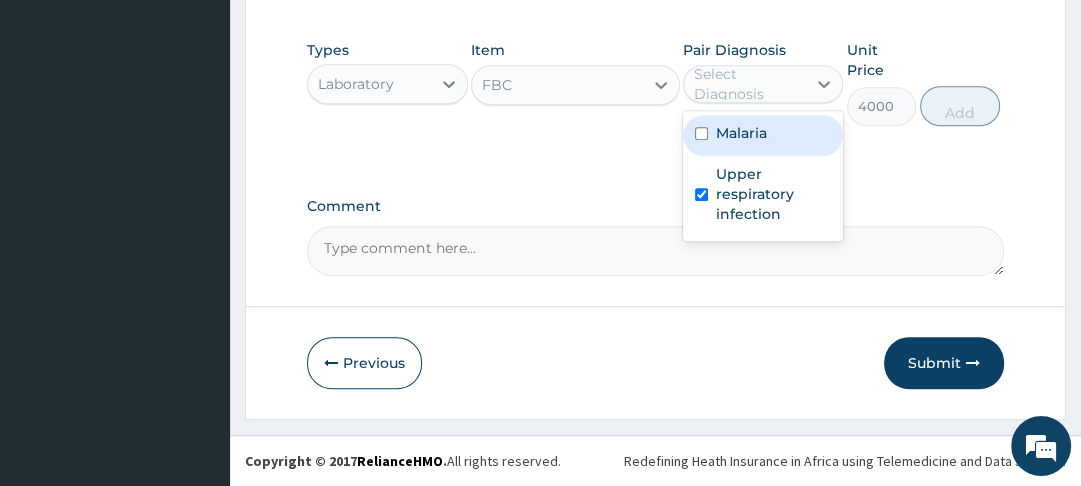 checkbox on "true" 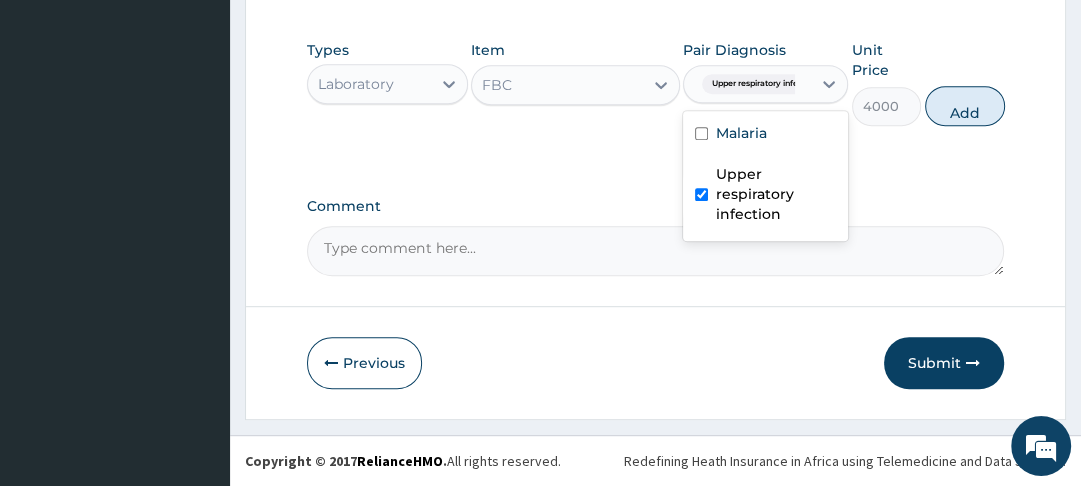 click at bounding box center (701, 133) 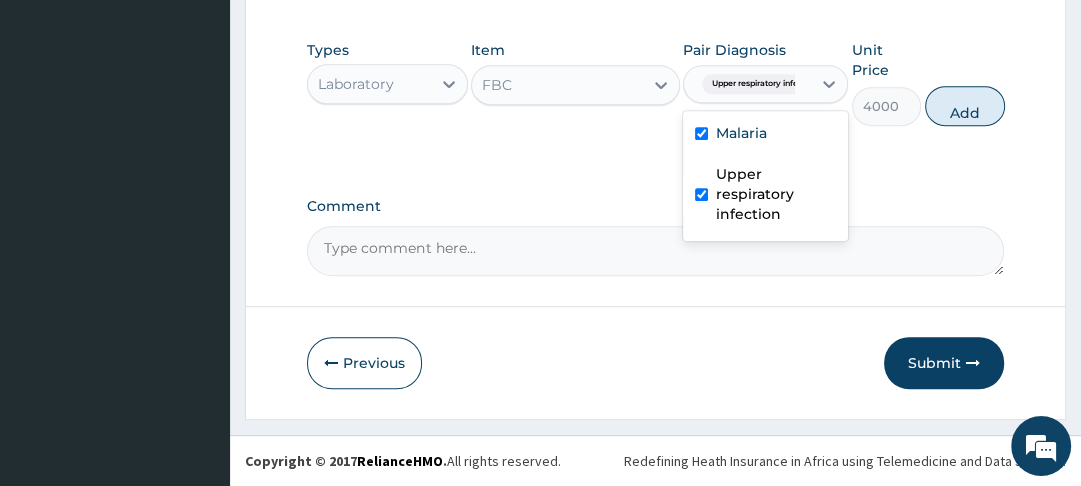 checkbox on "true" 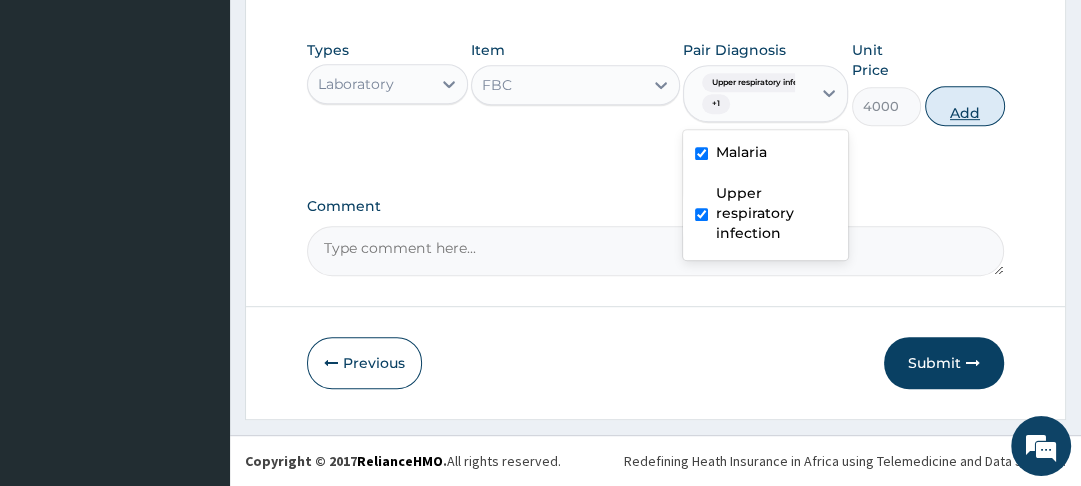 click on "Add" at bounding box center [965, 106] 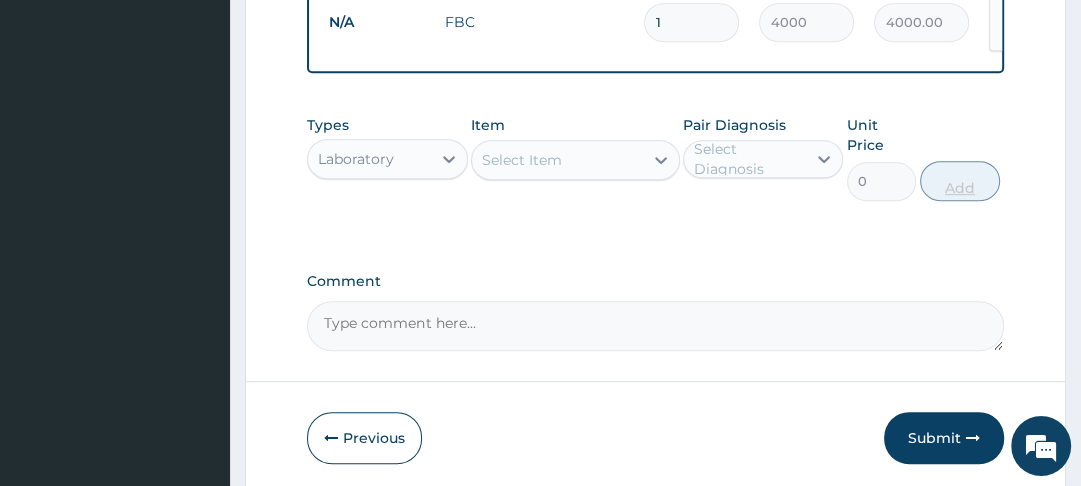 scroll, scrollTop: 820, scrollLeft: 0, axis: vertical 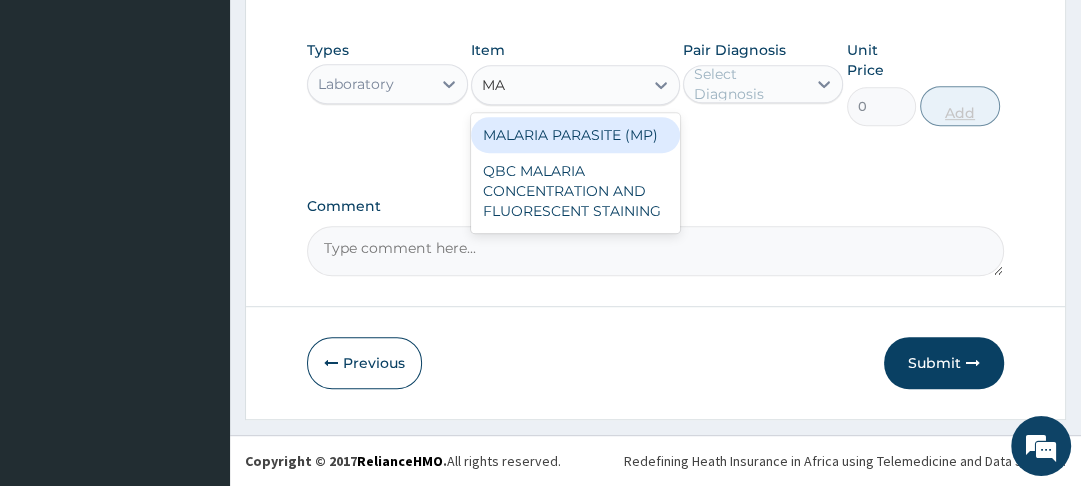 type on "MAL" 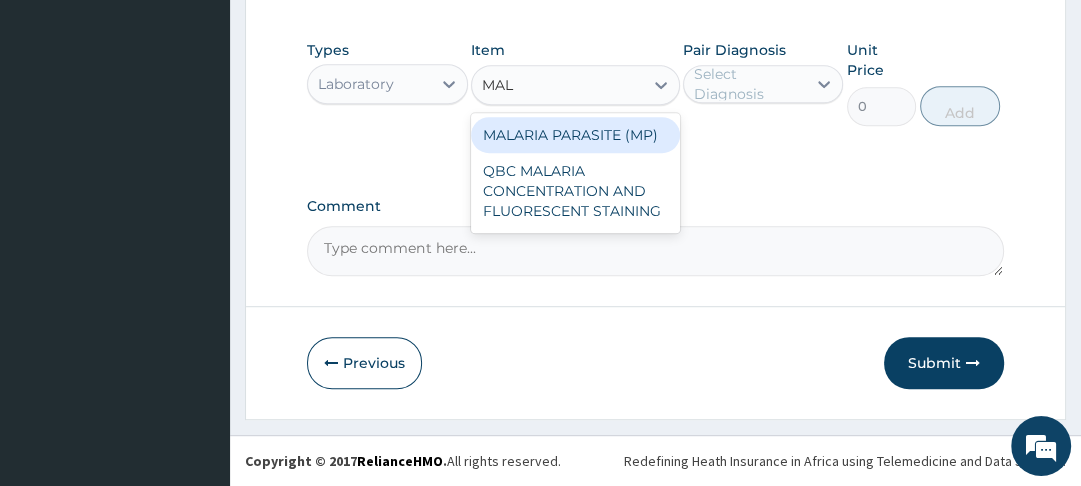 click on "MALARIA PARASITE (MP)" at bounding box center [575, 135] 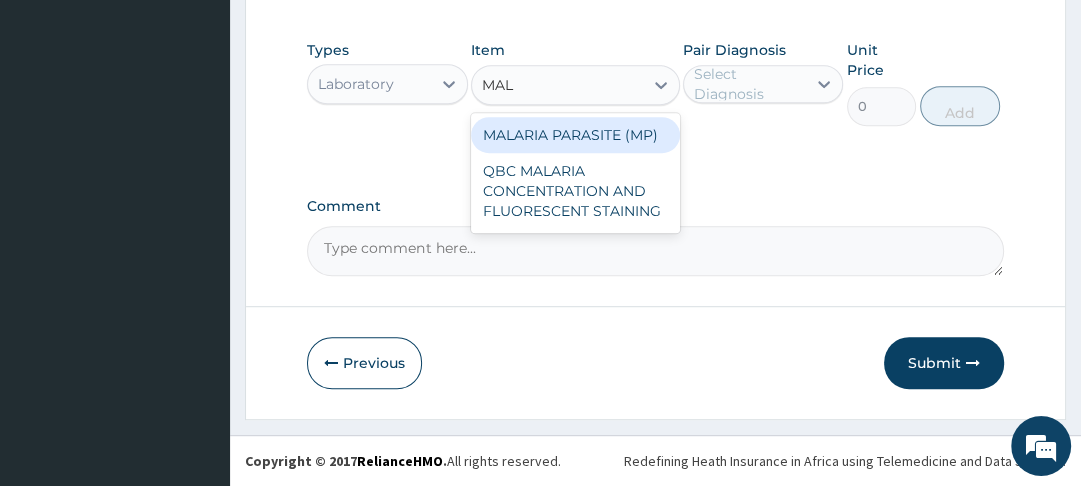 type 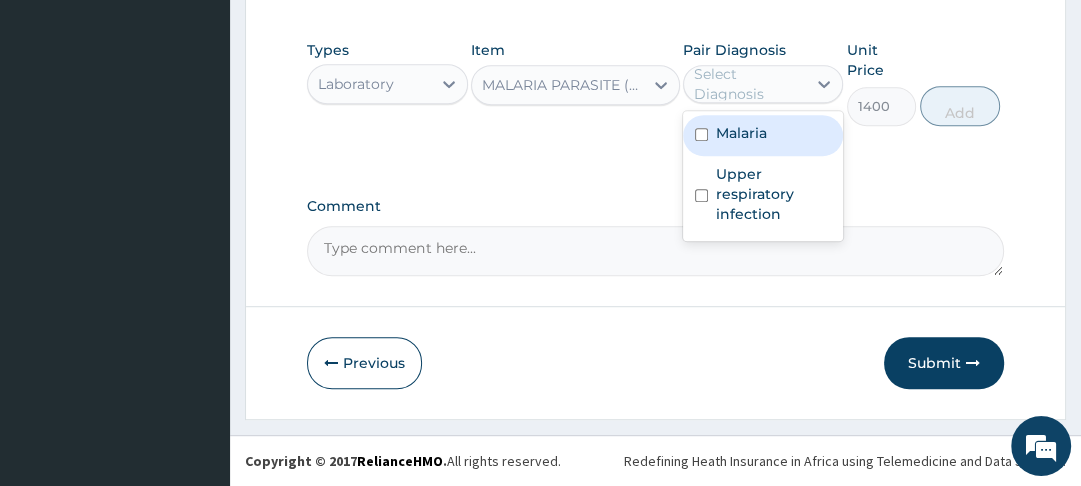 click at bounding box center (701, 134) 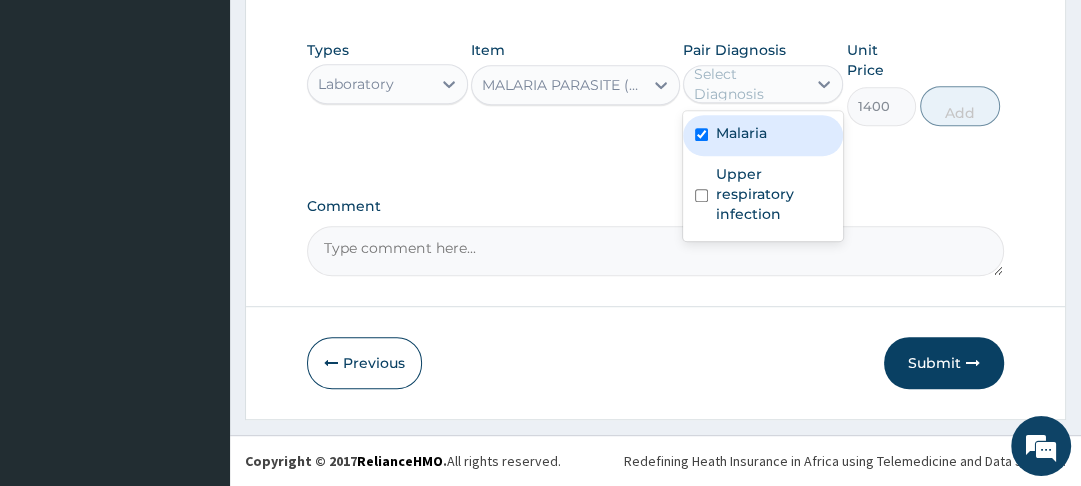 checkbox on "true" 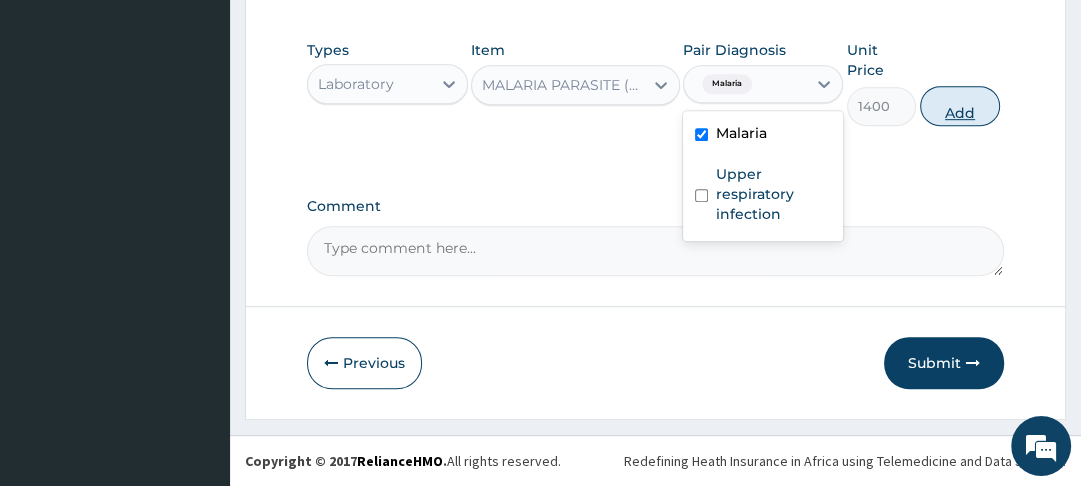 click on "Add" at bounding box center [960, 106] 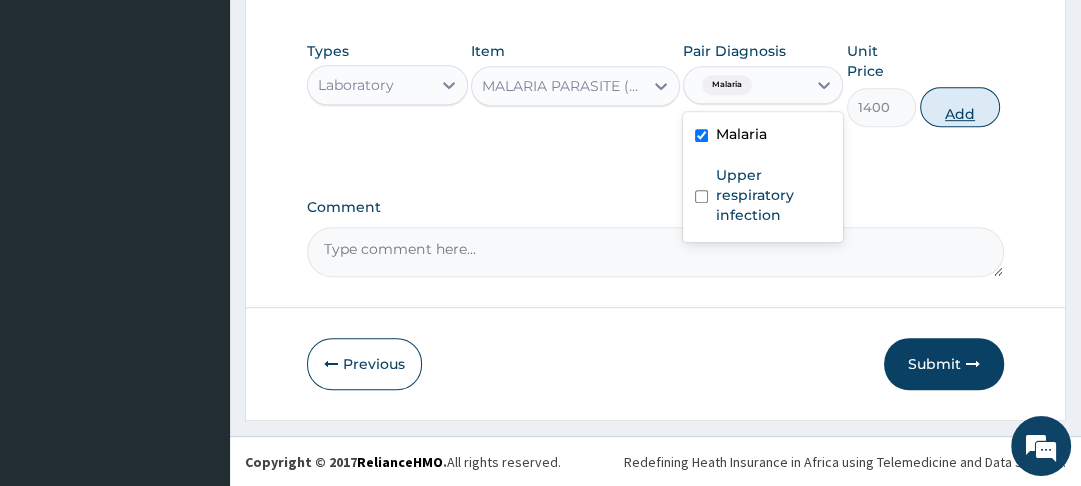 type on "0" 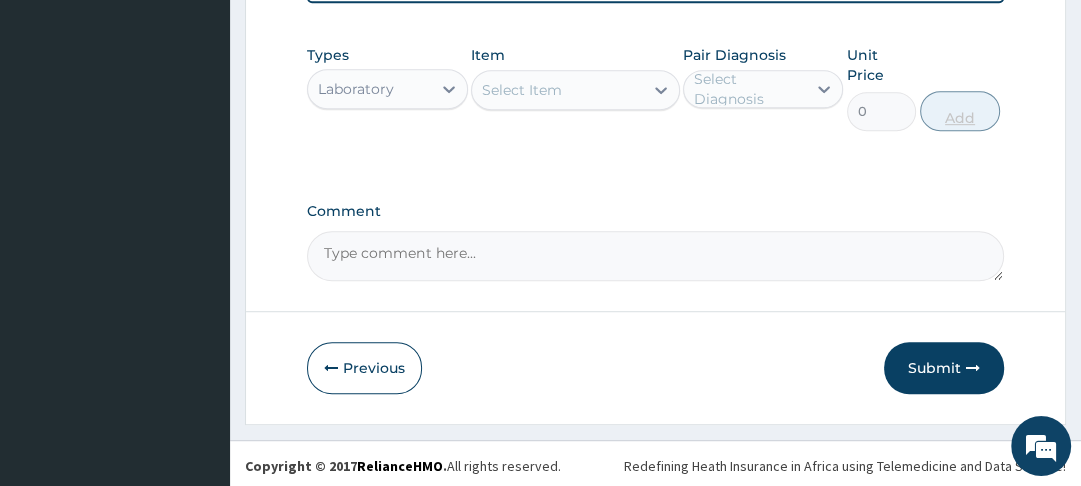 scroll, scrollTop: 883, scrollLeft: 0, axis: vertical 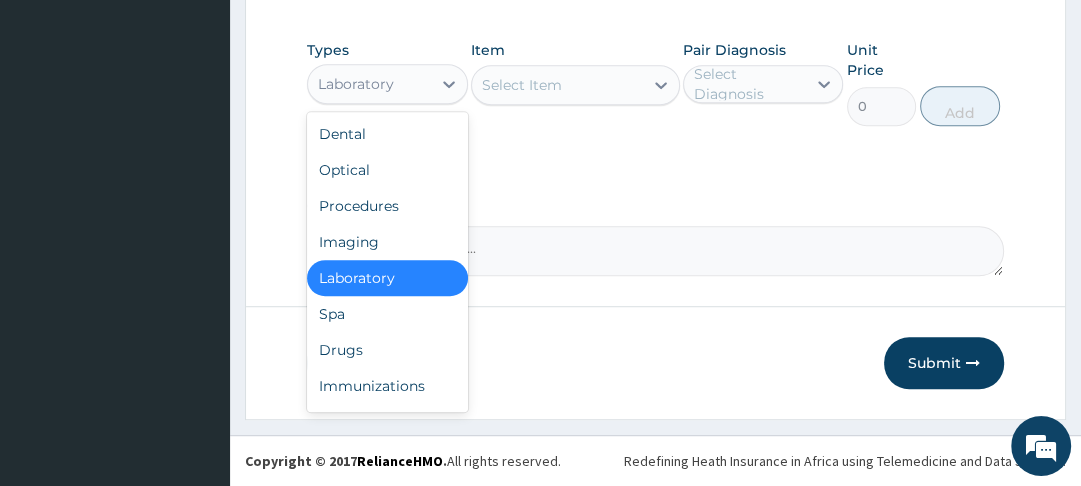 click on "Drugs" at bounding box center [387, 350] 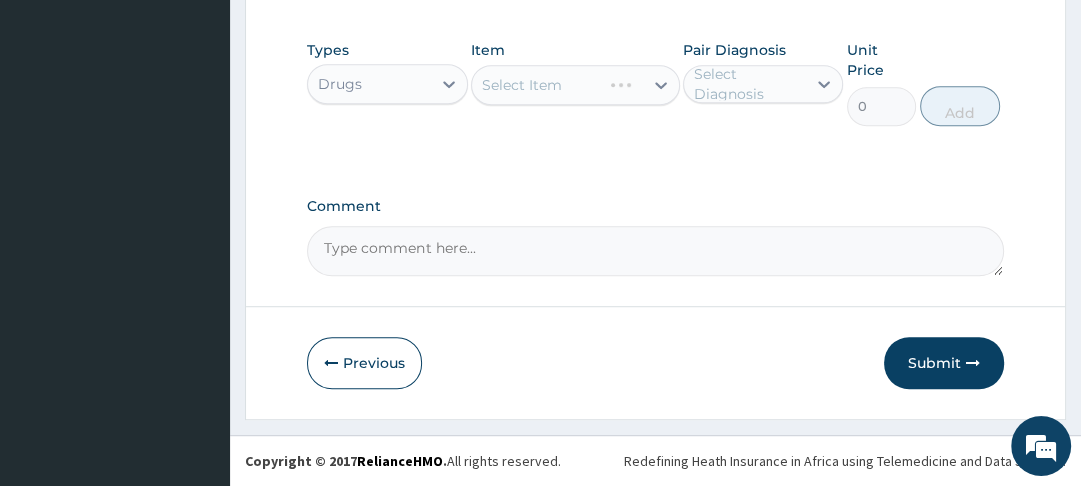 click on "Select Item" at bounding box center [575, 85] 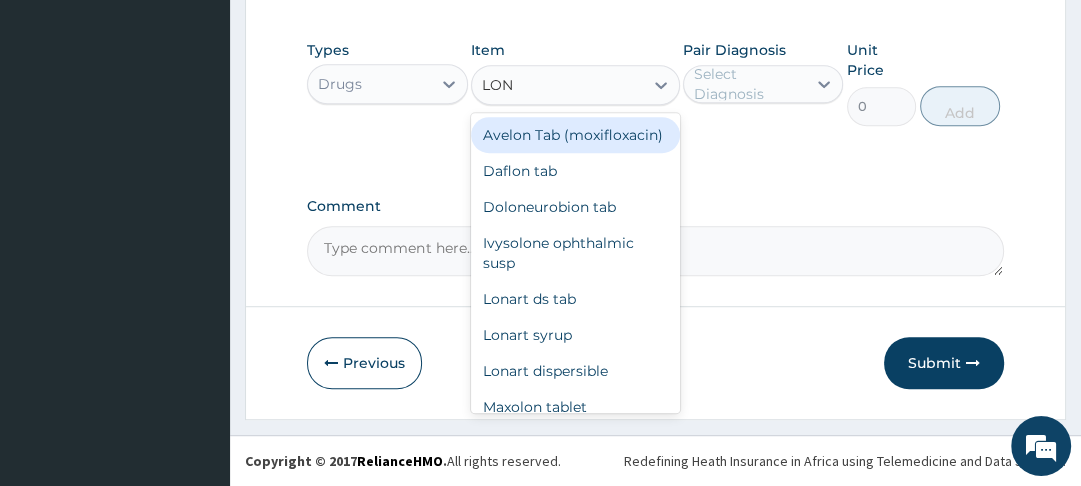 type on "LONA" 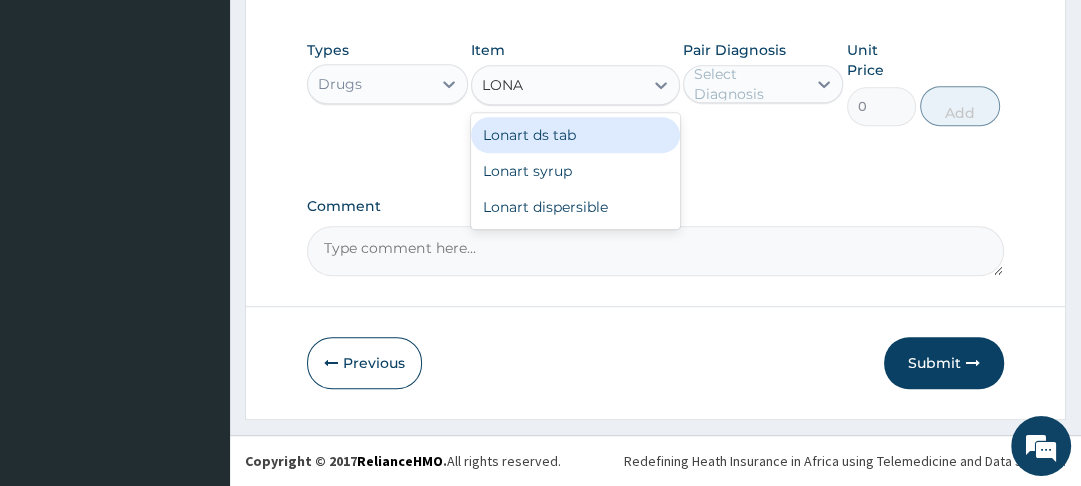 click on "Lonart ds tab" at bounding box center [575, 135] 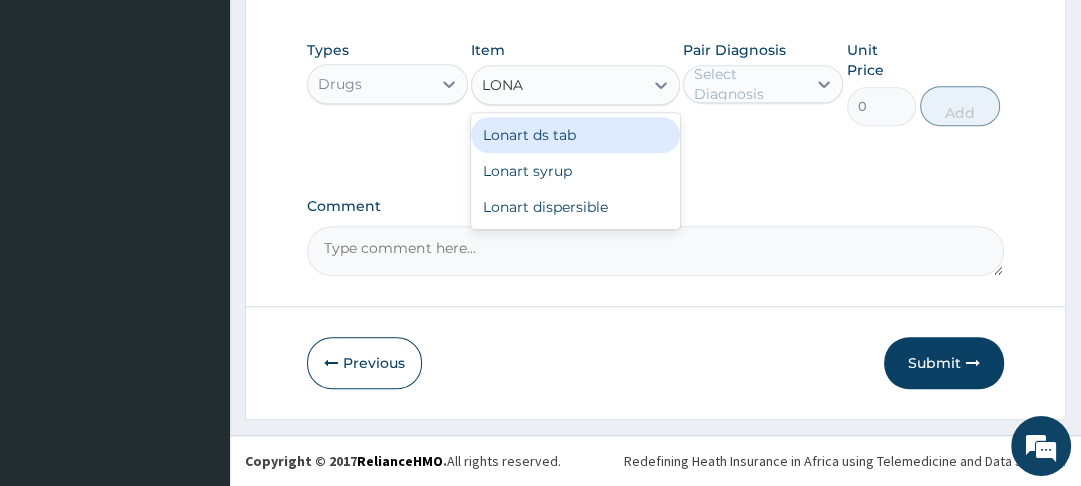 type 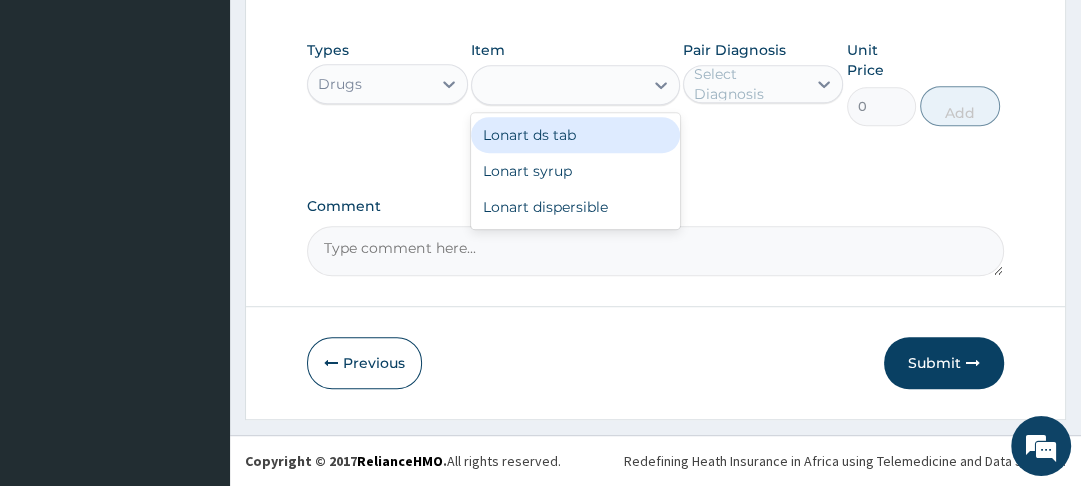 type on "900" 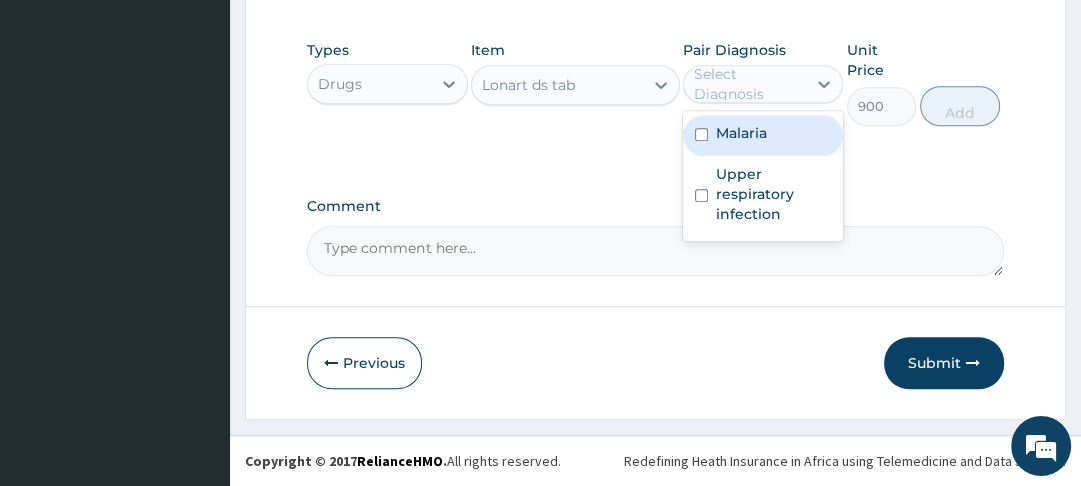 click at bounding box center [701, 134] 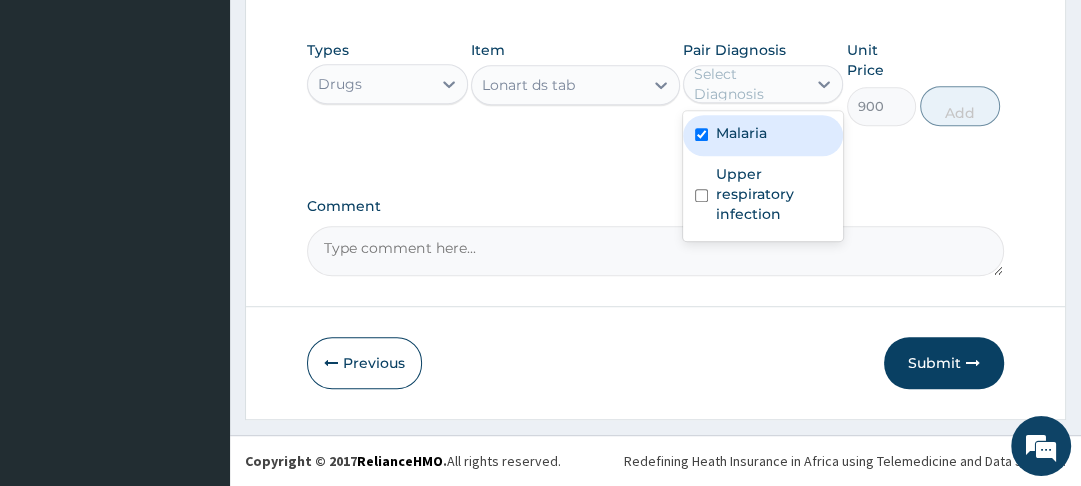 checkbox on "true" 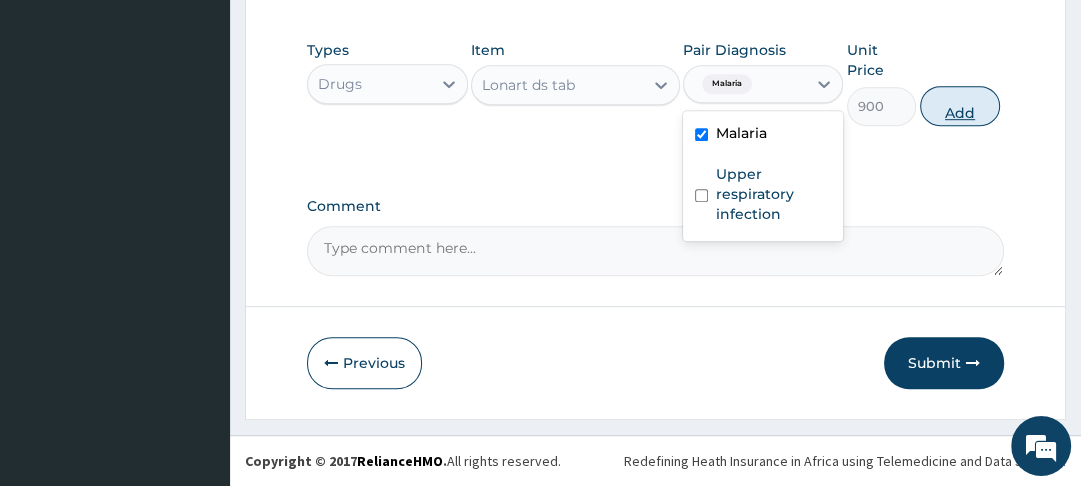 click on "Add" at bounding box center [960, 106] 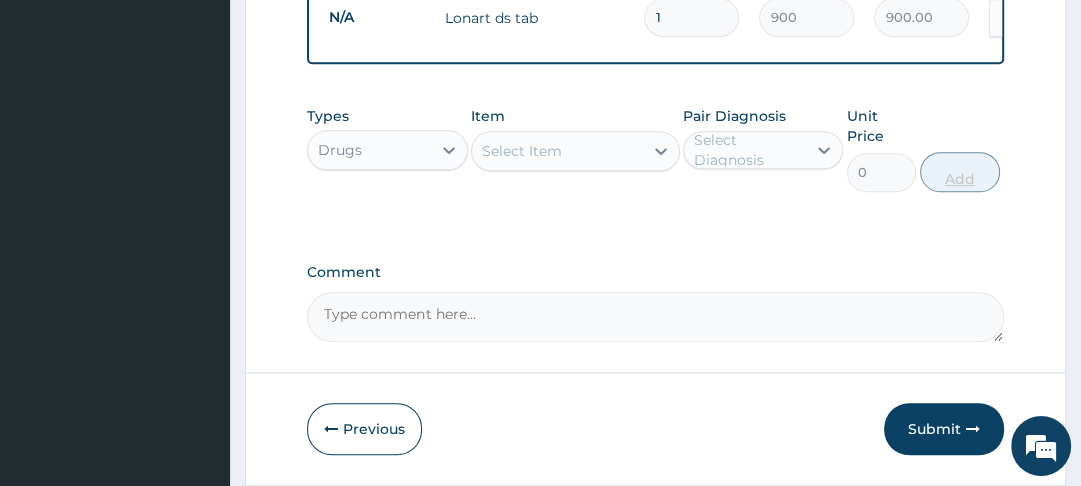 scroll, scrollTop: 879, scrollLeft: 0, axis: vertical 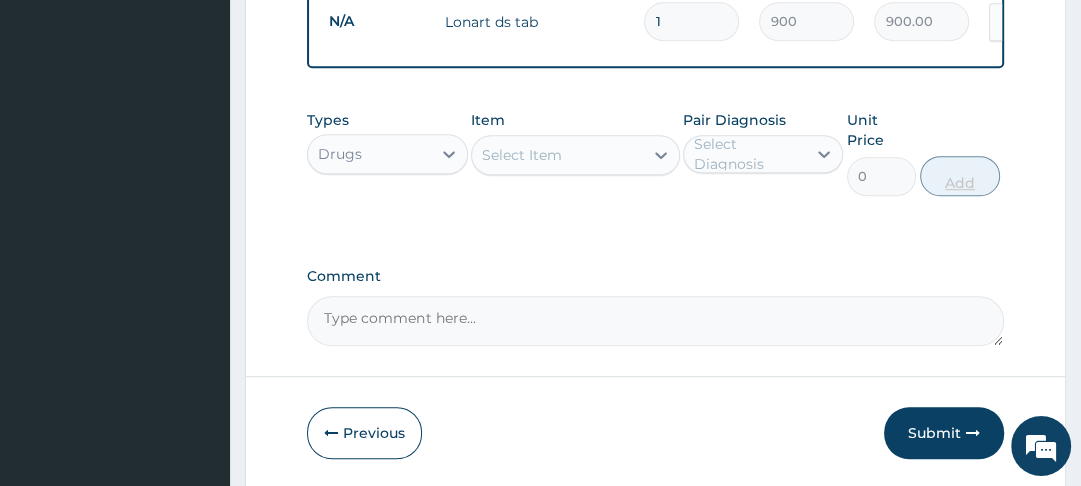 type 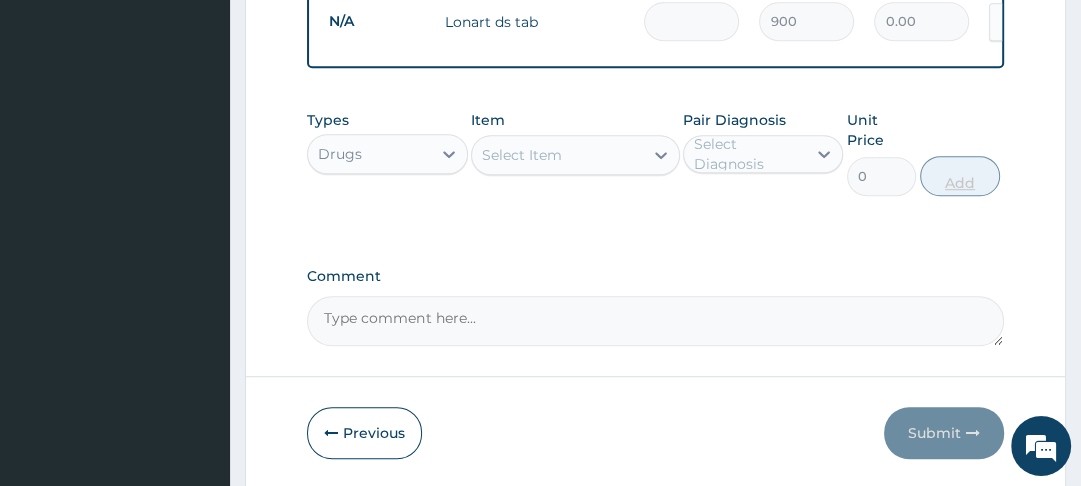 type on "6" 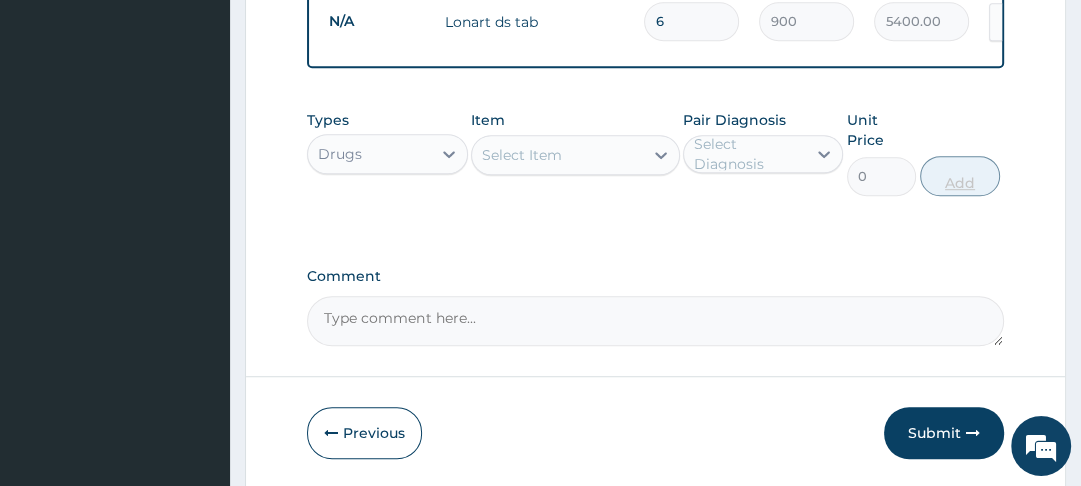 type on "6" 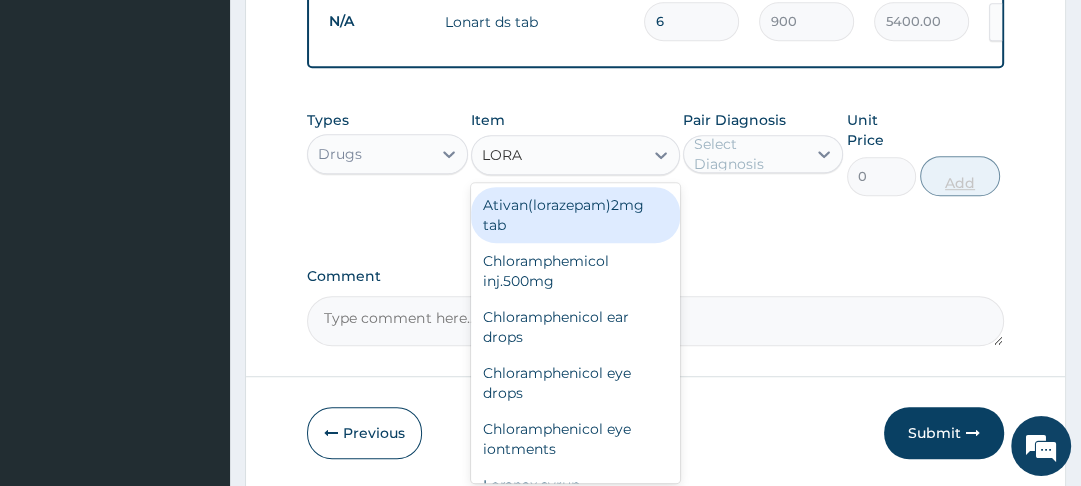 type on "LORAT" 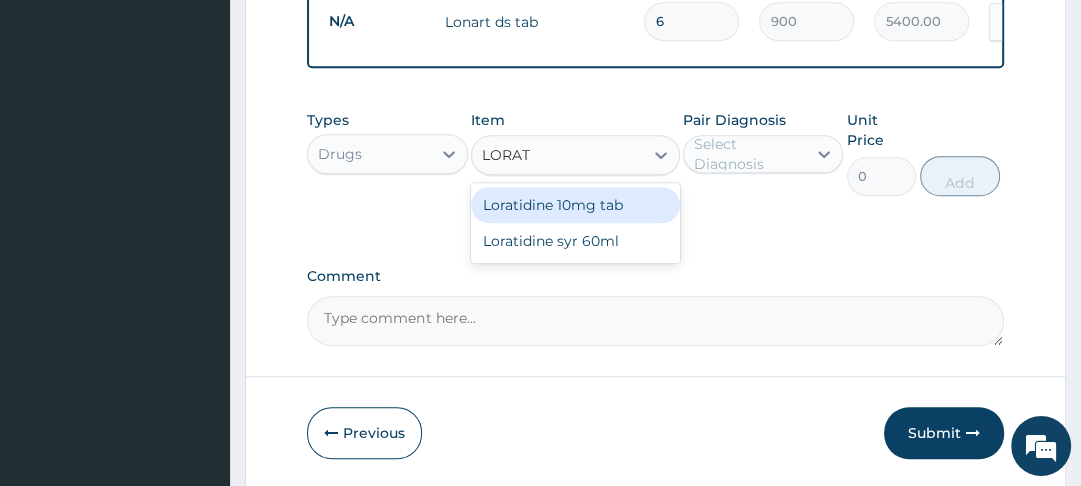 click on "Loratidine 10mg tab" at bounding box center (575, 205) 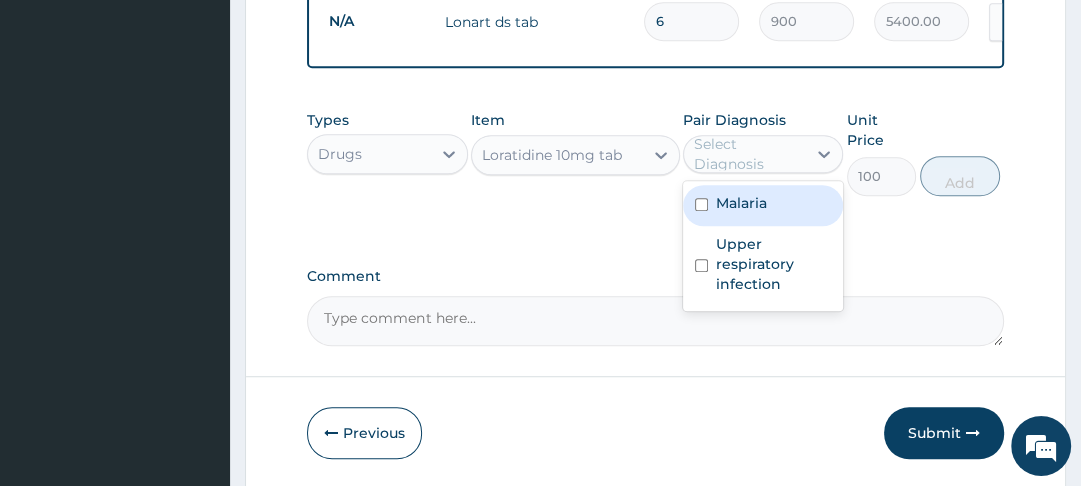 click at bounding box center [701, 265] 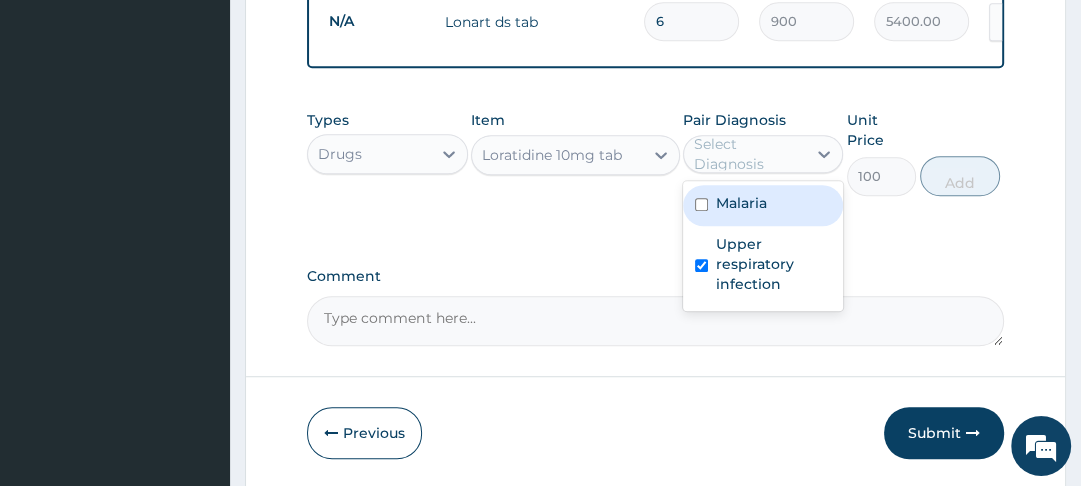 checkbox on "true" 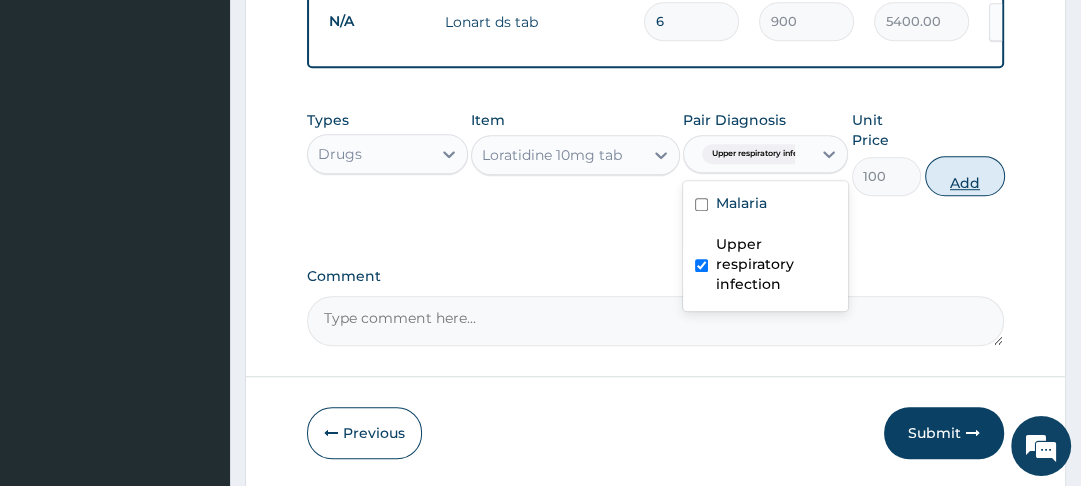 click on "Add" at bounding box center [965, 176] 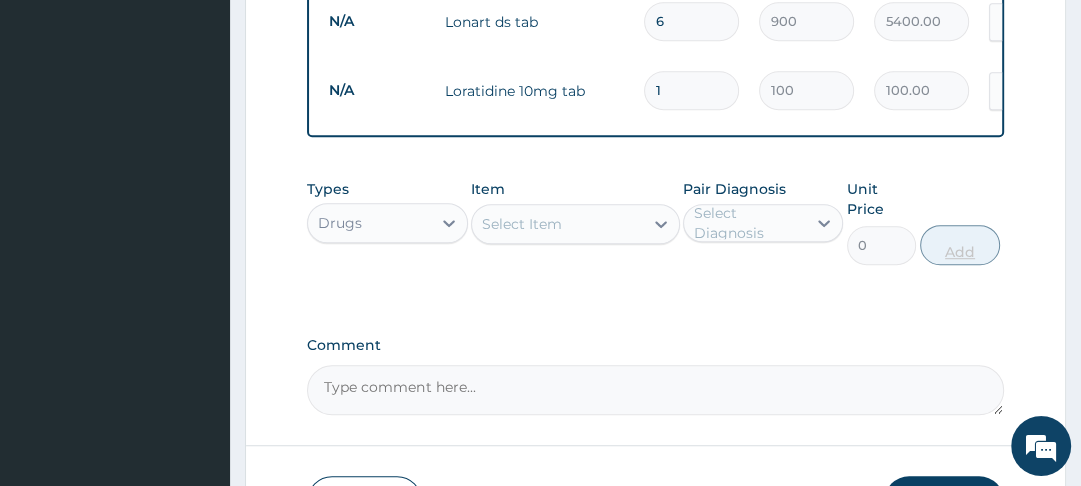 type on "14" 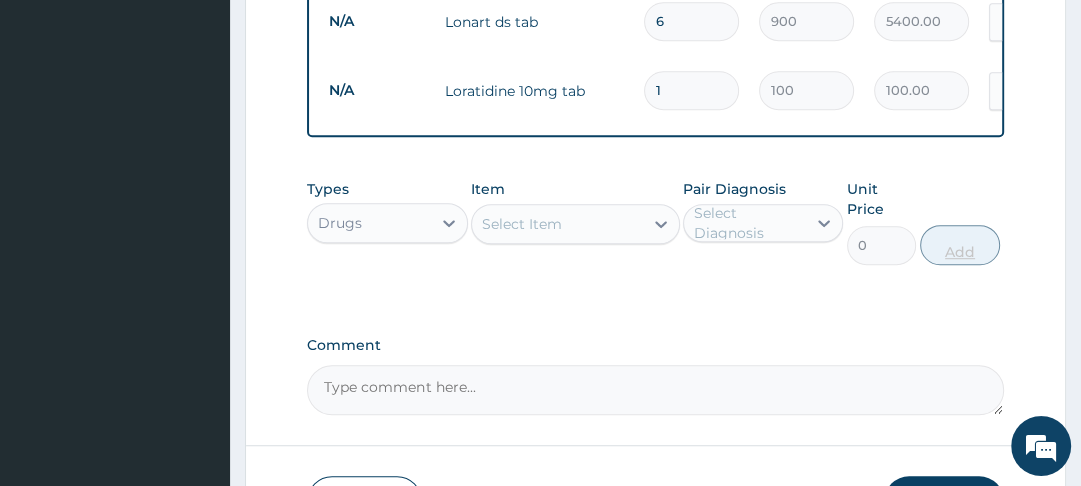type on "1400.00" 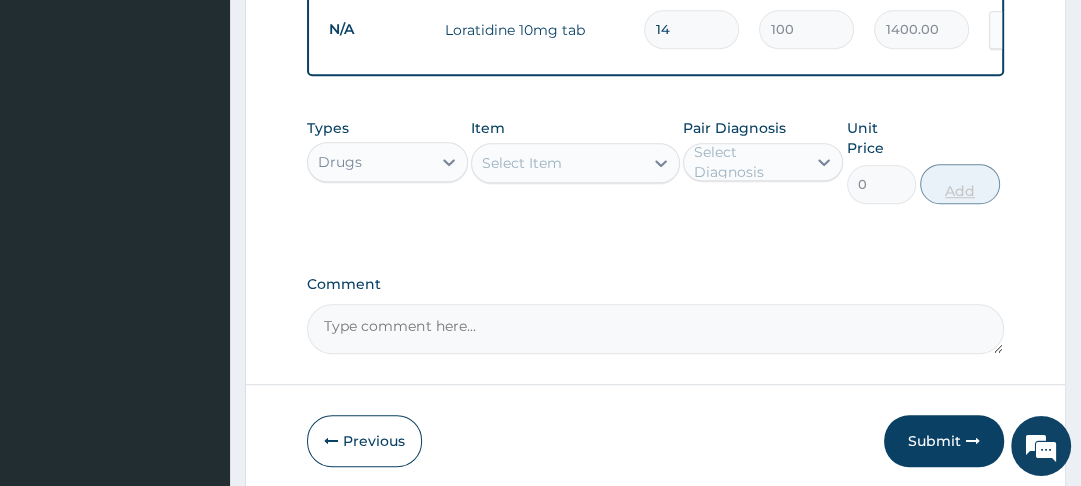 scroll, scrollTop: 1023, scrollLeft: 0, axis: vertical 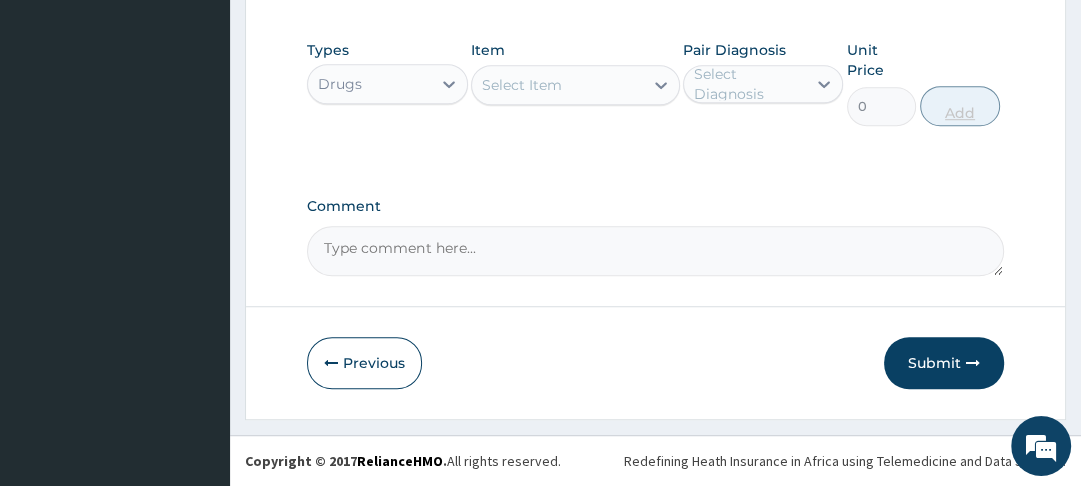 type on "14" 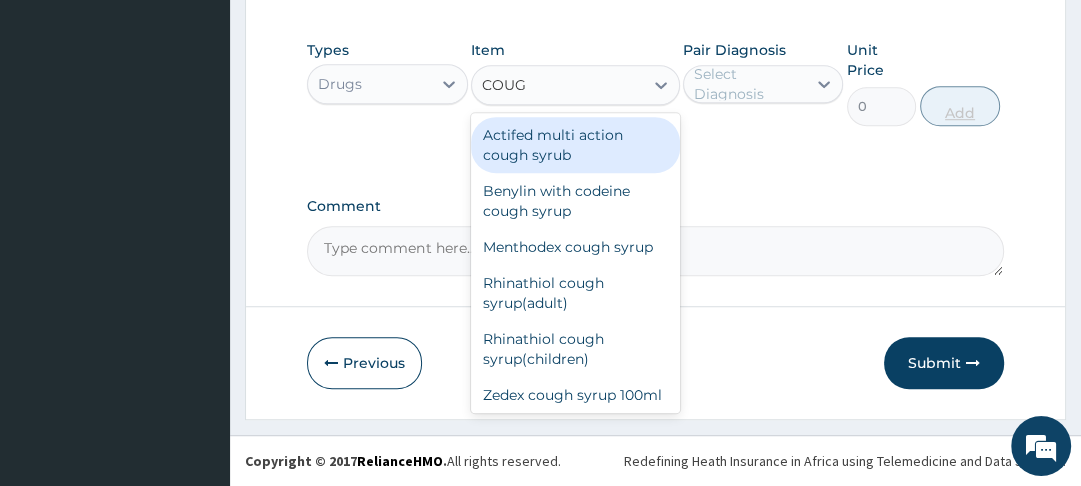type on "COUGH" 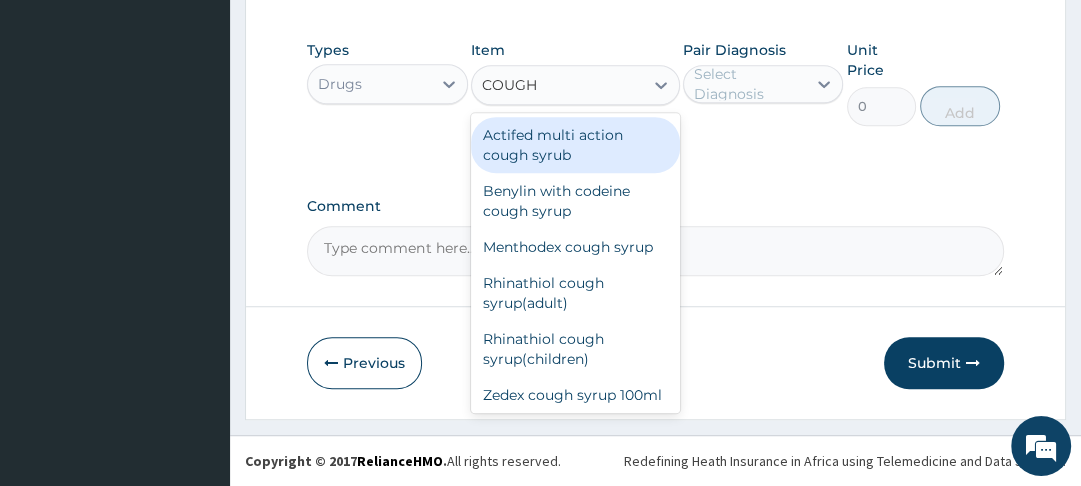 click on "Actifed multi action cough syrub" at bounding box center (575, 145) 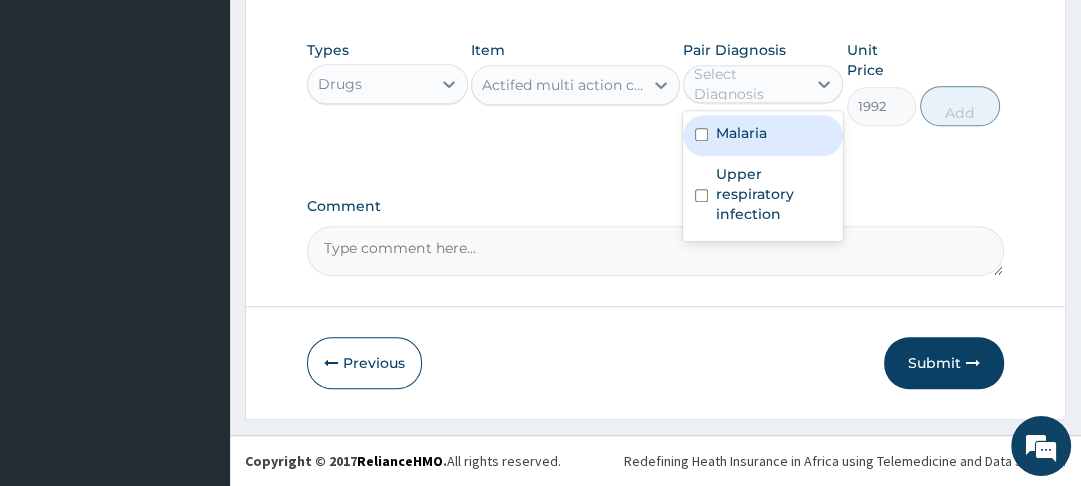 click at bounding box center (701, 195) 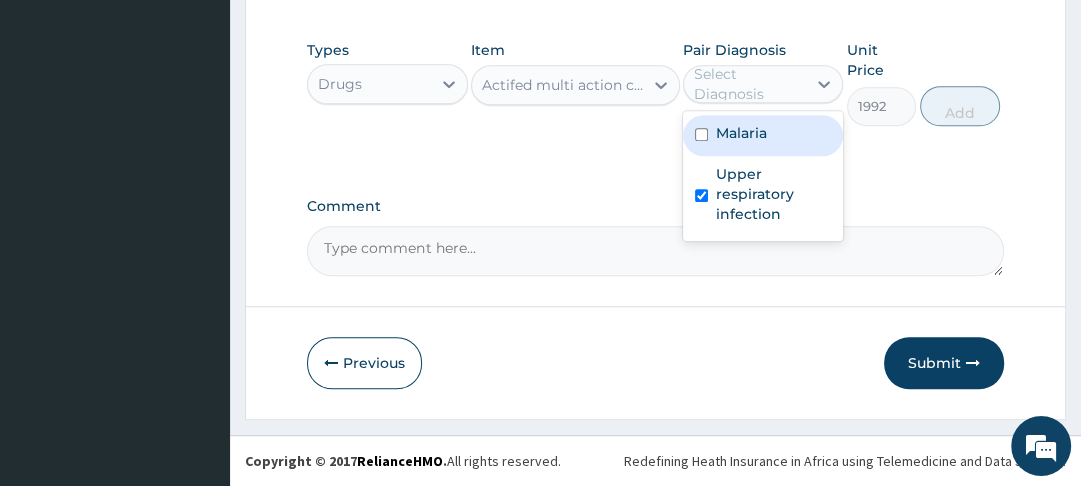 checkbox on "true" 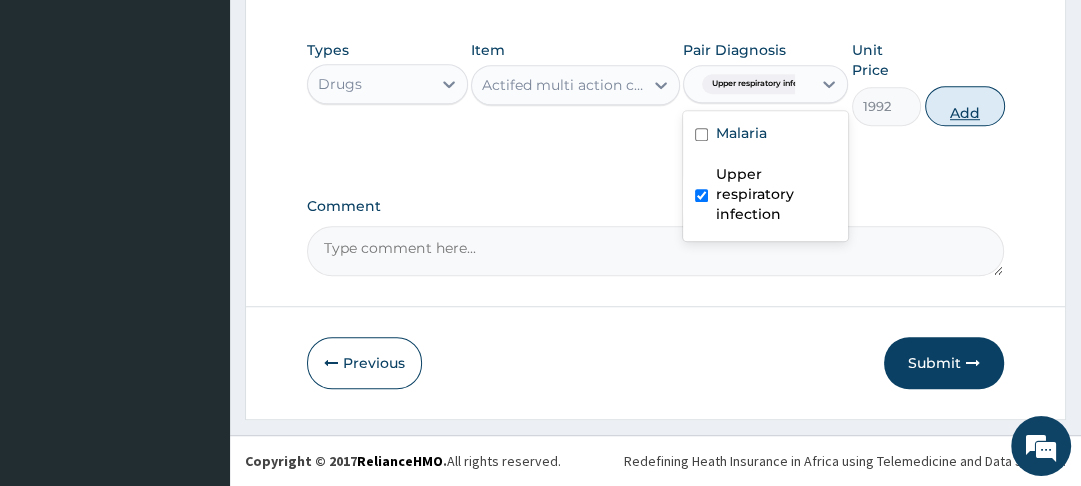 click on "Add" at bounding box center [965, 106] 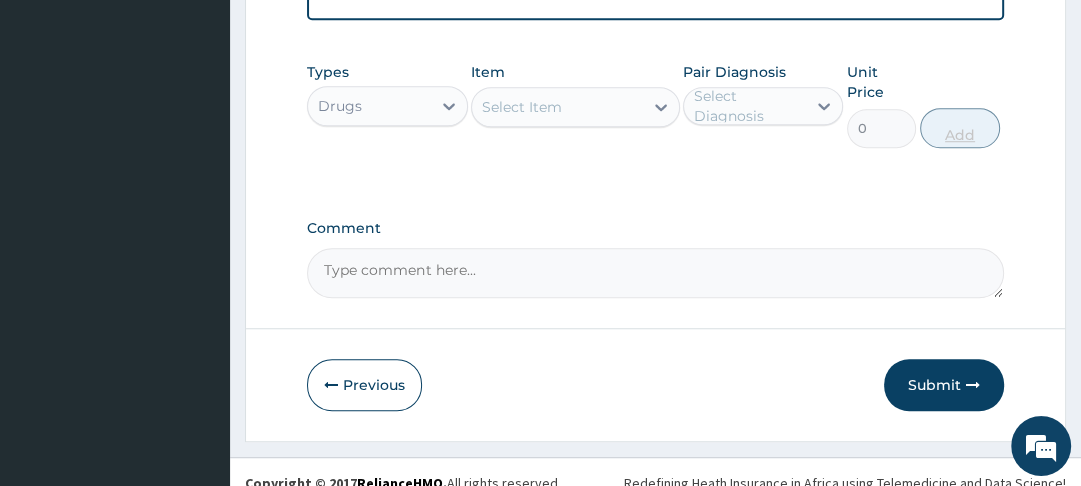 scroll, scrollTop: 1095, scrollLeft: 0, axis: vertical 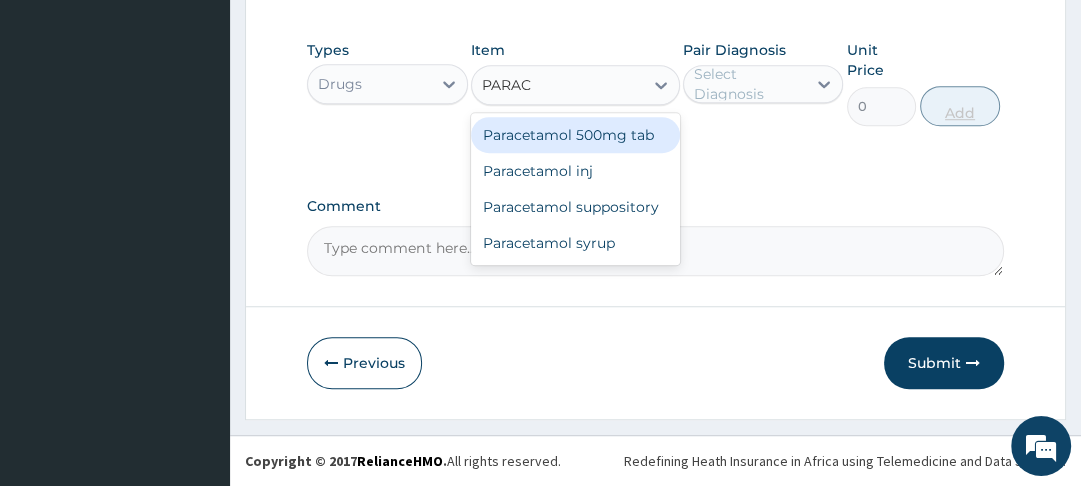 type on "PARACE" 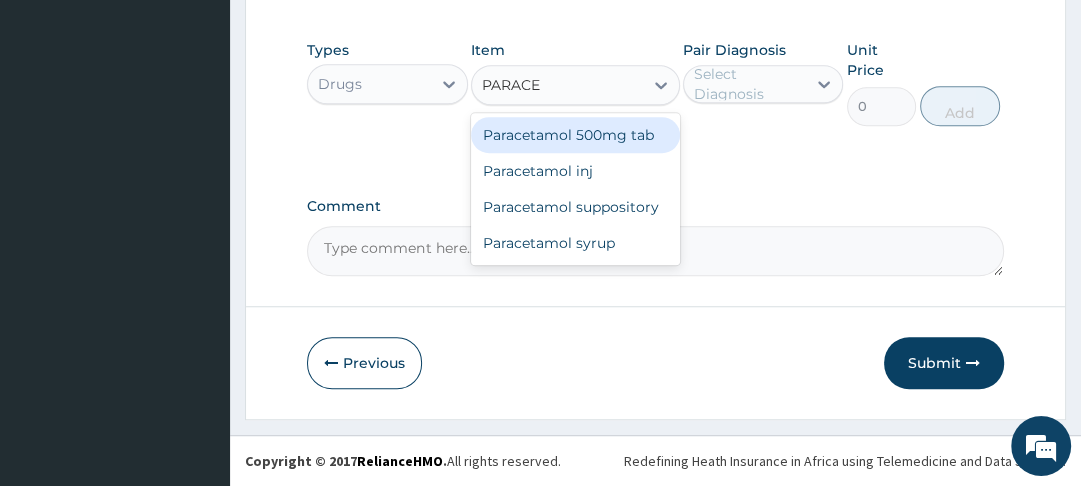 click on "Paracetamol 500mg tab" at bounding box center [575, 135] 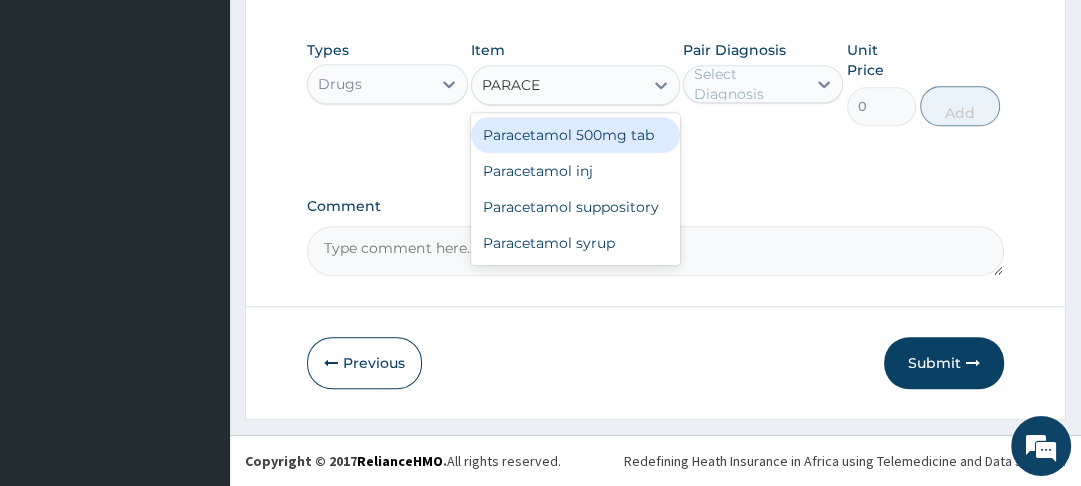 type 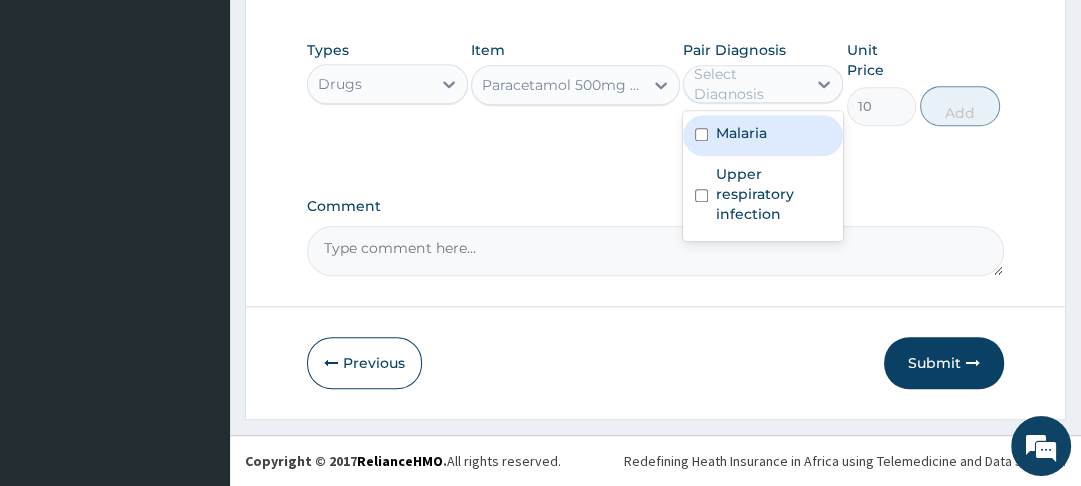 click at bounding box center [701, 195] 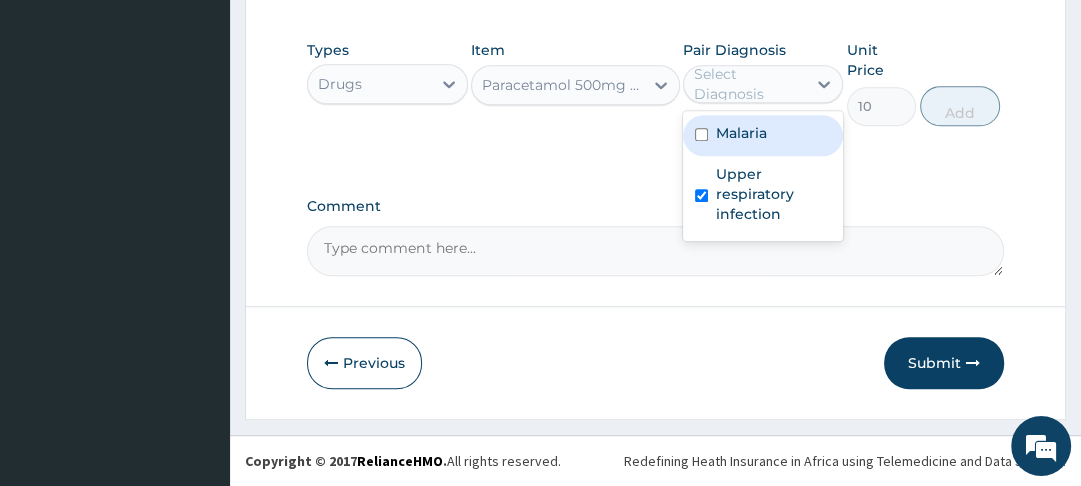 checkbox on "true" 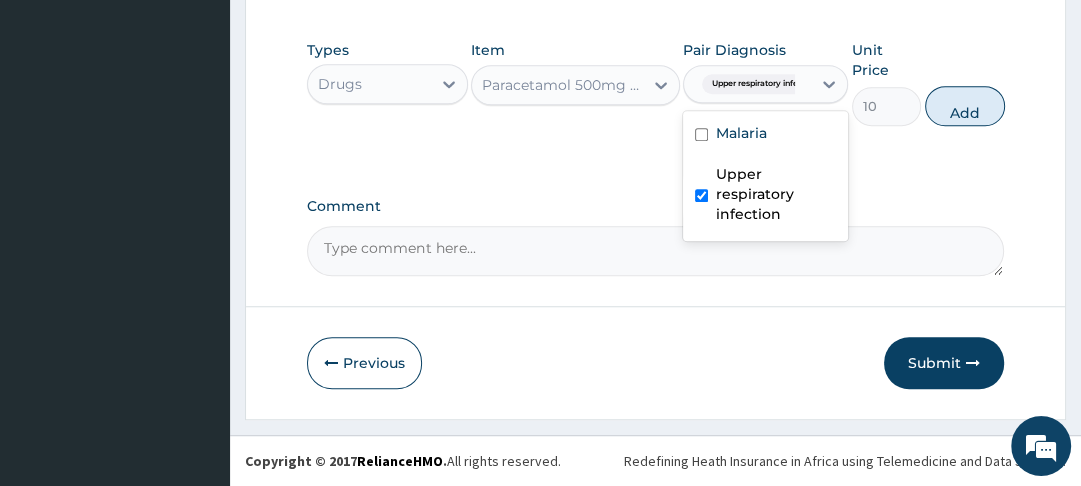 click at bounding box center (701, 134) 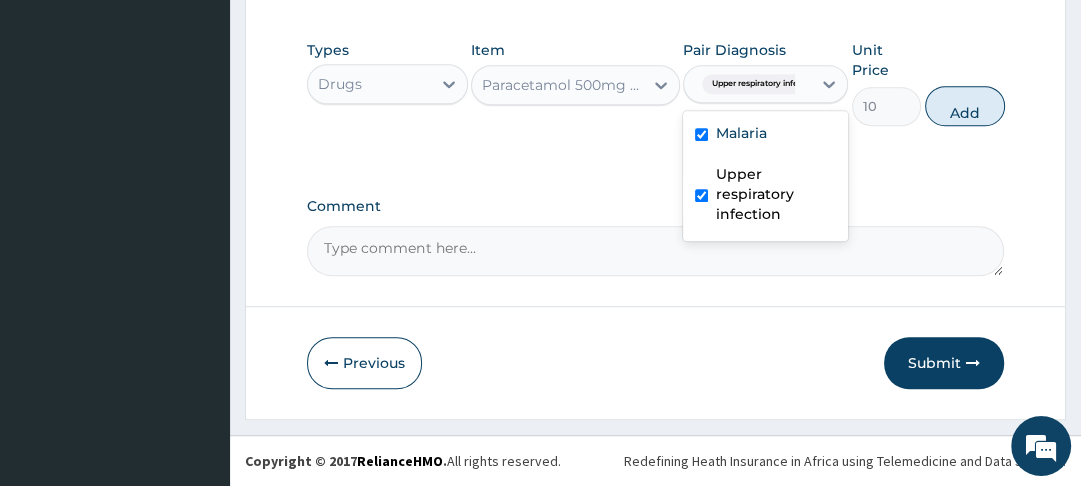 checkbox on "true" 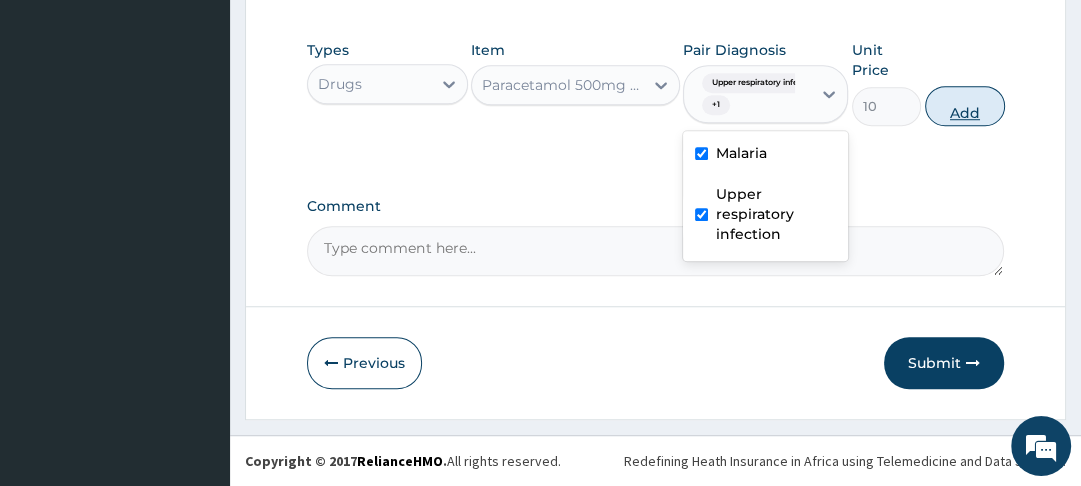 click on "Add" at bounding box center [965, 106] 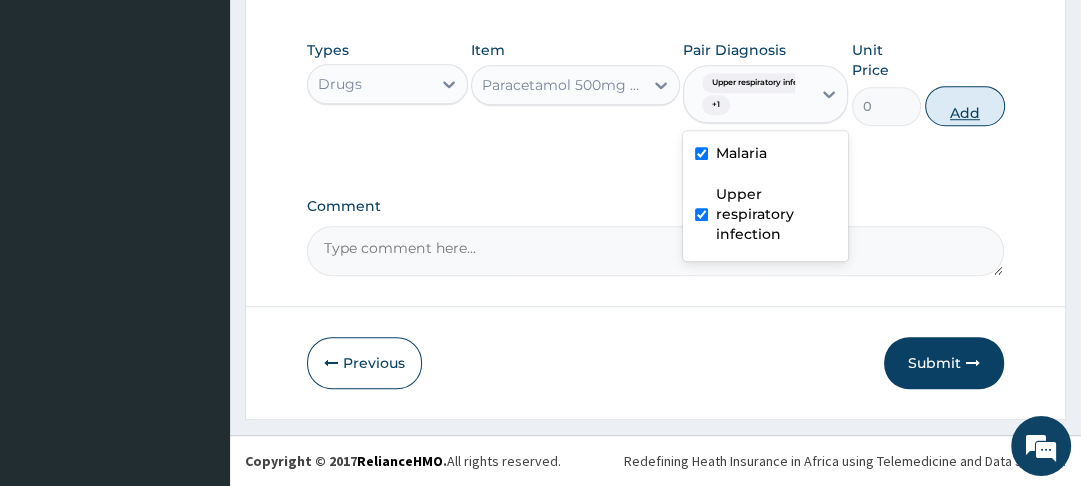 scroll, scrollTop: 1089, scrollLeft: 0, axis: vertical 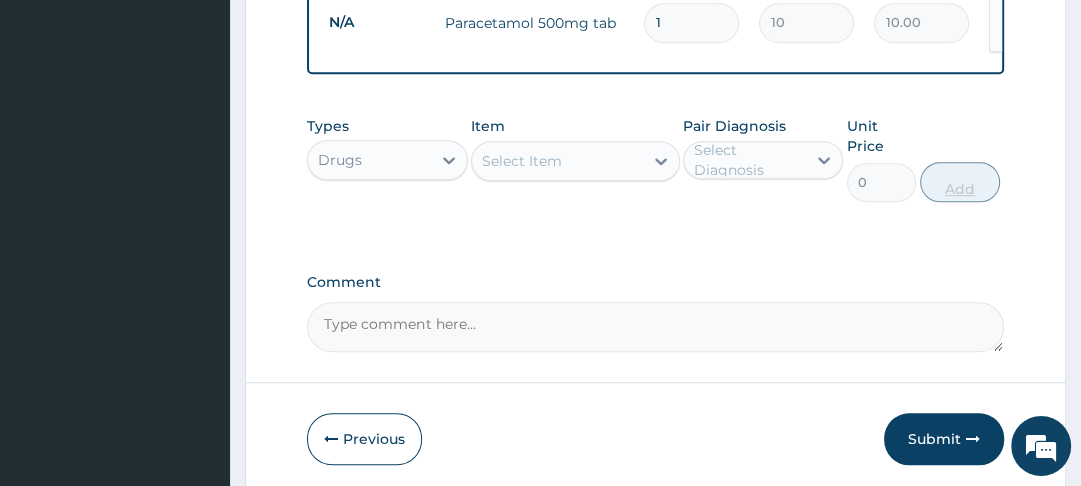 type on "18" 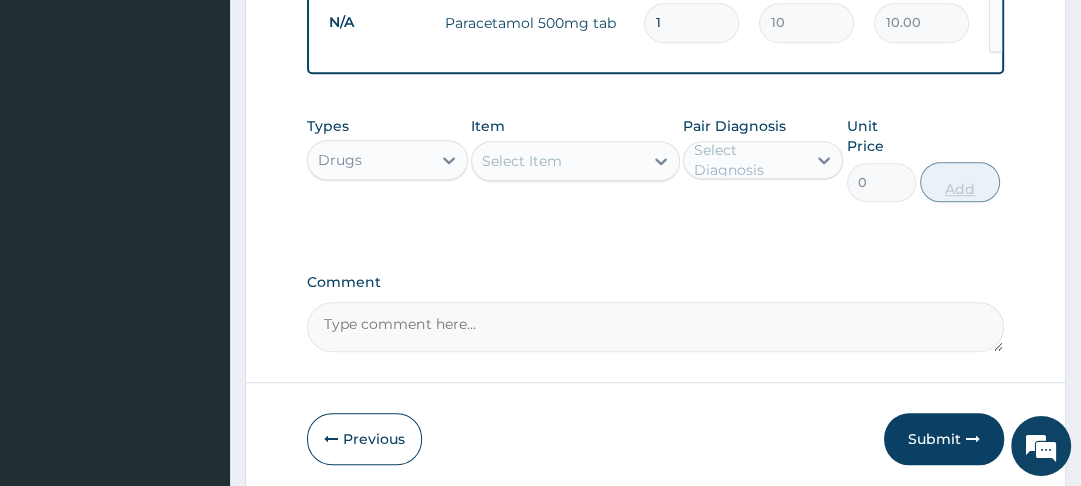 type on "180.00" 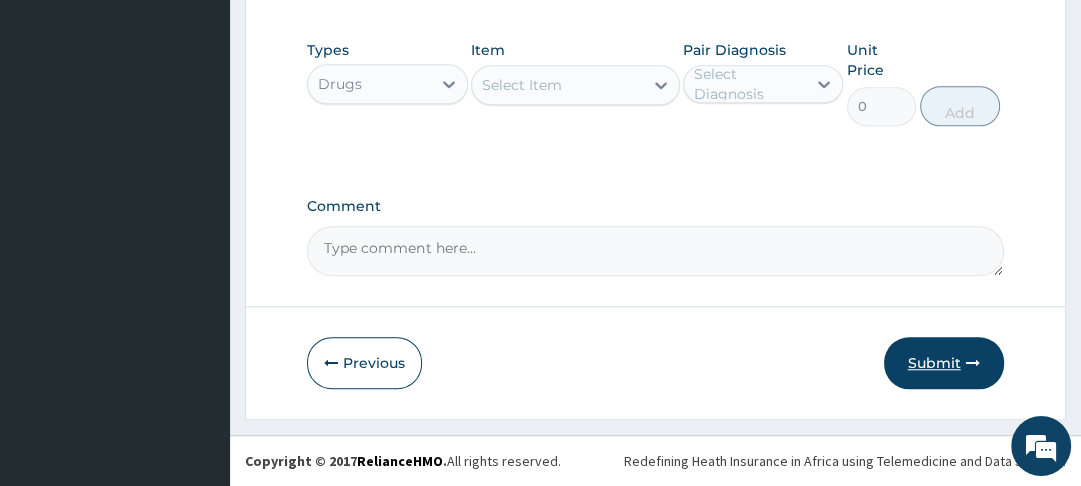click on "Submit" at bounding box center [944, 363] 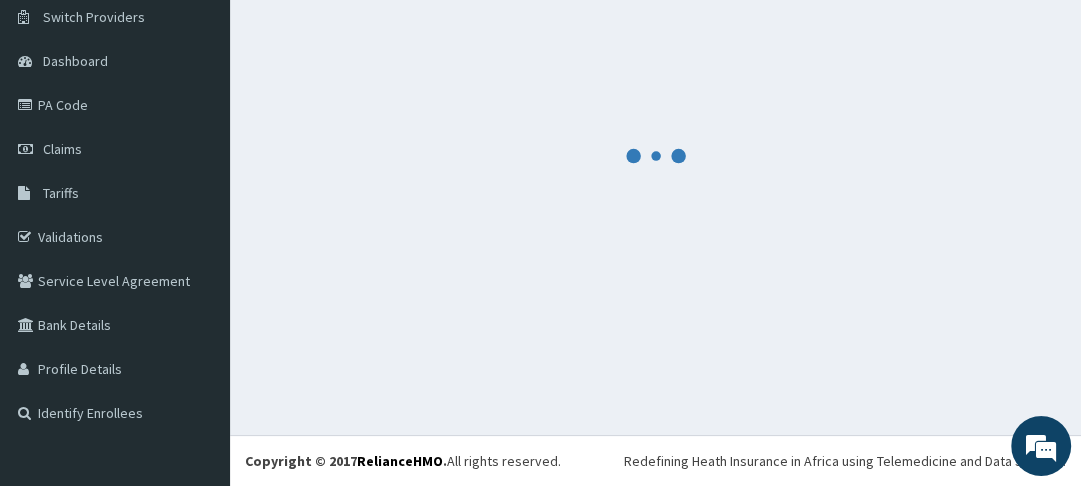 scroll, scrollTop: 1172, scrollLeft: 0, axis: vertical 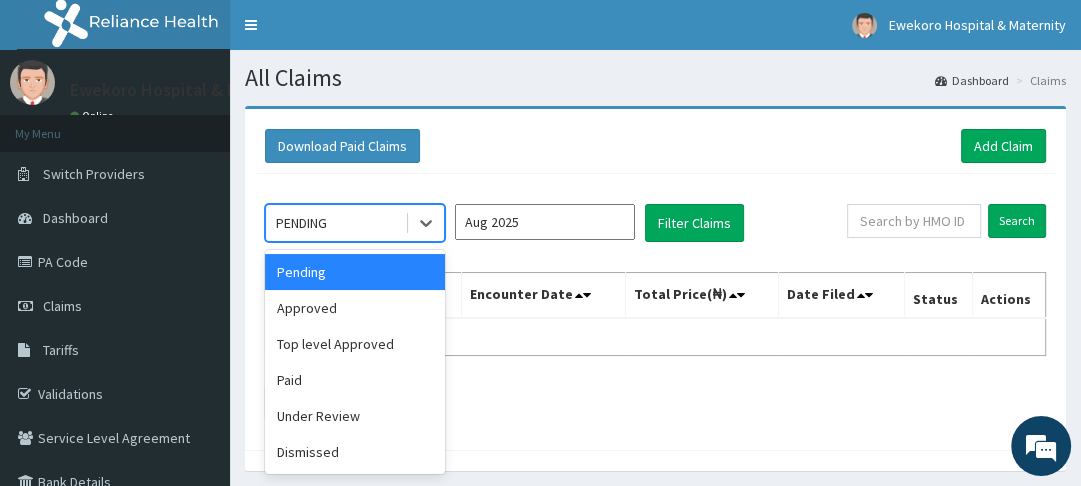 click on "Under Review" at bounding box center [355, 416] 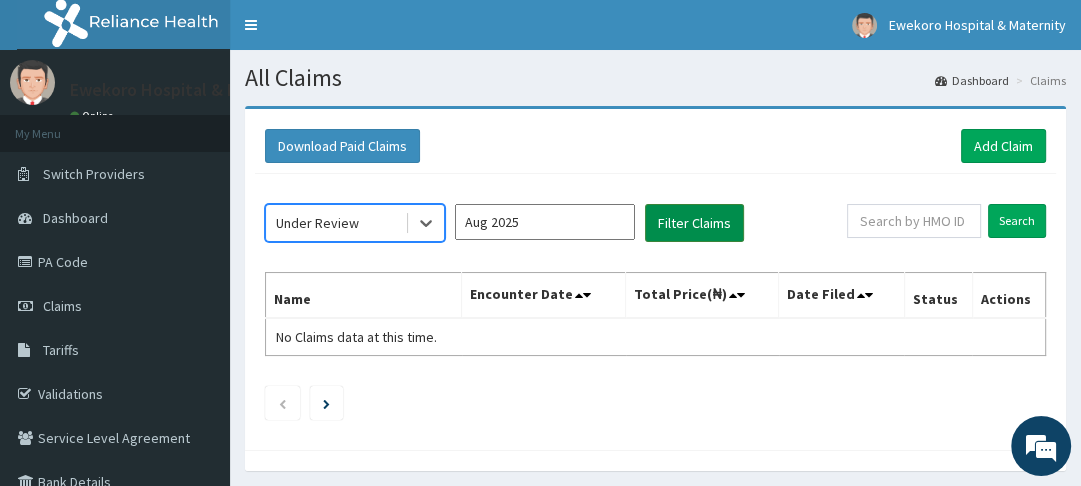 click on "Filter Claims" at bounding box center (694, 223) 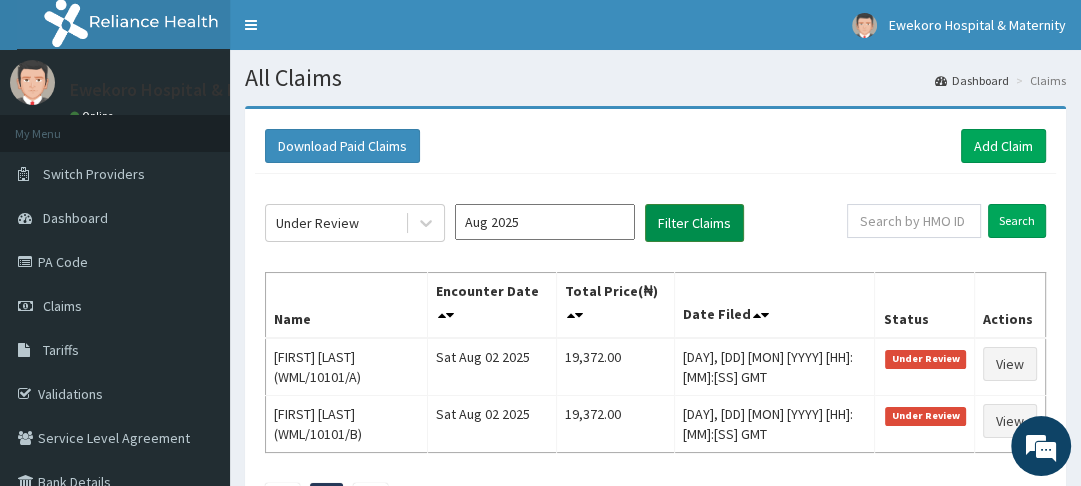 scroll, scrollTop: 0, scrollLeft: 0, axis: both 